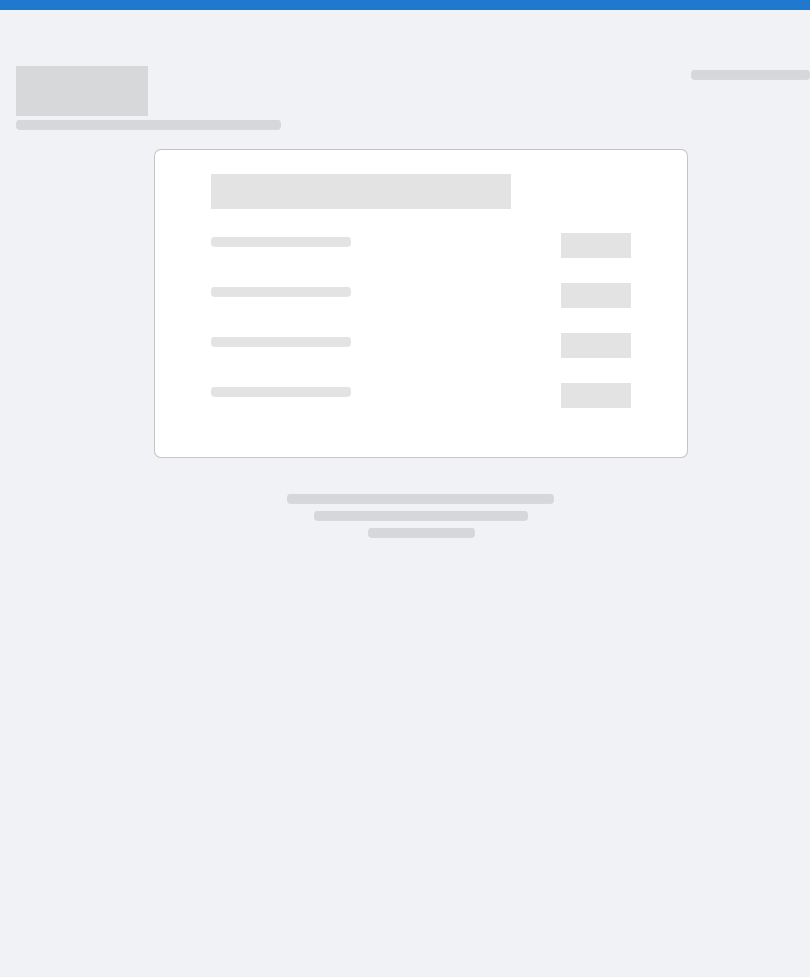 scroll, scrollTop: 0, scrollLeft: 0, axis: both 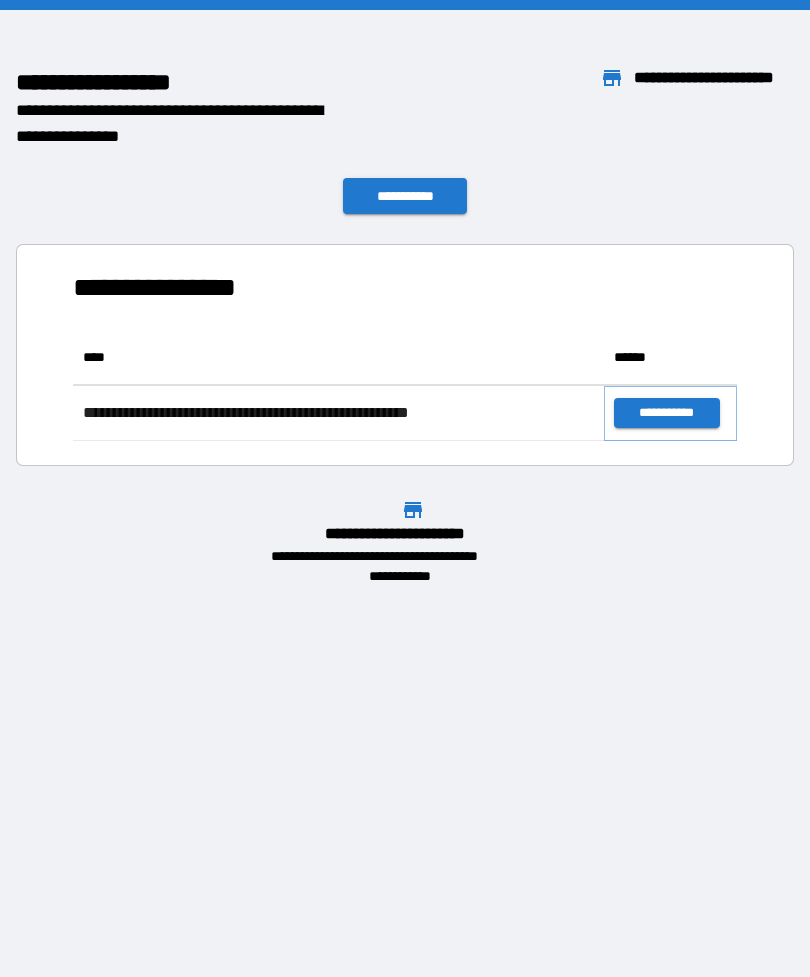 click on "**********" at bounding box center (666, 413) 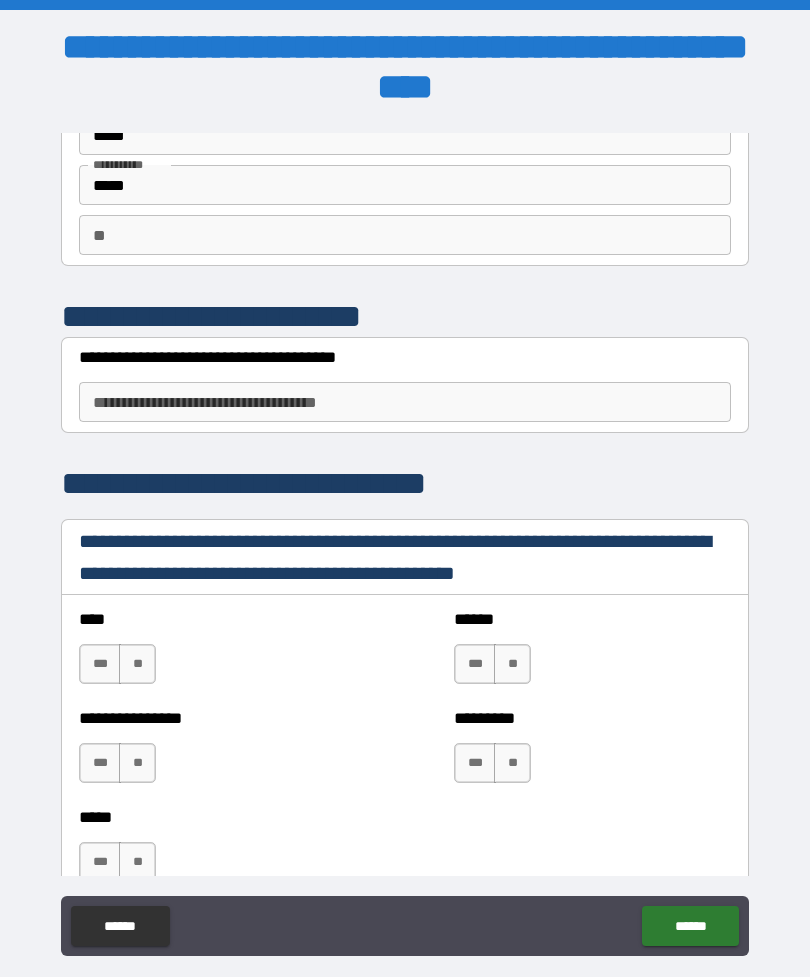 scroll, scrollTop: 112, scrollLeft: 0, axis: vertical 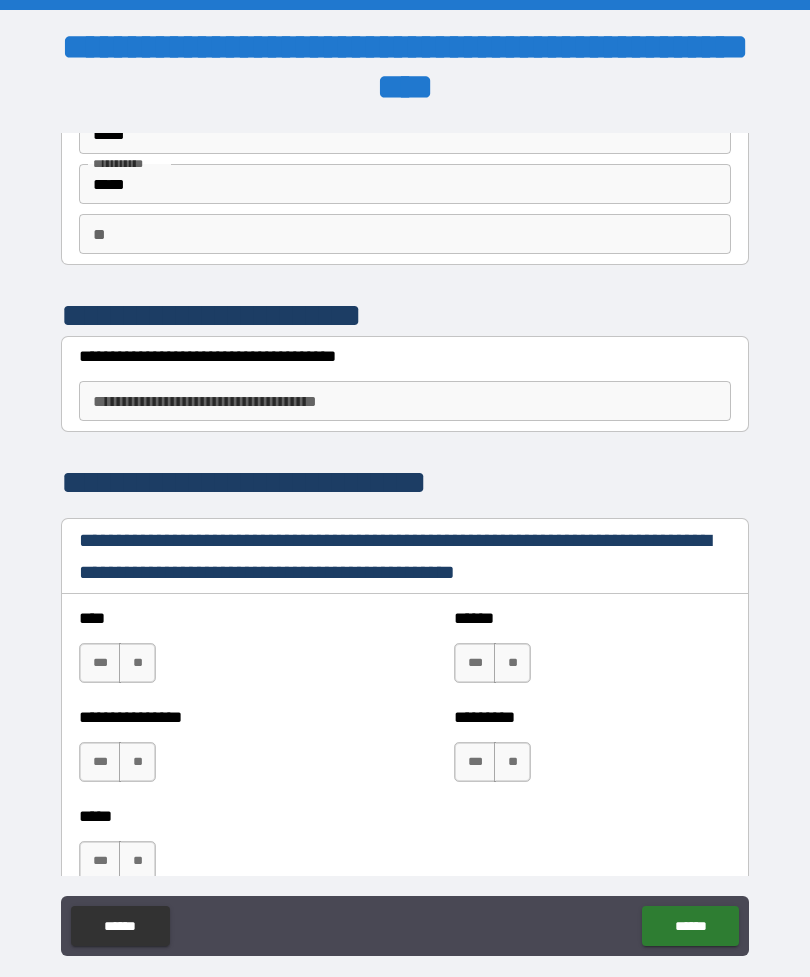 click on "**********" at bounding box center [405, 401] 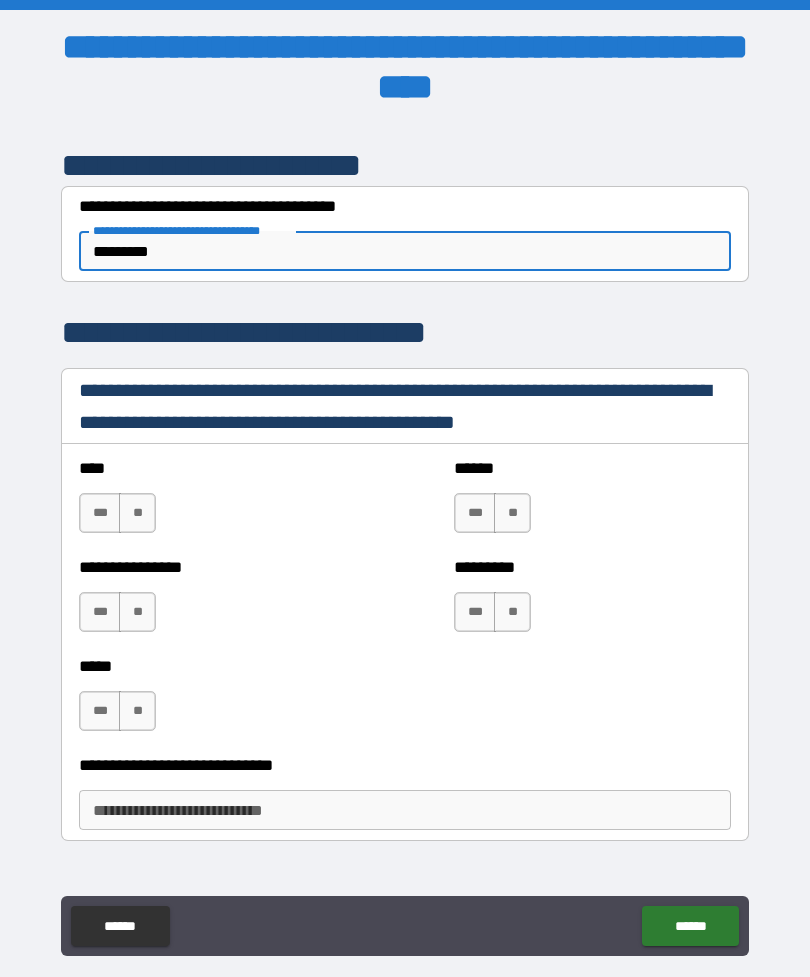 scroll, scrollTop: 264, scrollLeft: 0, axis: vertical 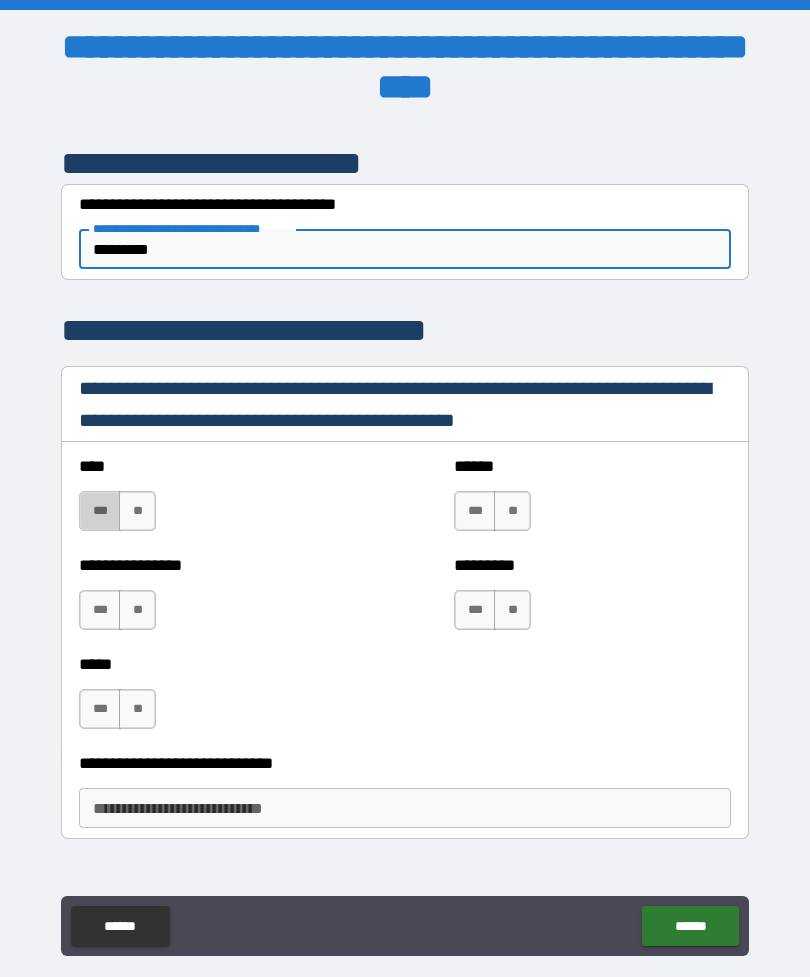 type on "*********" 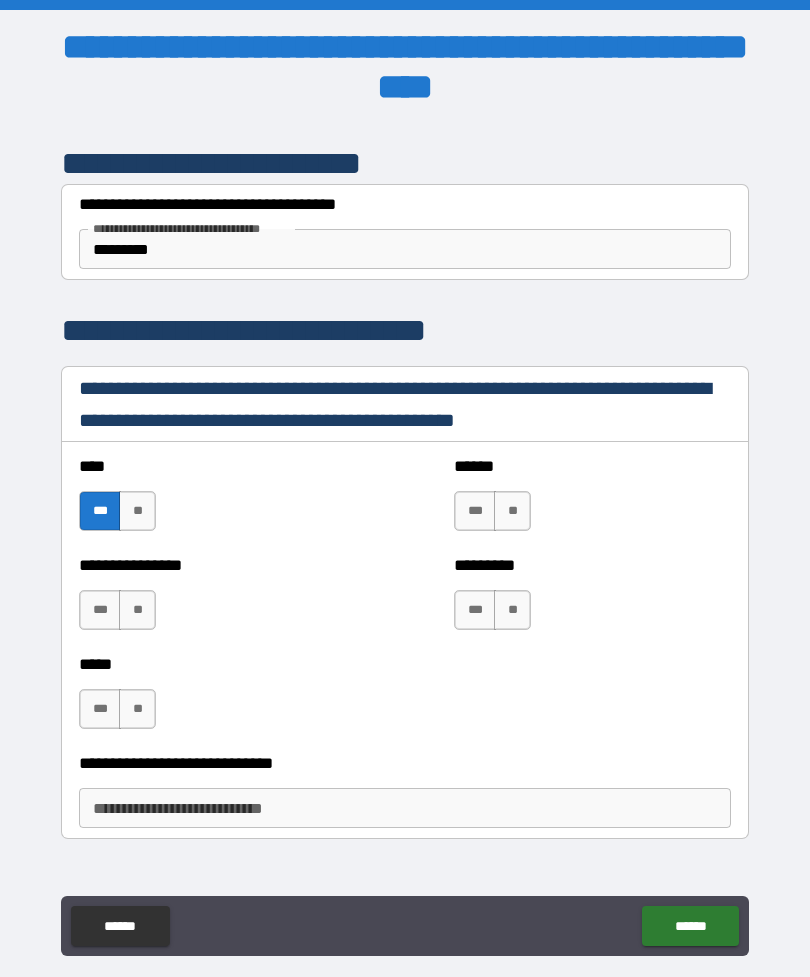 click on "**********" at bounding box center [405, 808] 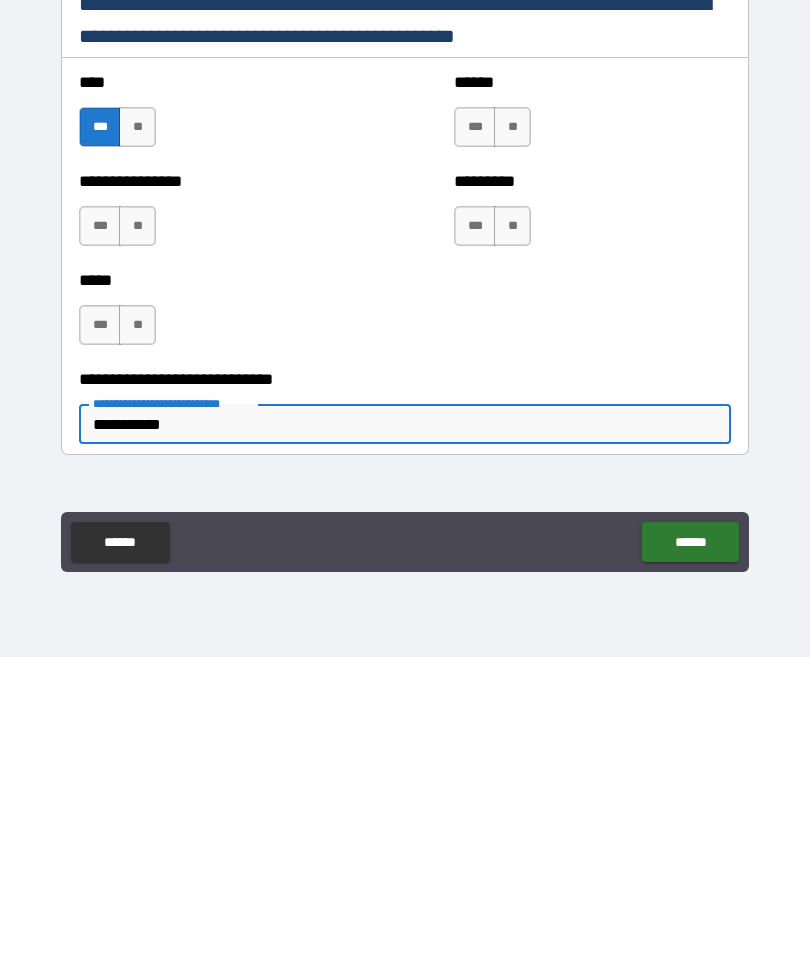 type on "**********" 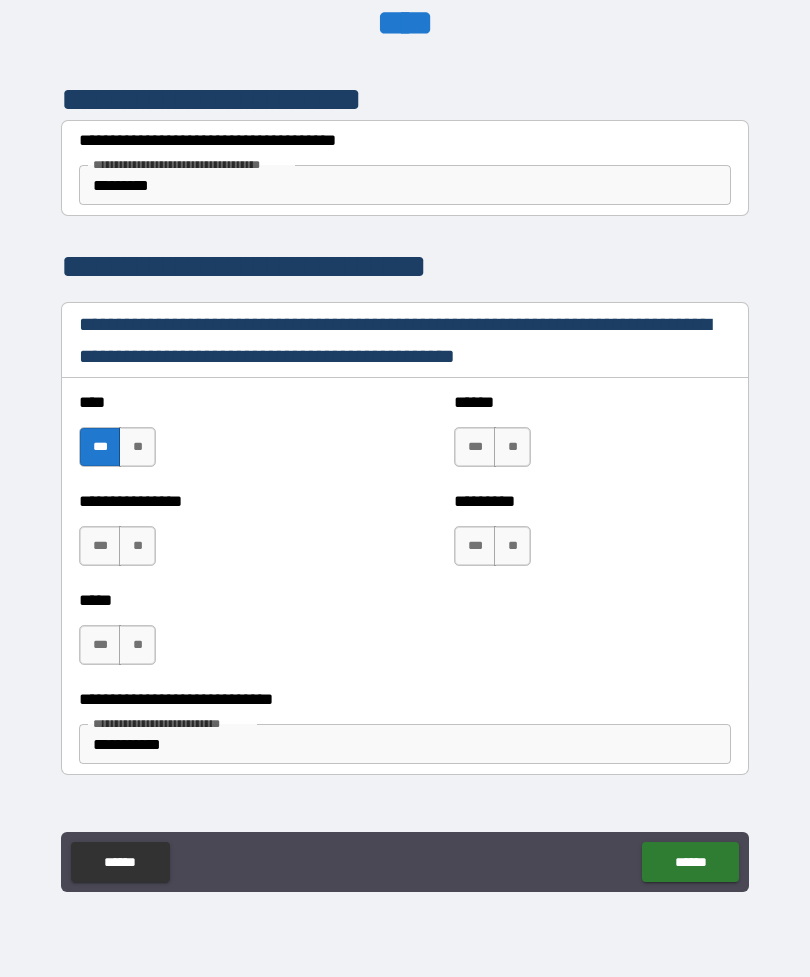 click on "***" at bounding box center [100, 546] 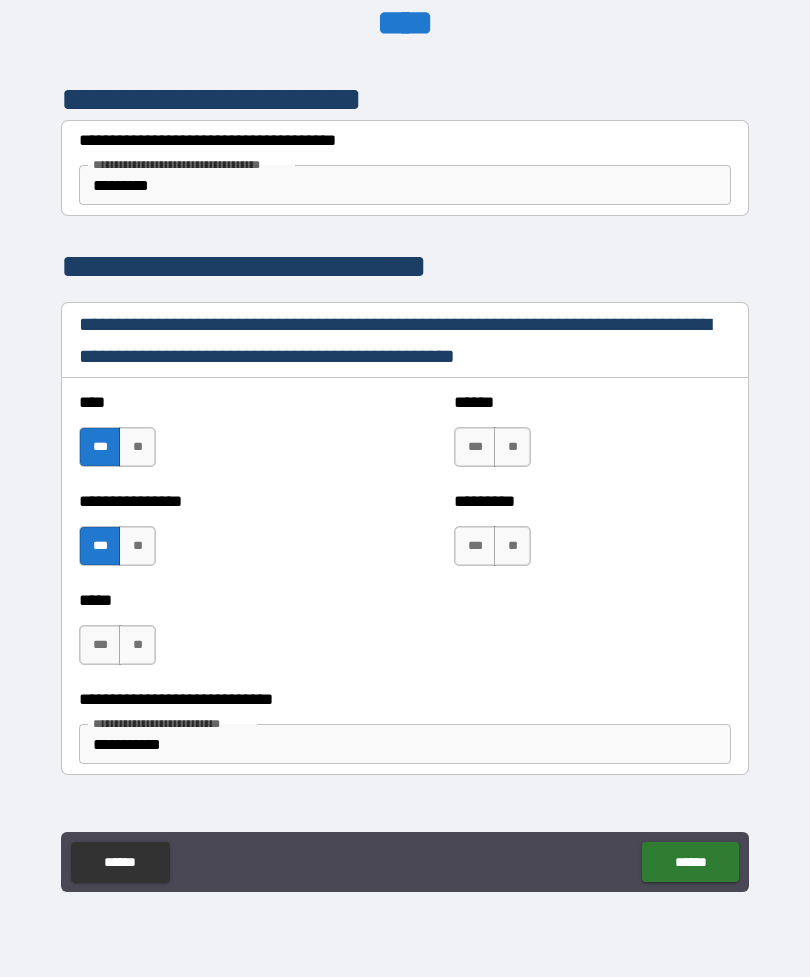 click on "***" at bounding box center (100, 546) 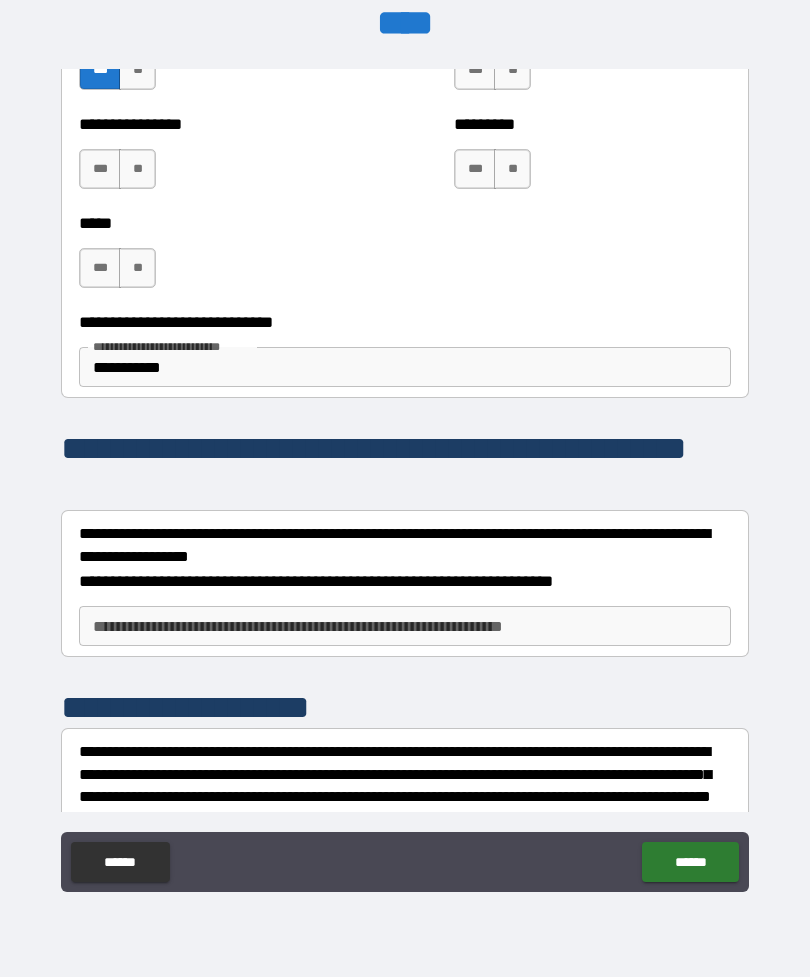 scroll, scrollTop: 670, scrollLeft: 0, axis: vertical 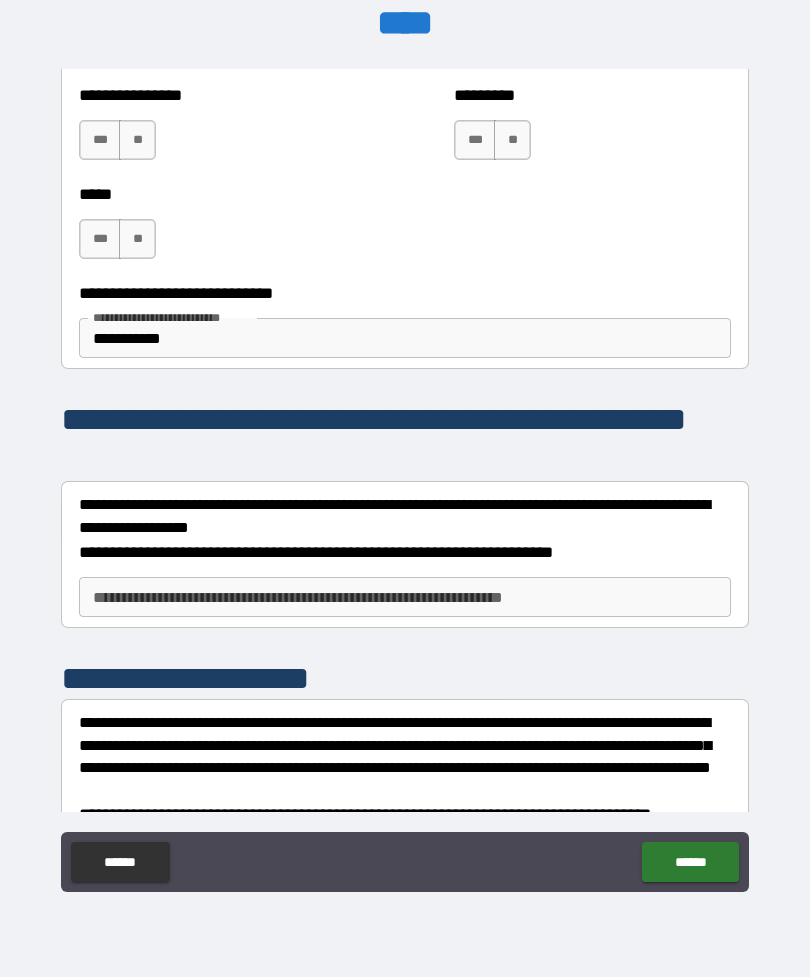 click on "**********" at bounding box center [405, 597] 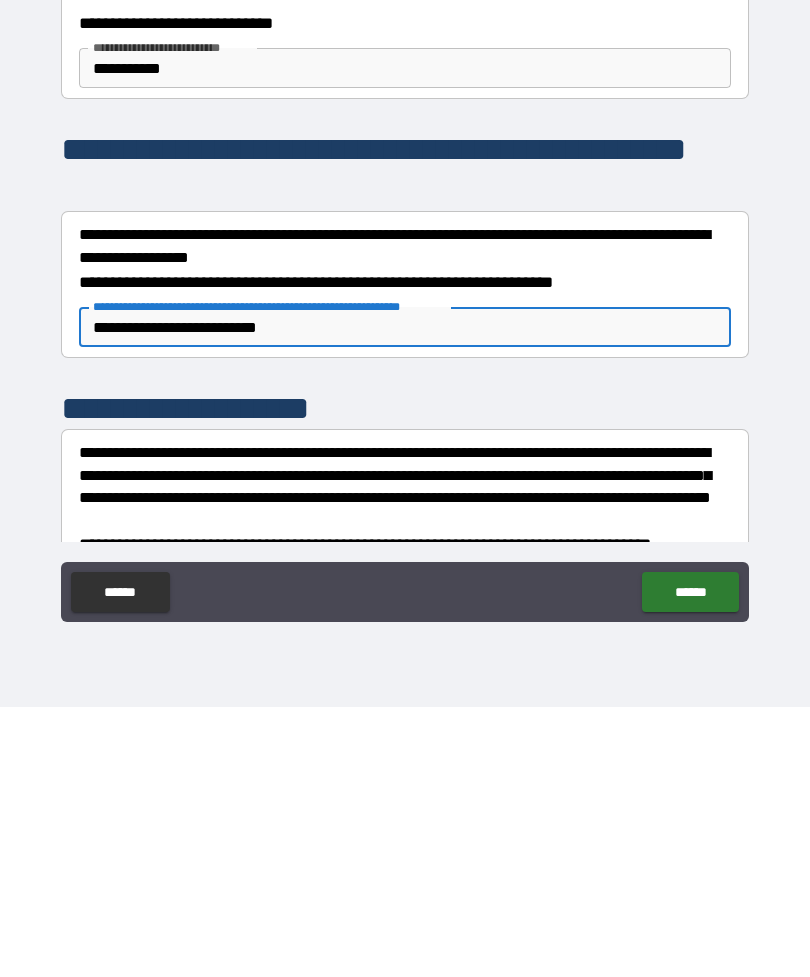 click on "**********" at bounding box center (405, 597) 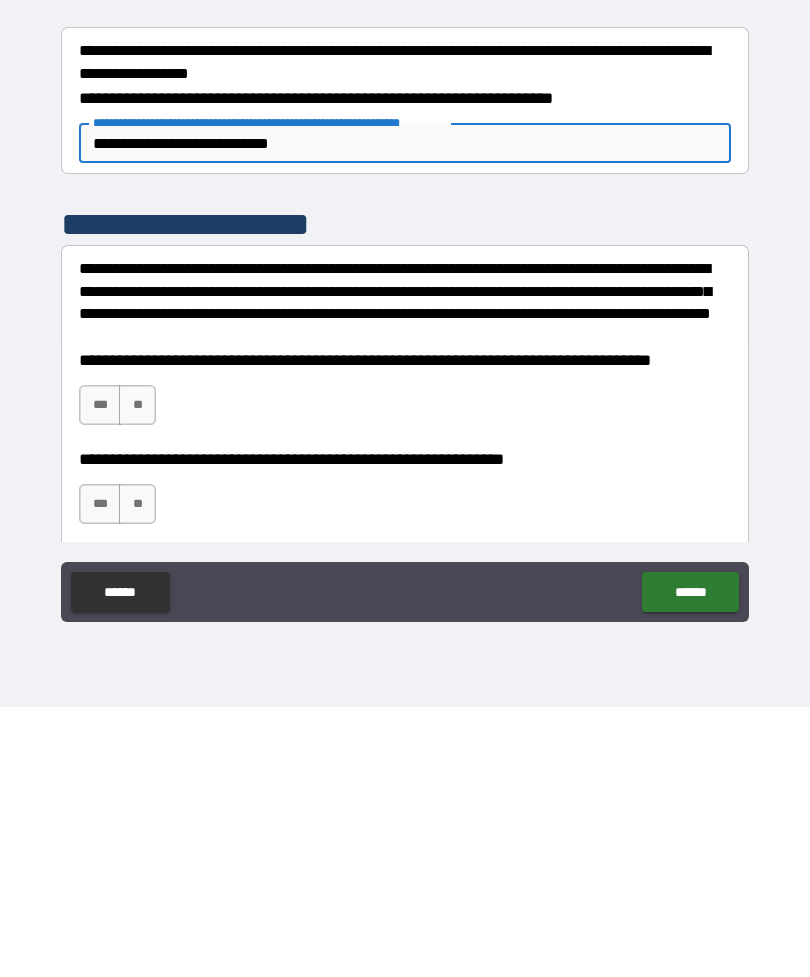 scroll, scrollTop: 856, scrollLeft: 0, axis: vertical 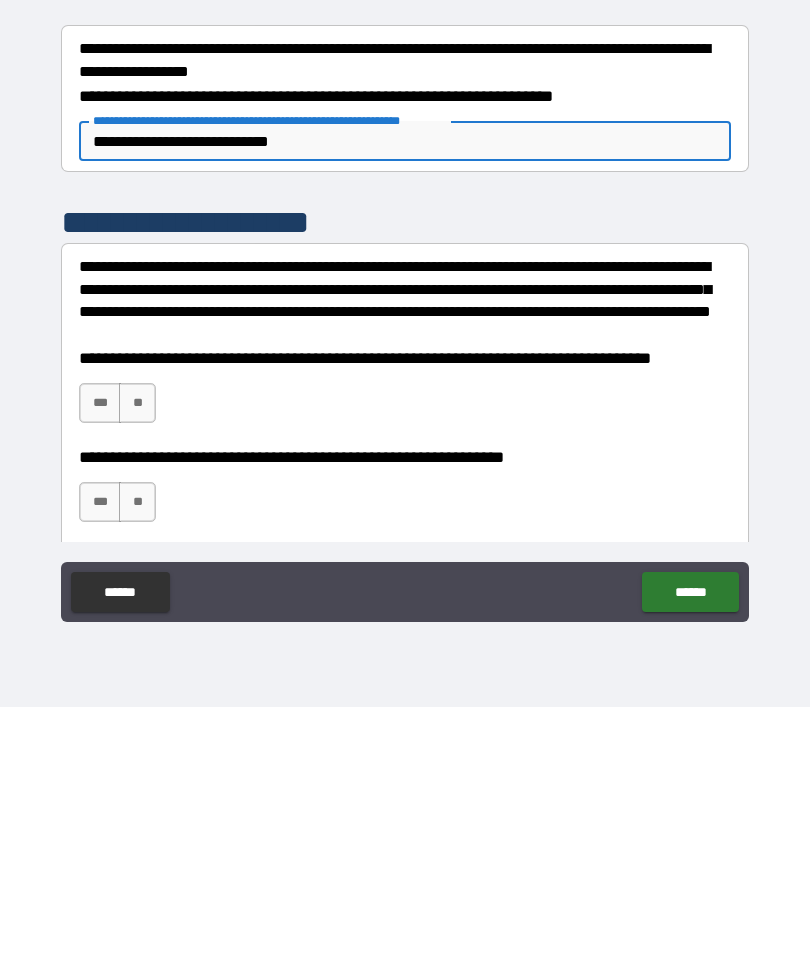 type on "**********" 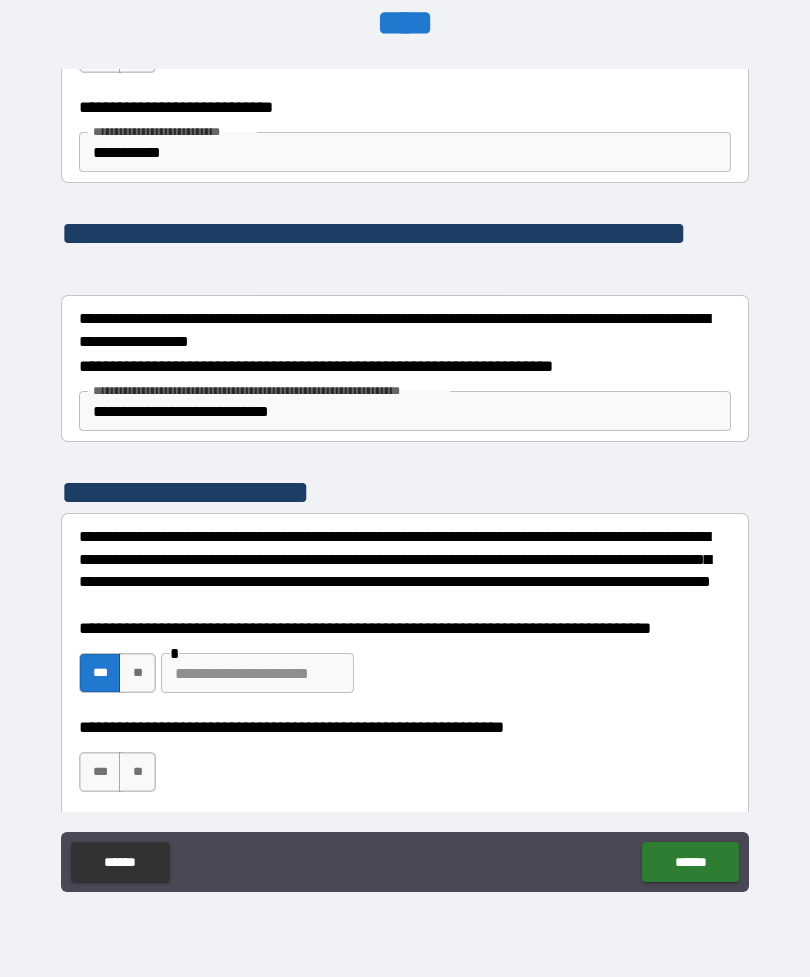 click on "***" at bounding box center (100, 772) 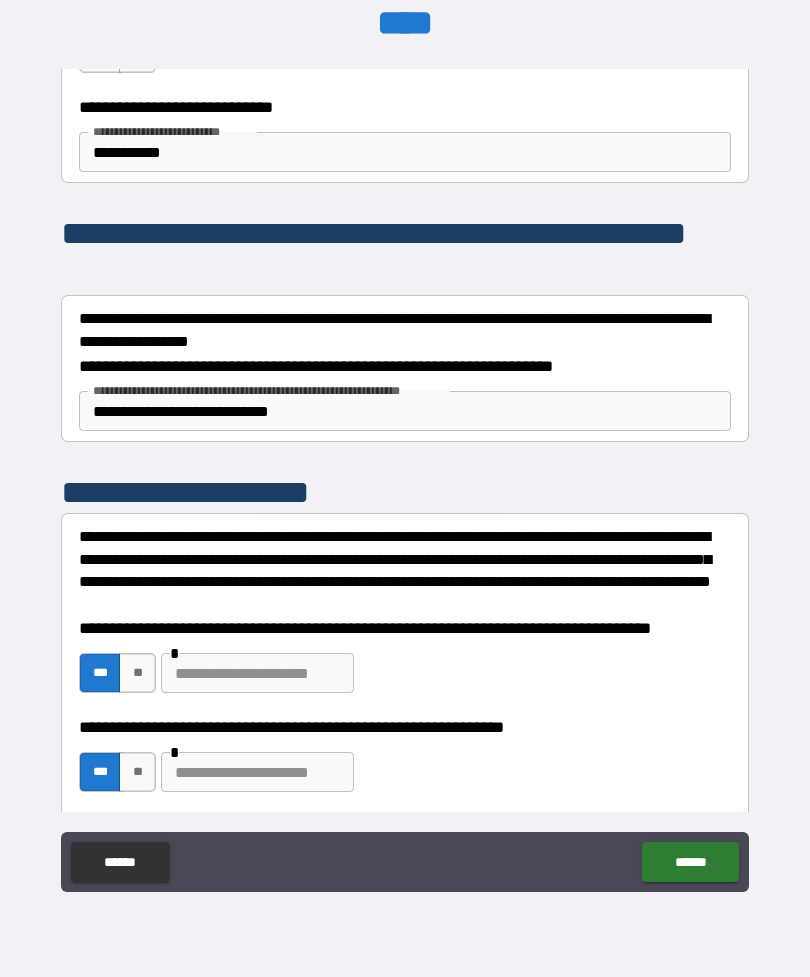 click at bounding box center (257, 673) 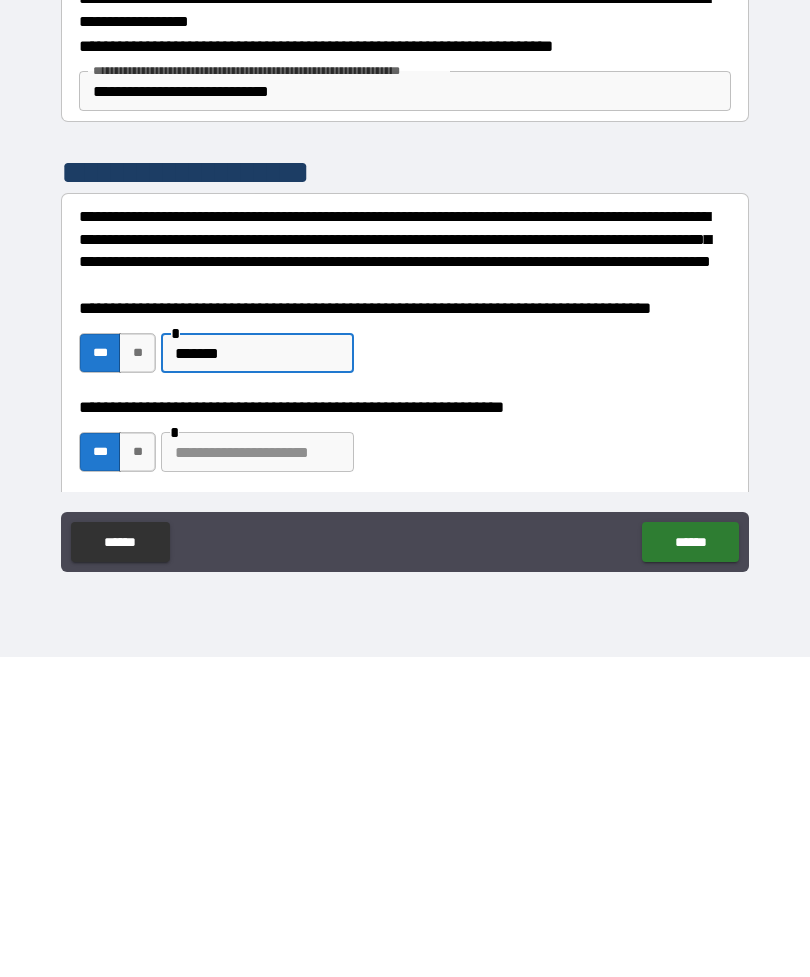type on "*******" 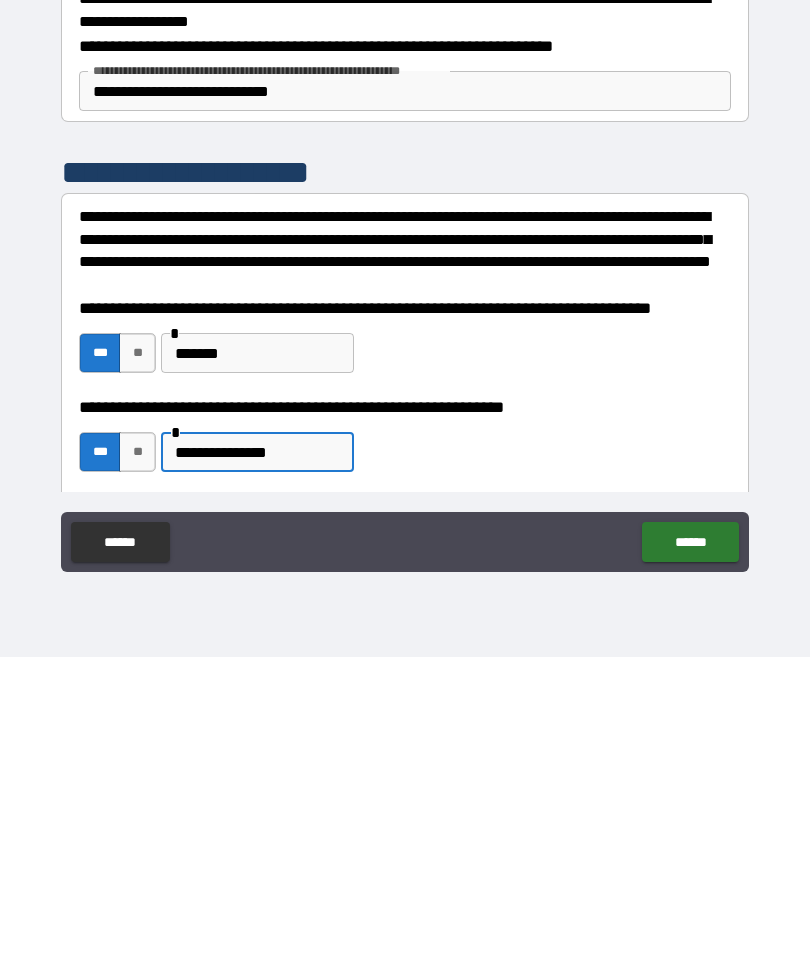 type on "**********" 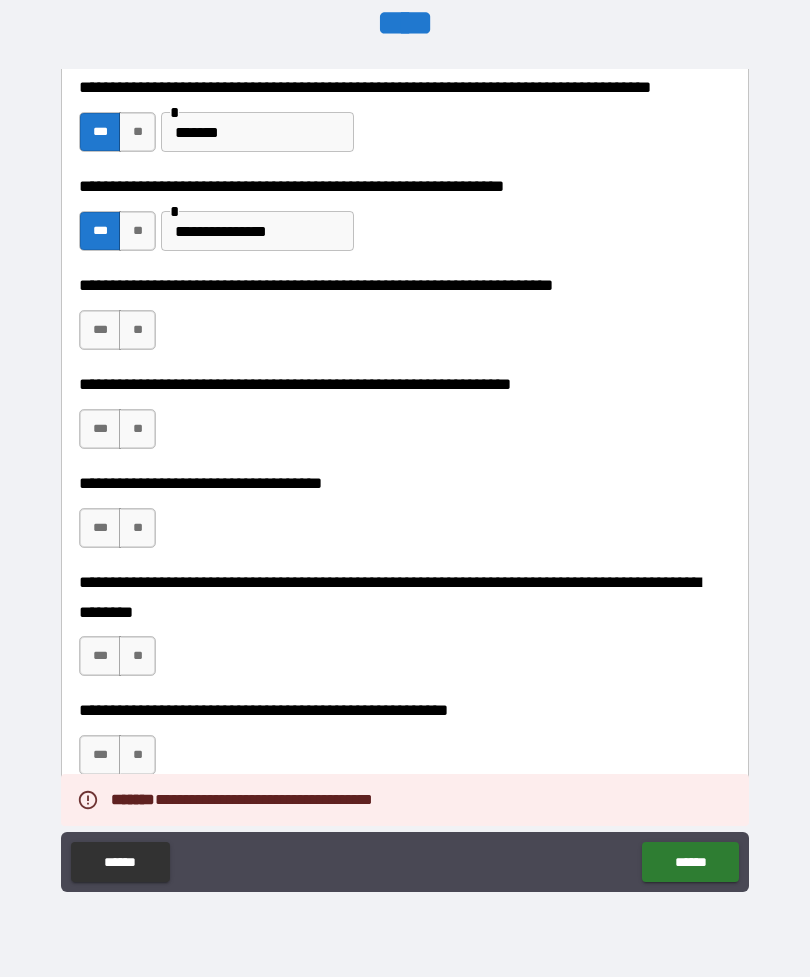 scroll, scrollTop: 1397, scrollLeft: 0, axis: vertical 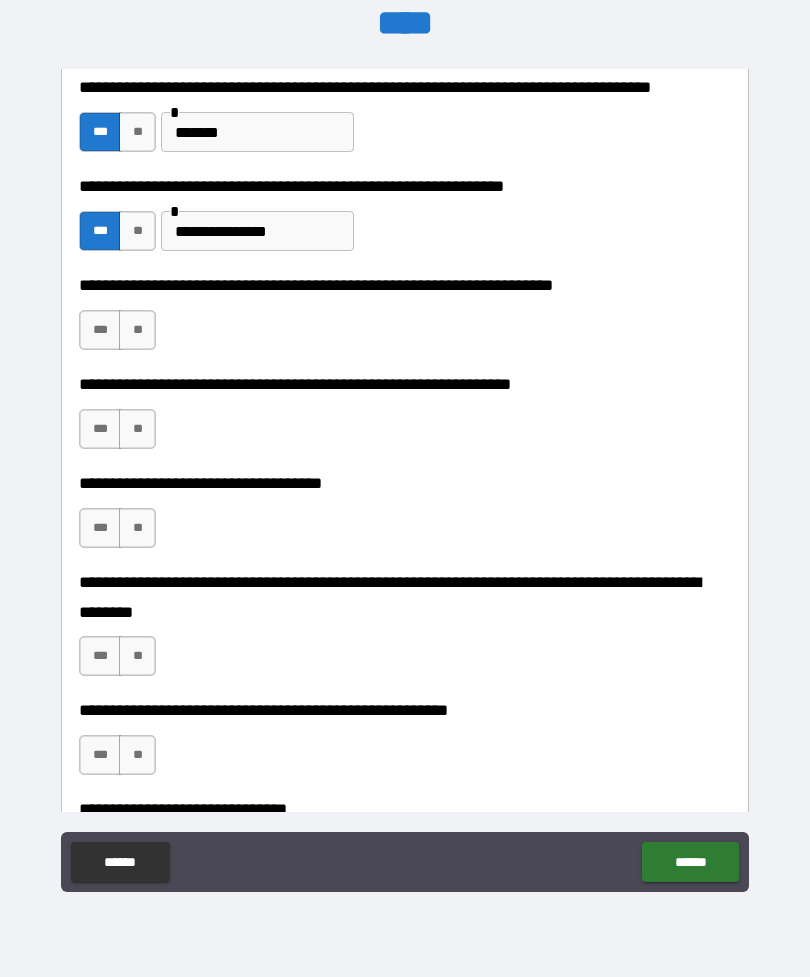 click on "***" at bounding box center (100, 330) 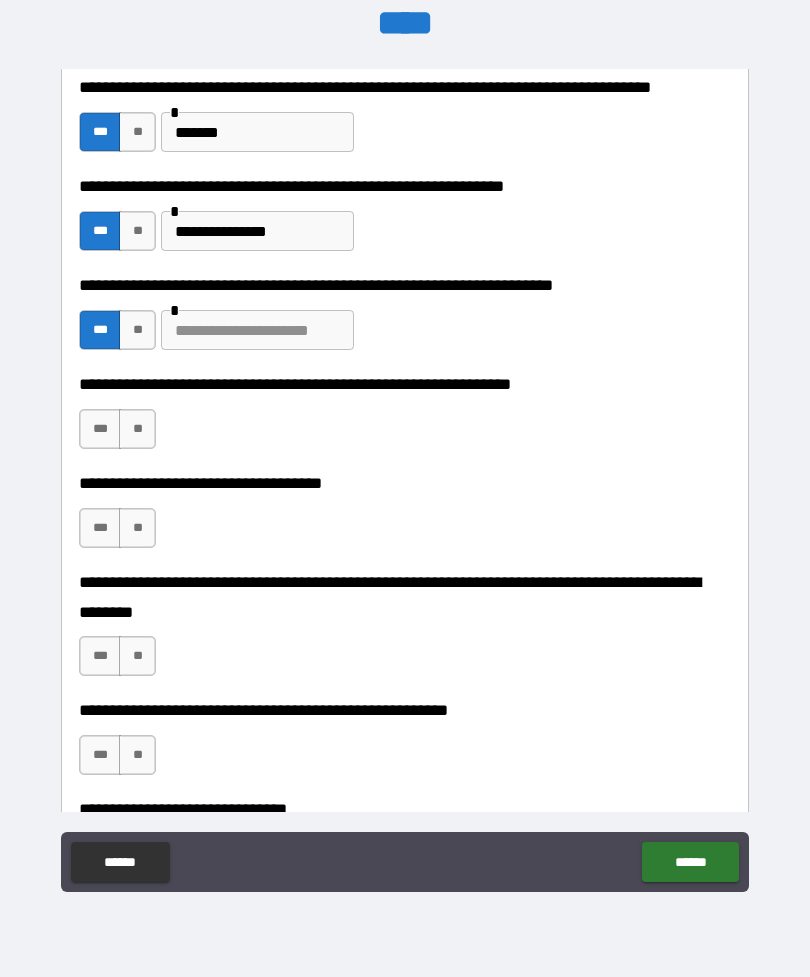 click at bounding box center (257, 330) 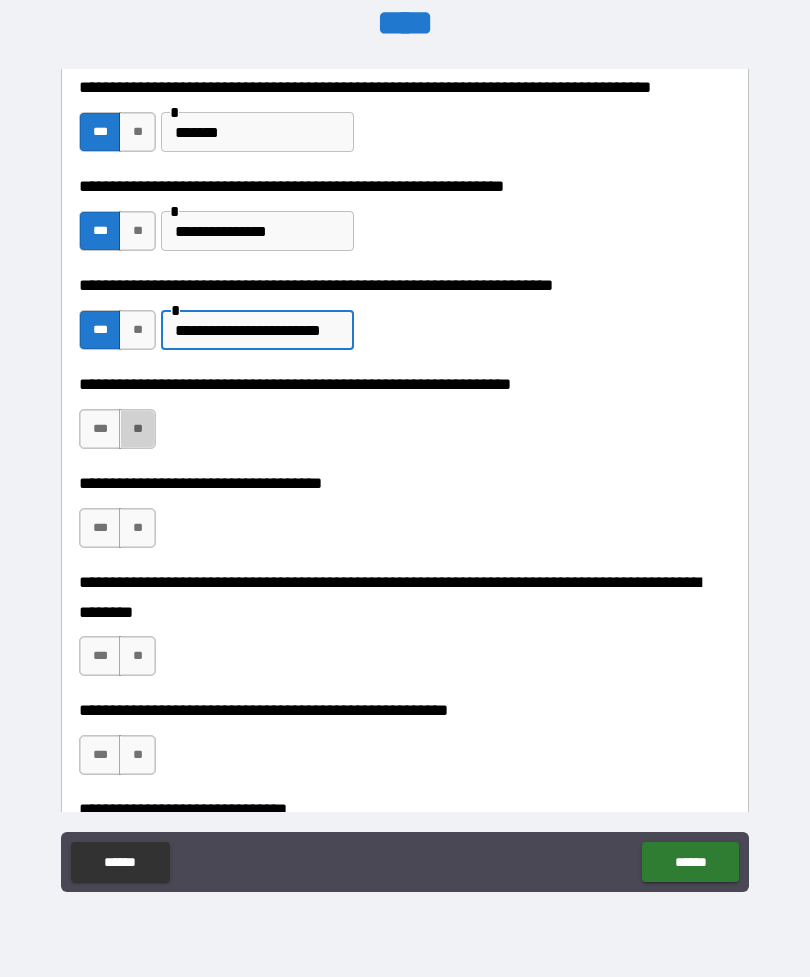 type on "**********" 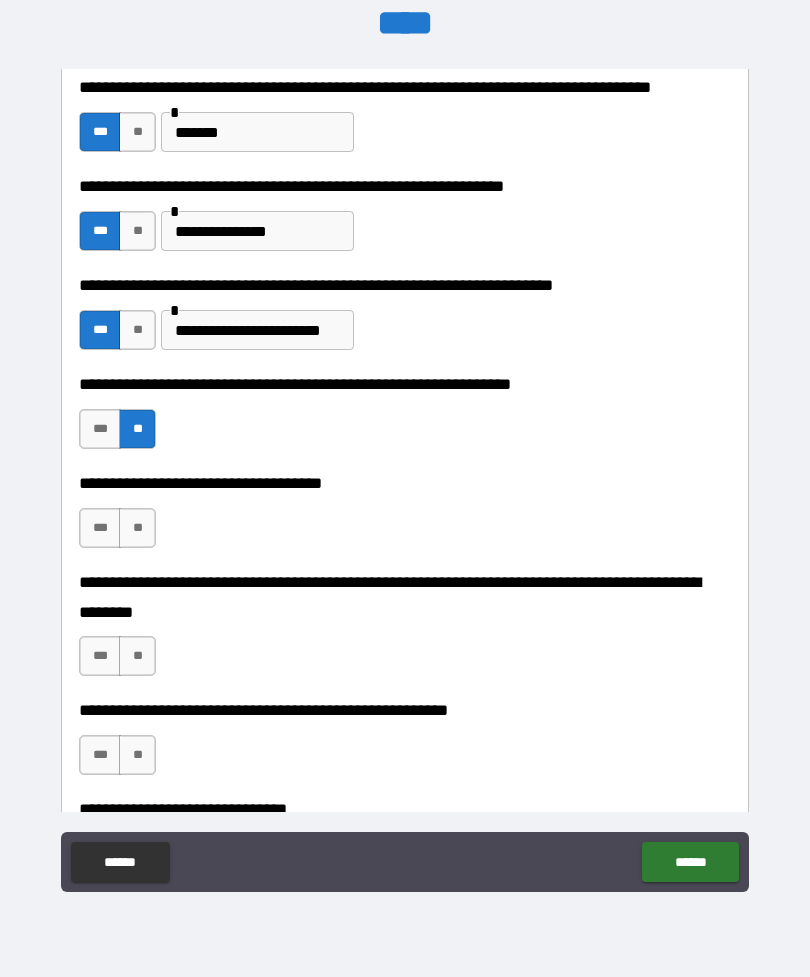 click on "**" at bounding box center [137, 528] 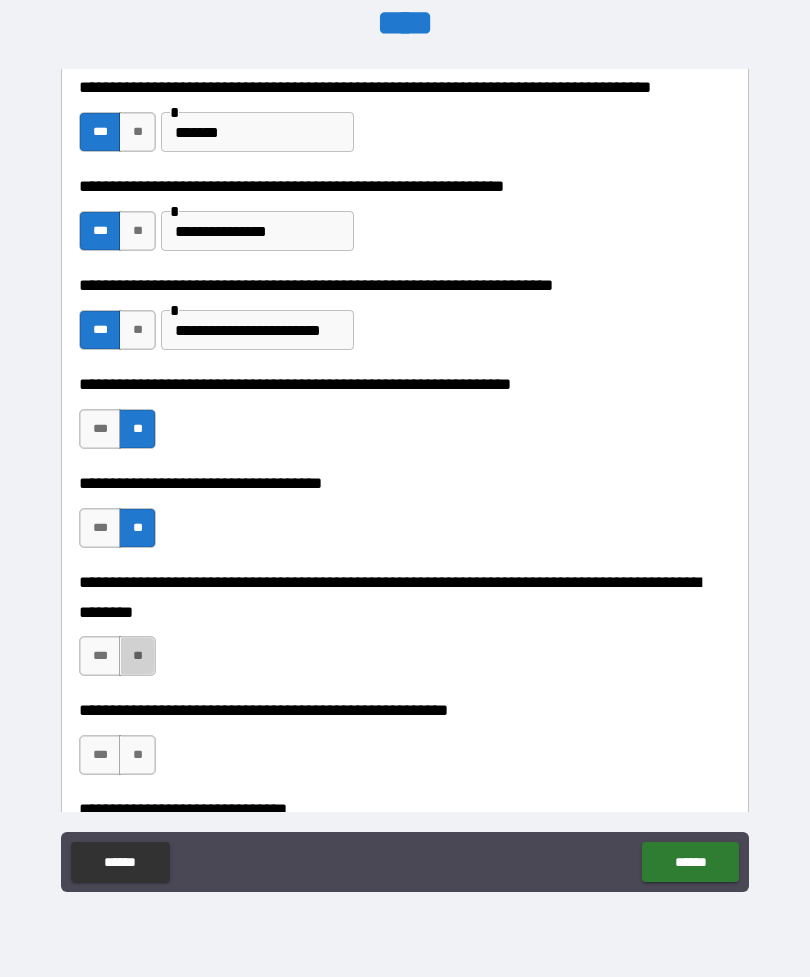 click on "**" at bounding box center (137, 656) 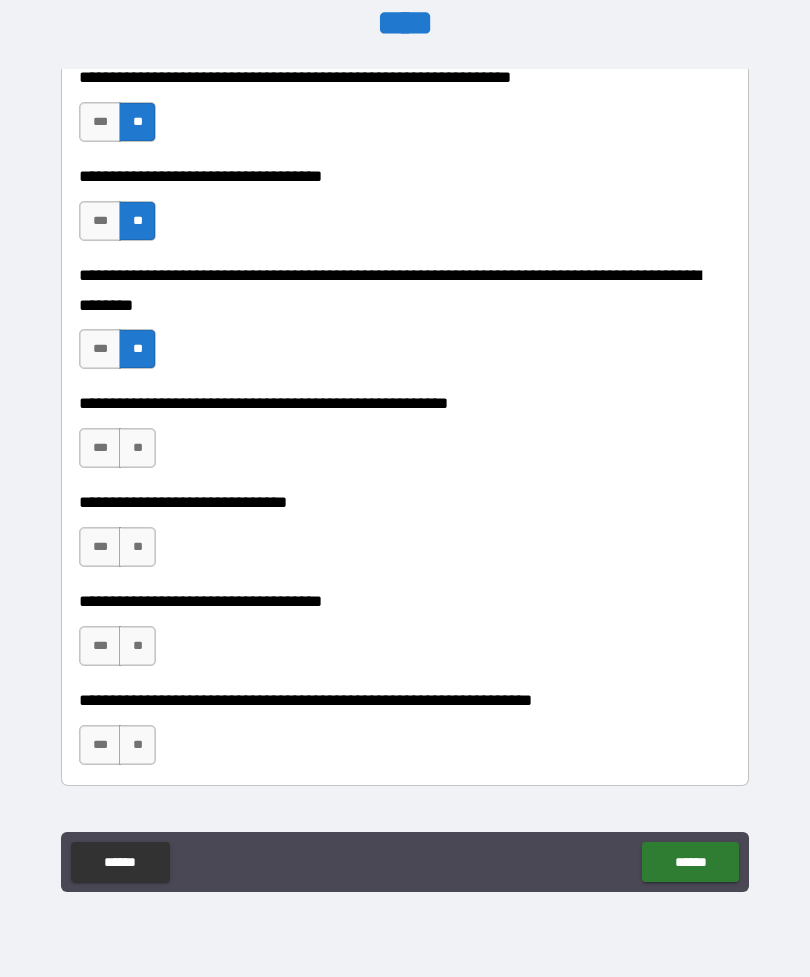 scroll, scrollTop: 1704, scrollLeft: 0, axis: vertical 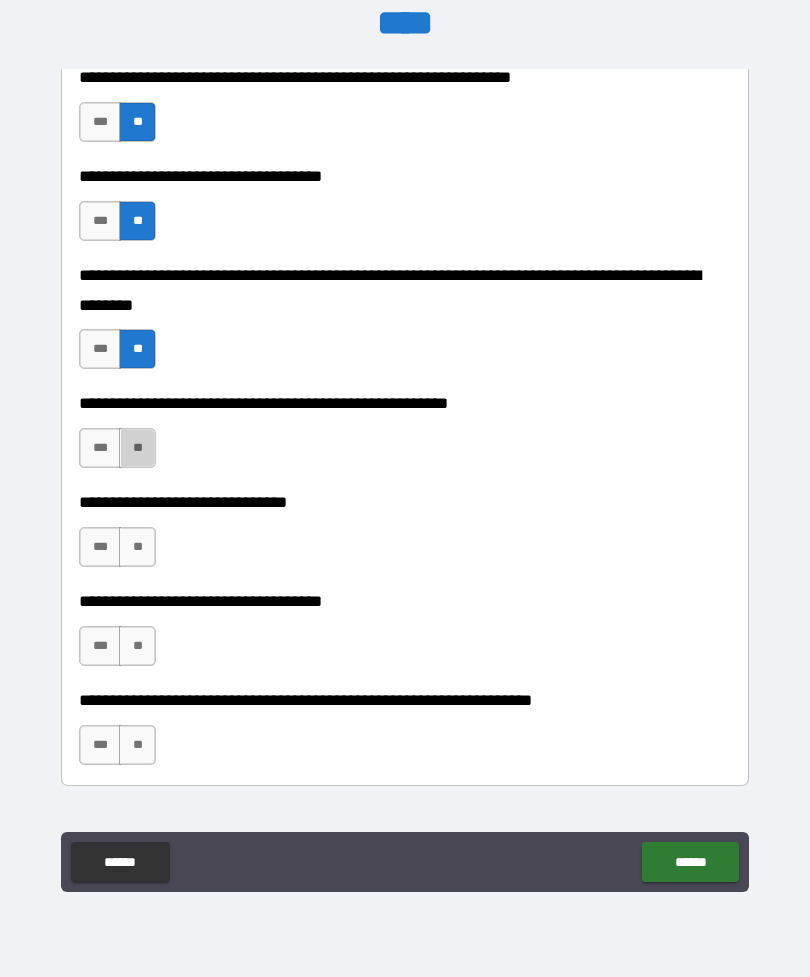 click on "**" at bounding box center (137, 448) 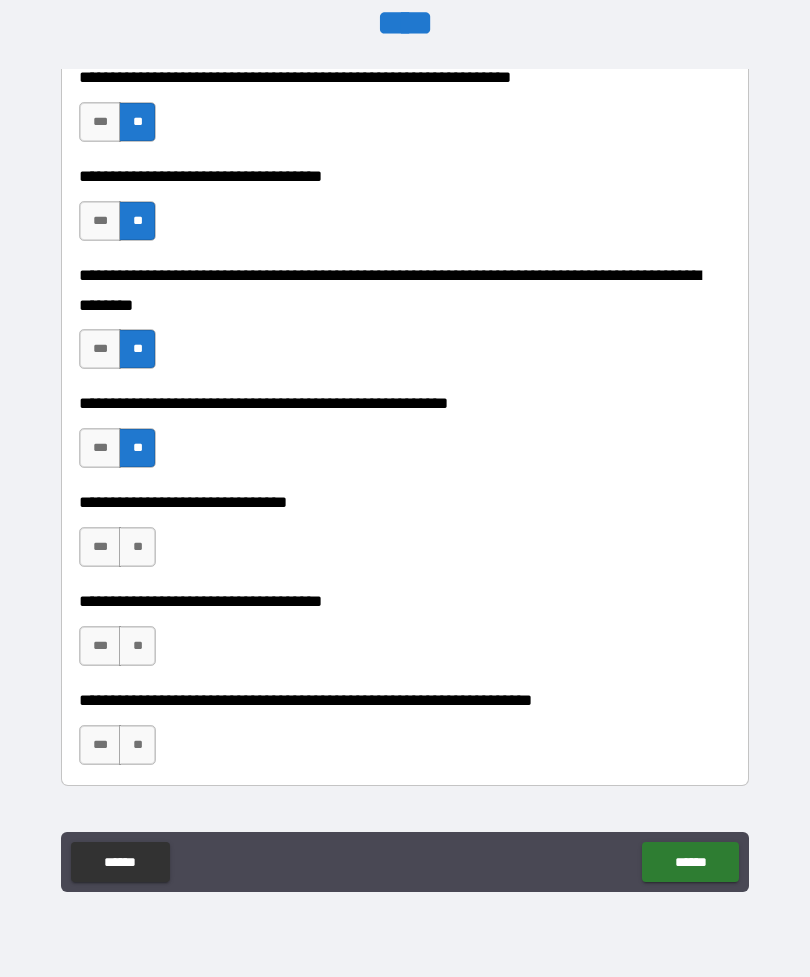 click on "***" at bounding box center (100, 547) 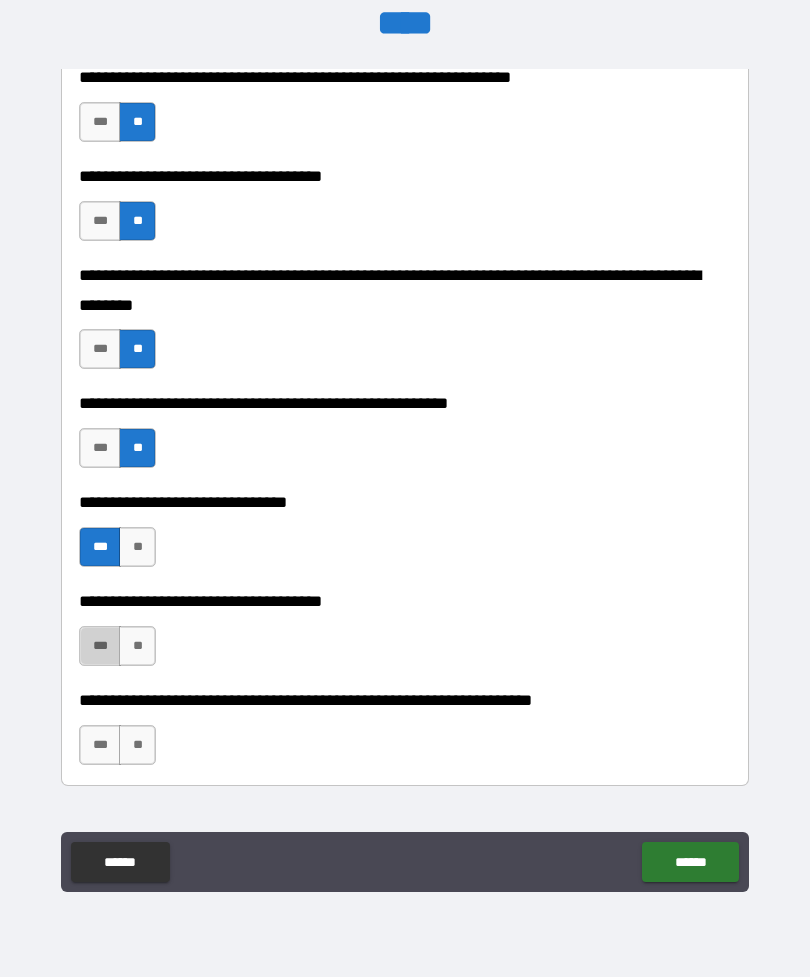 click on "***" at bounding box center [100, 646] 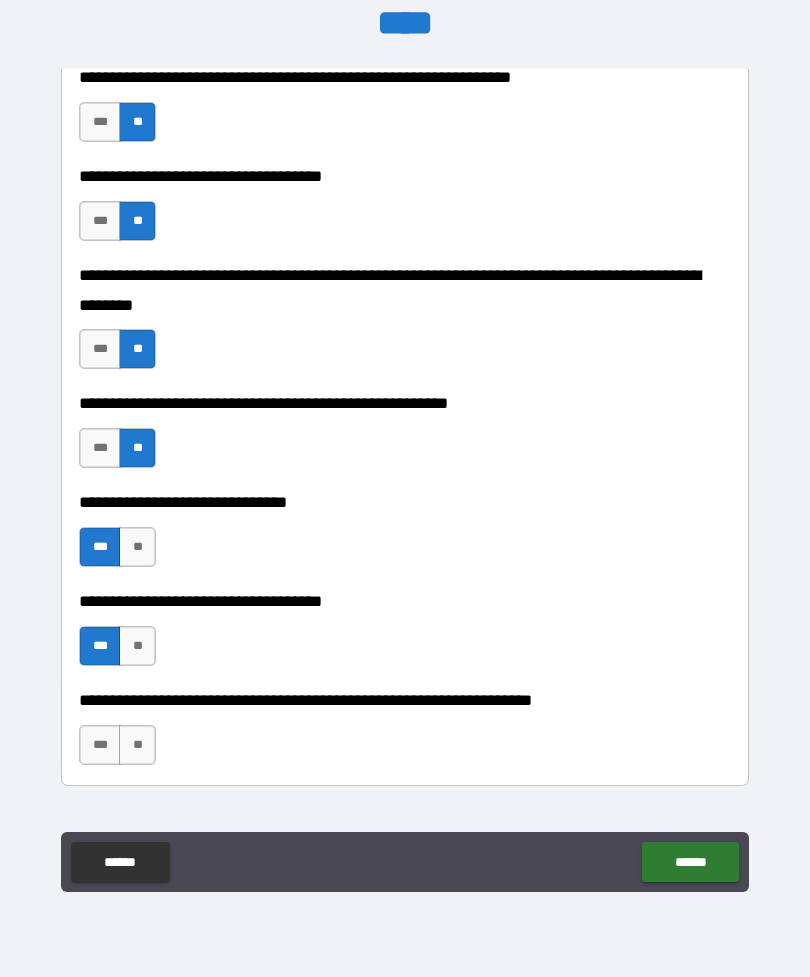 click on "**********" at bounding box center (405, 459) 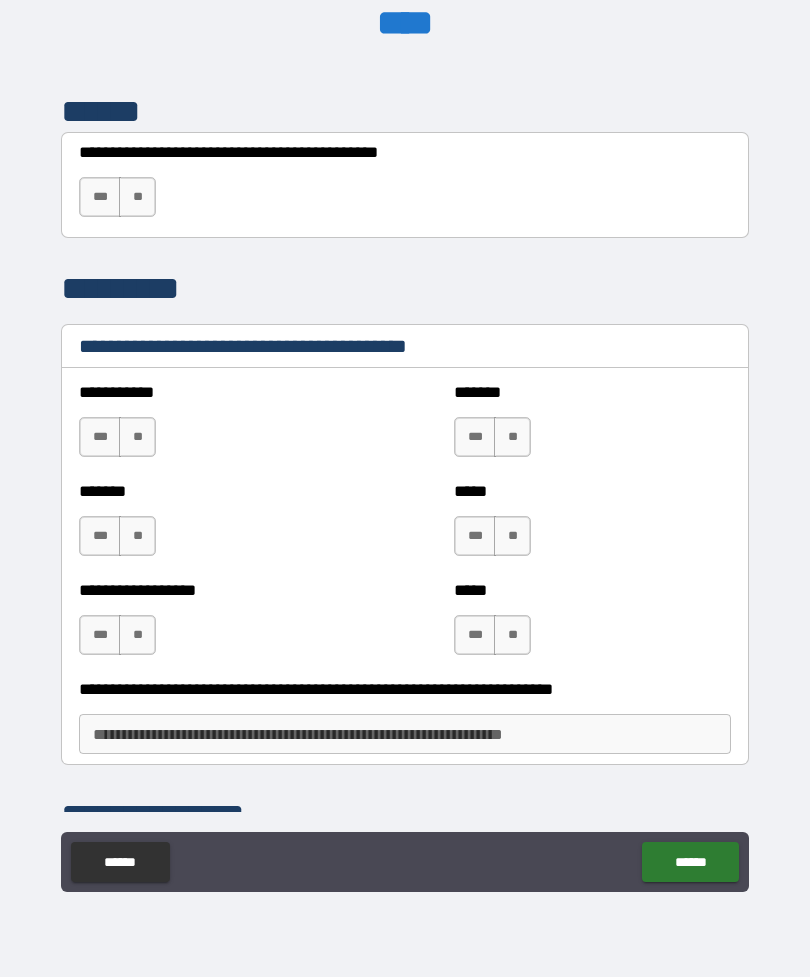 scroll, scrollTop: 2430, scrollLeft: 0, axis: vertical 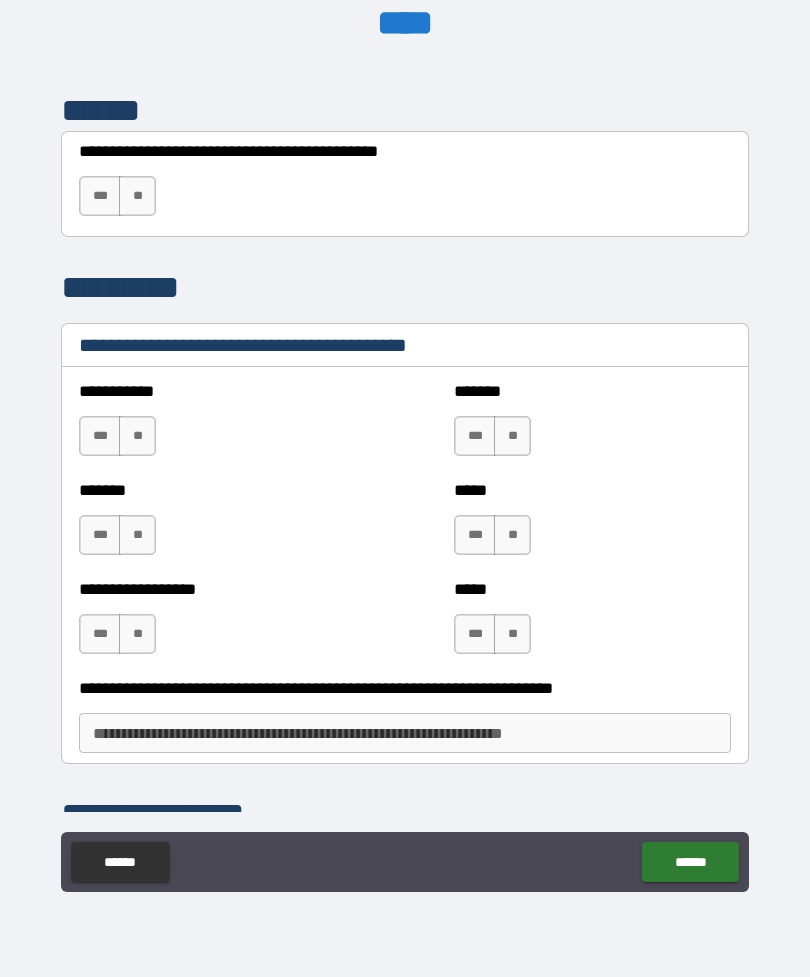 click on "**" at bounding box center (137, 436) 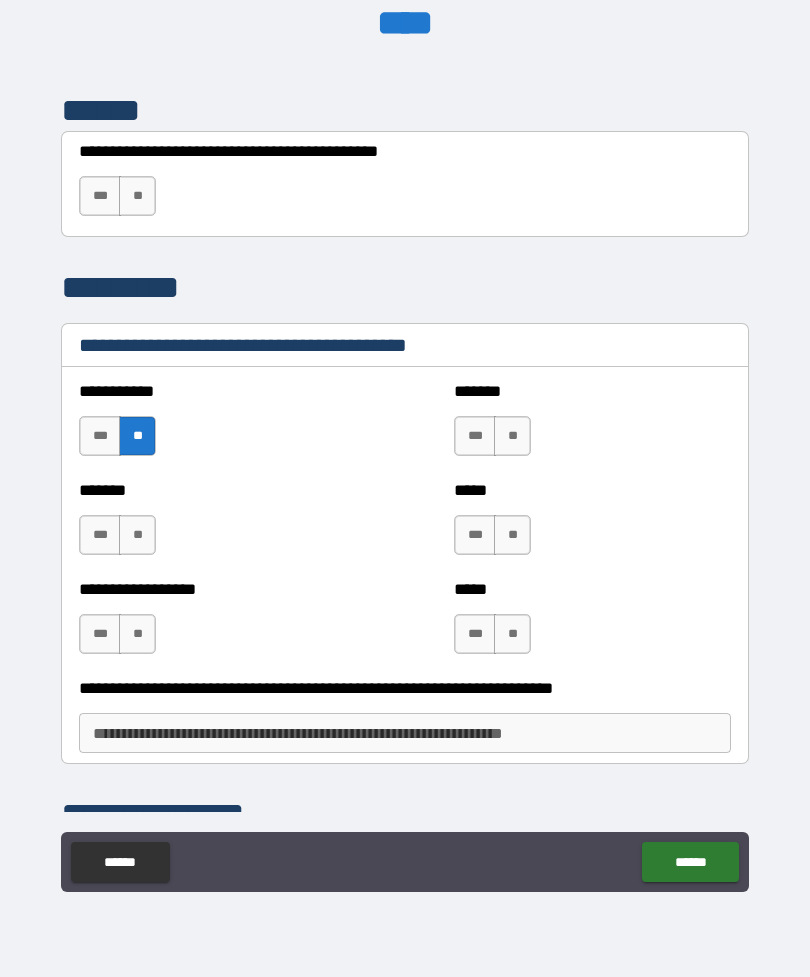 click on "**" at bounding box center (137, 535) 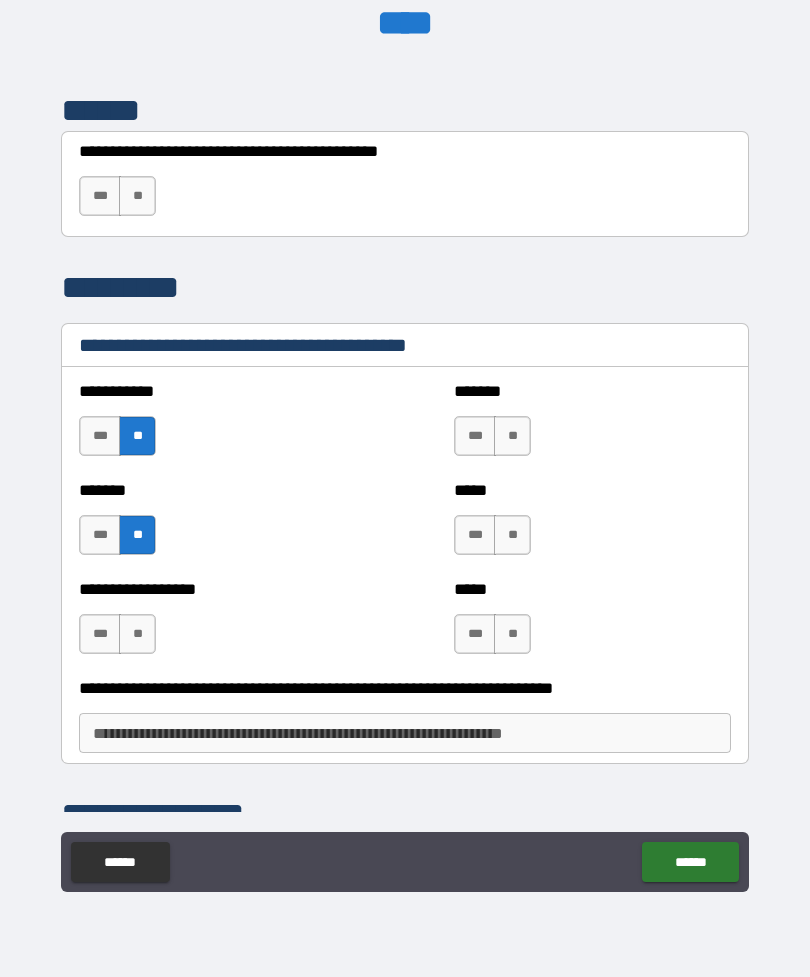click on "**" at bounding box center [137, 634] 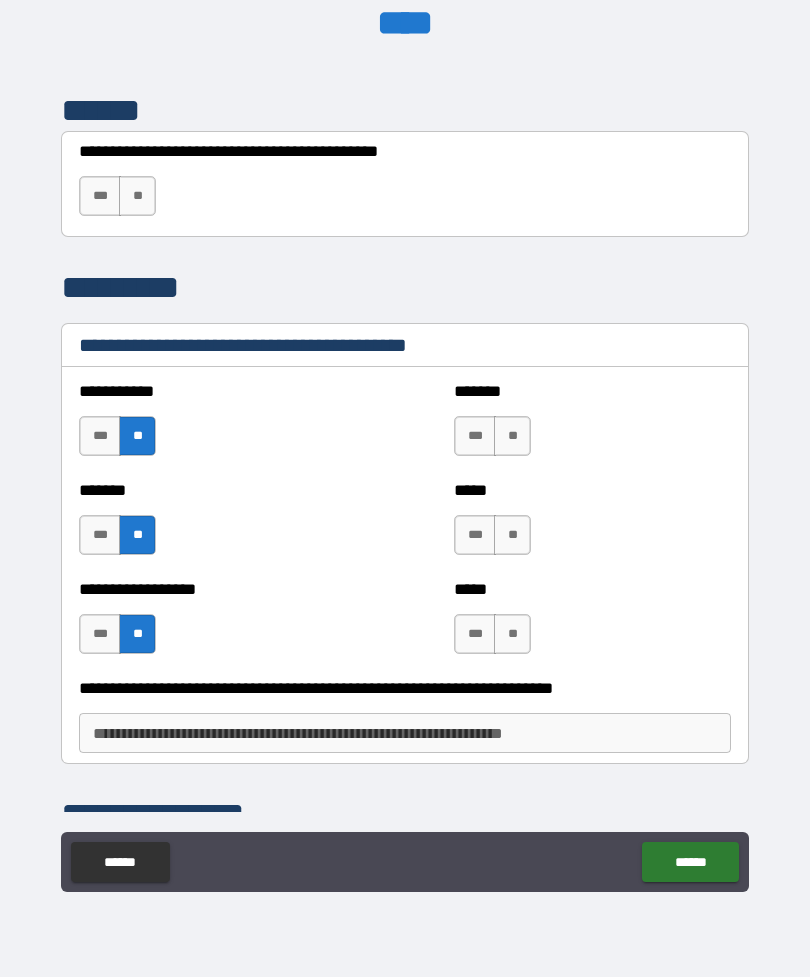 click on "**" at bounding box center (512, 436) 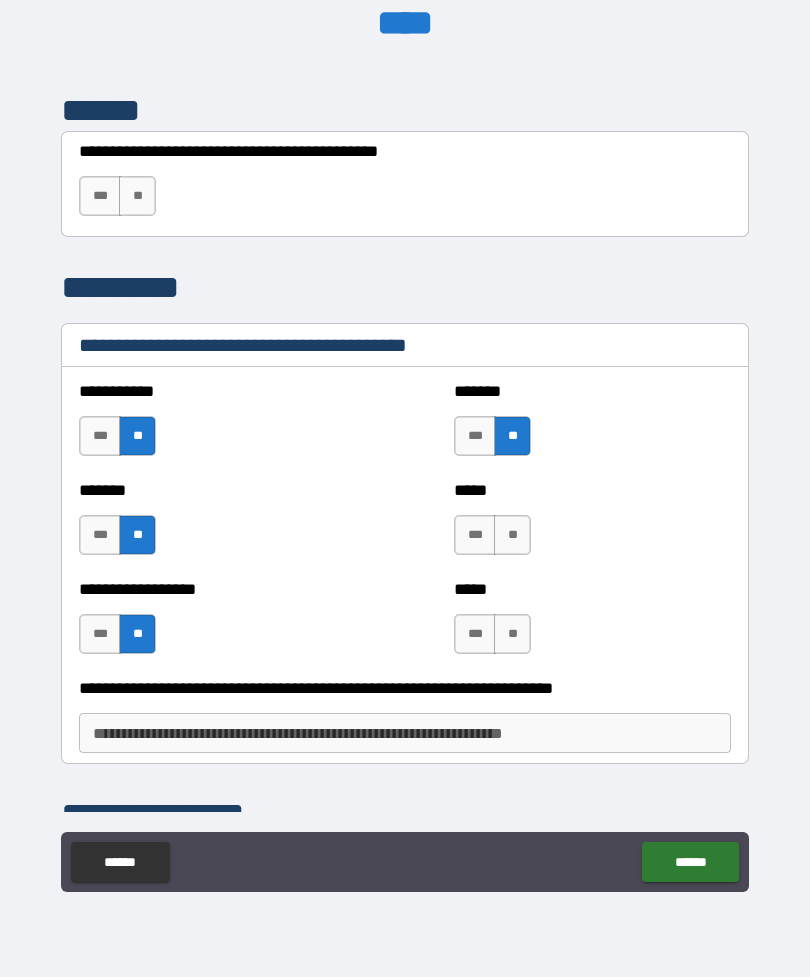 click on "**" at bounding box center [512, 535] 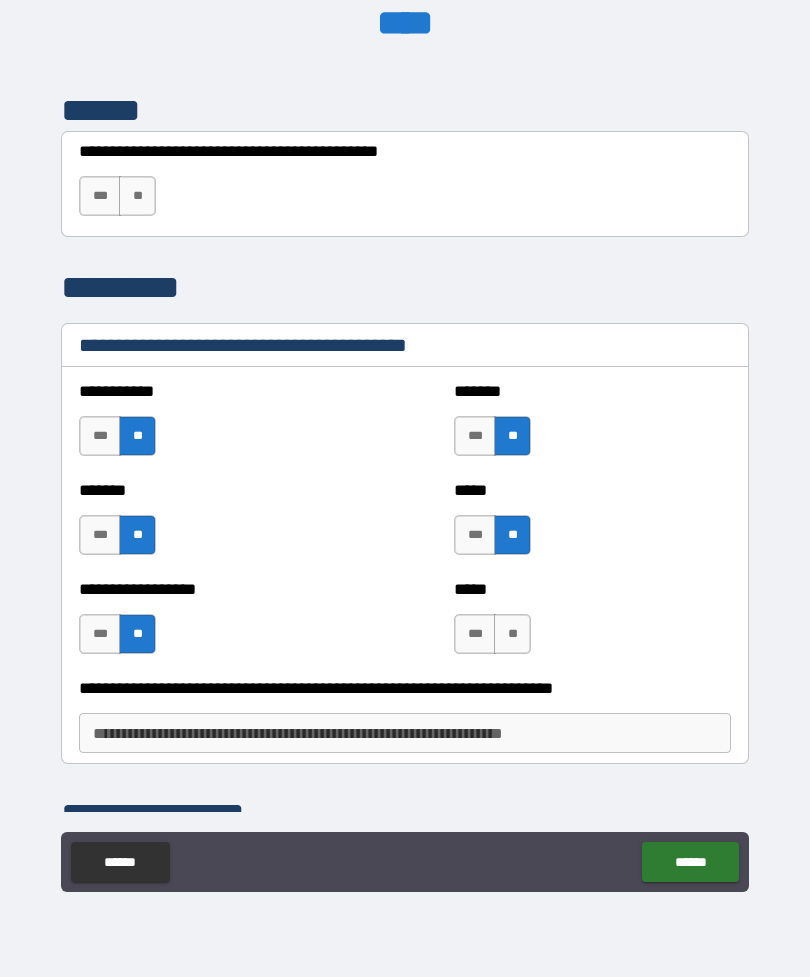 click on "**" at bounding box center [512, 634] 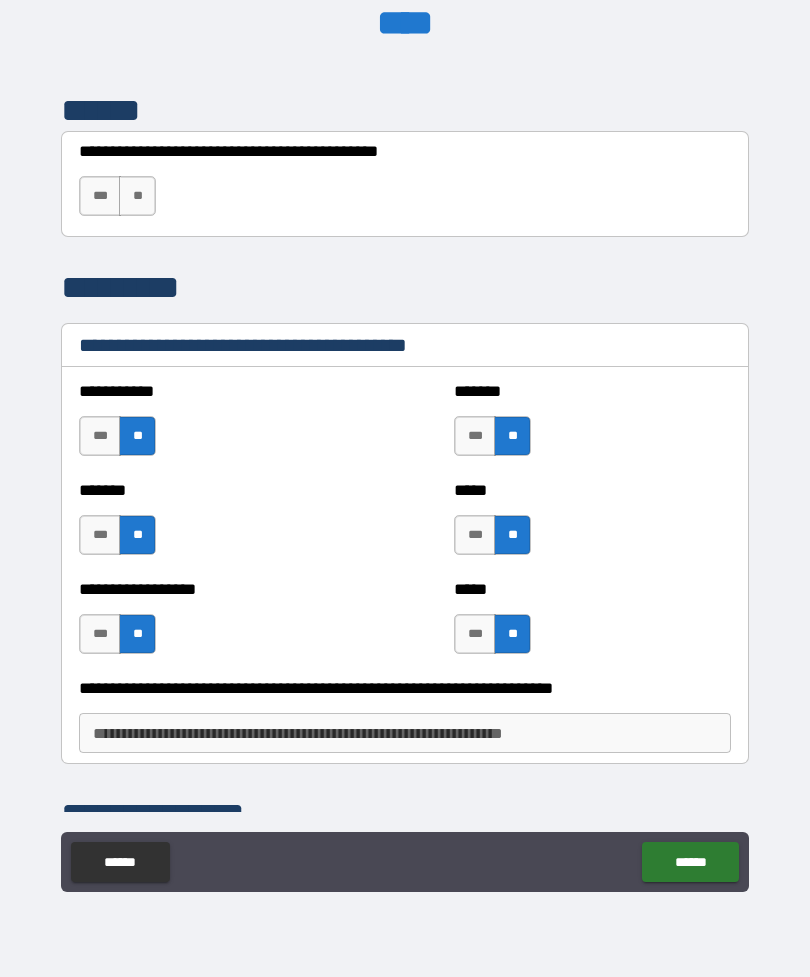 click on "******" at bounding box center [690, 862] 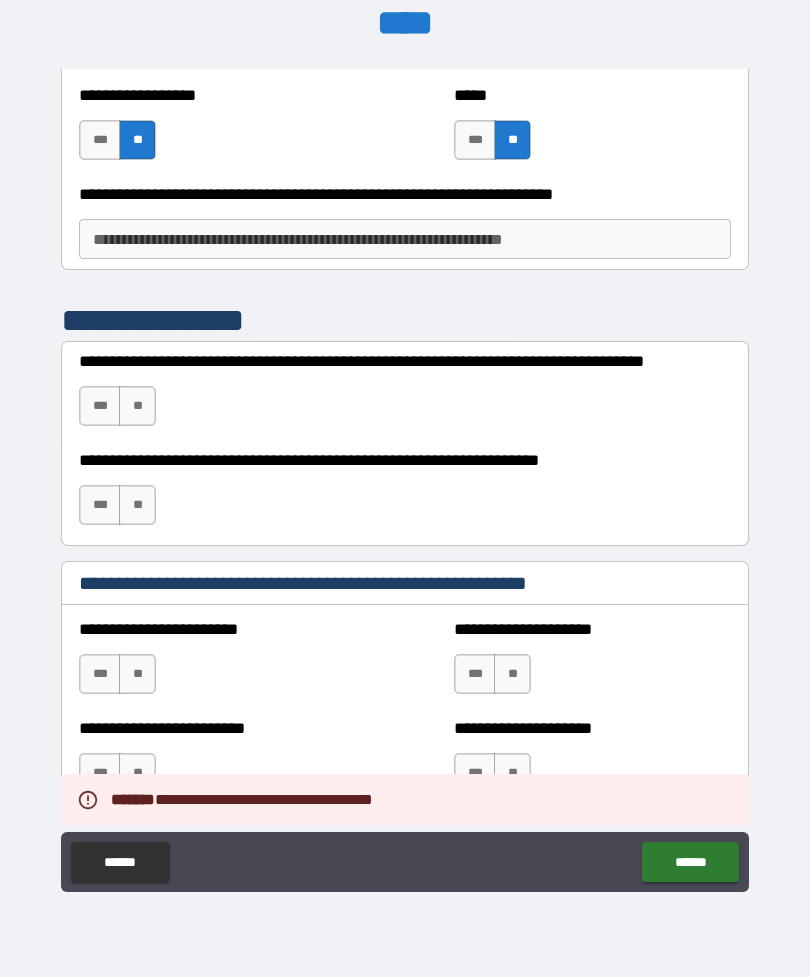 scroll, scrollTop: 2926, scrollLeft: 0, axis: vertical 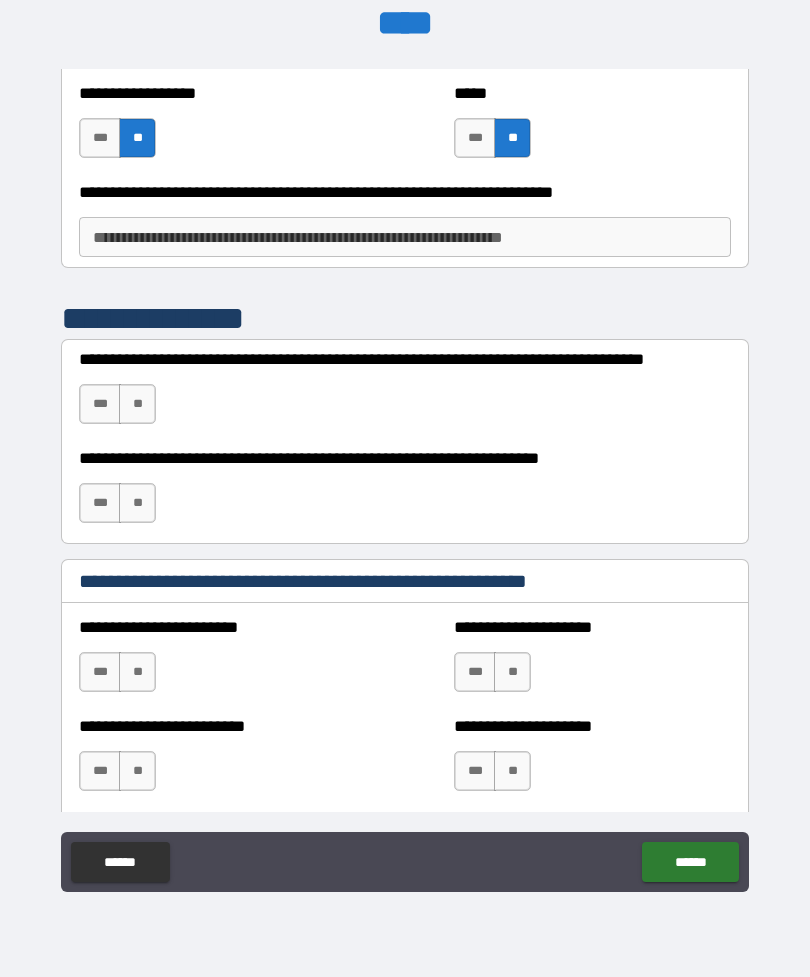click on "**" at bounding box center (137, 404) 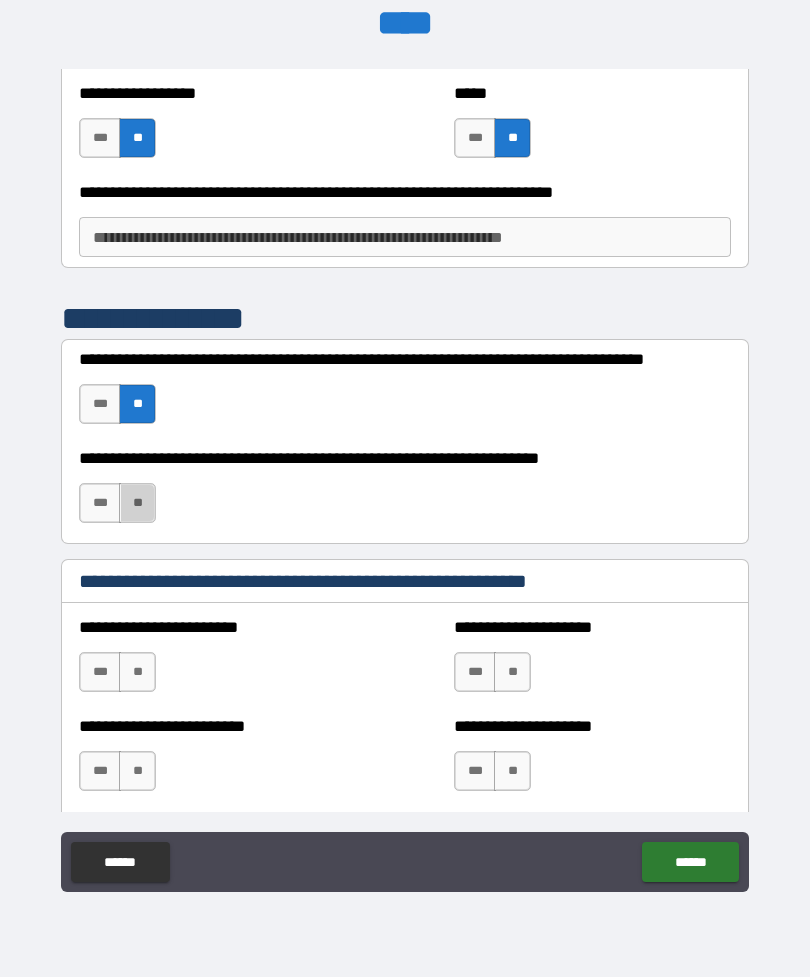 click on "**" at bounding box center [137, 503] 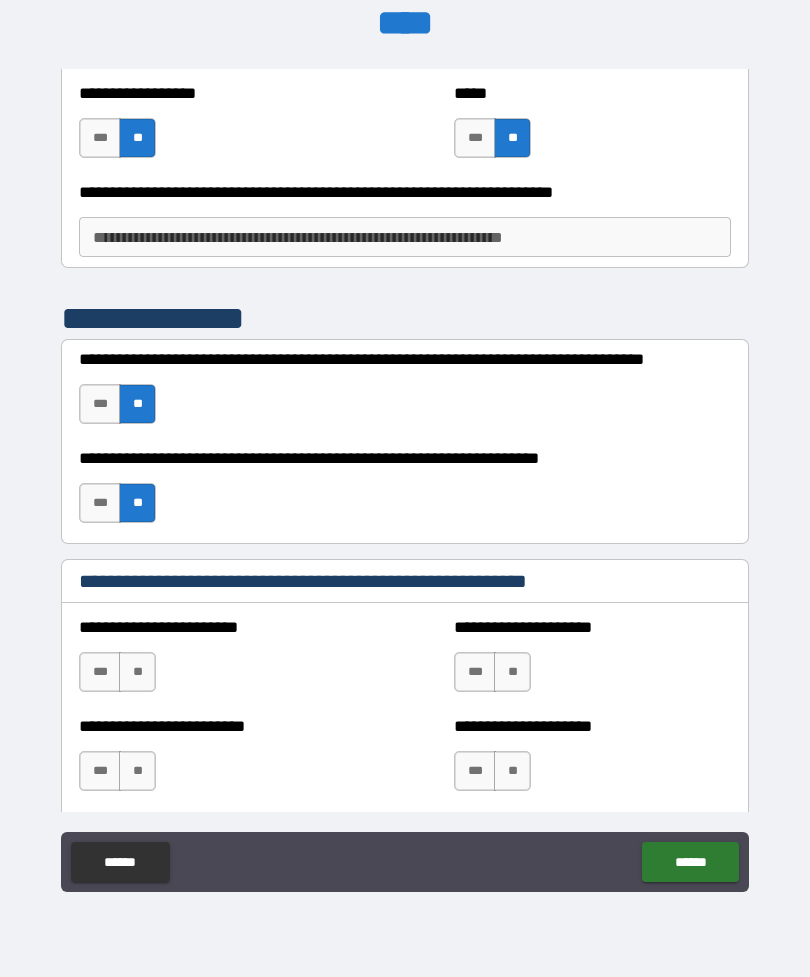 click on "**********" at bounding box center (217, 726) 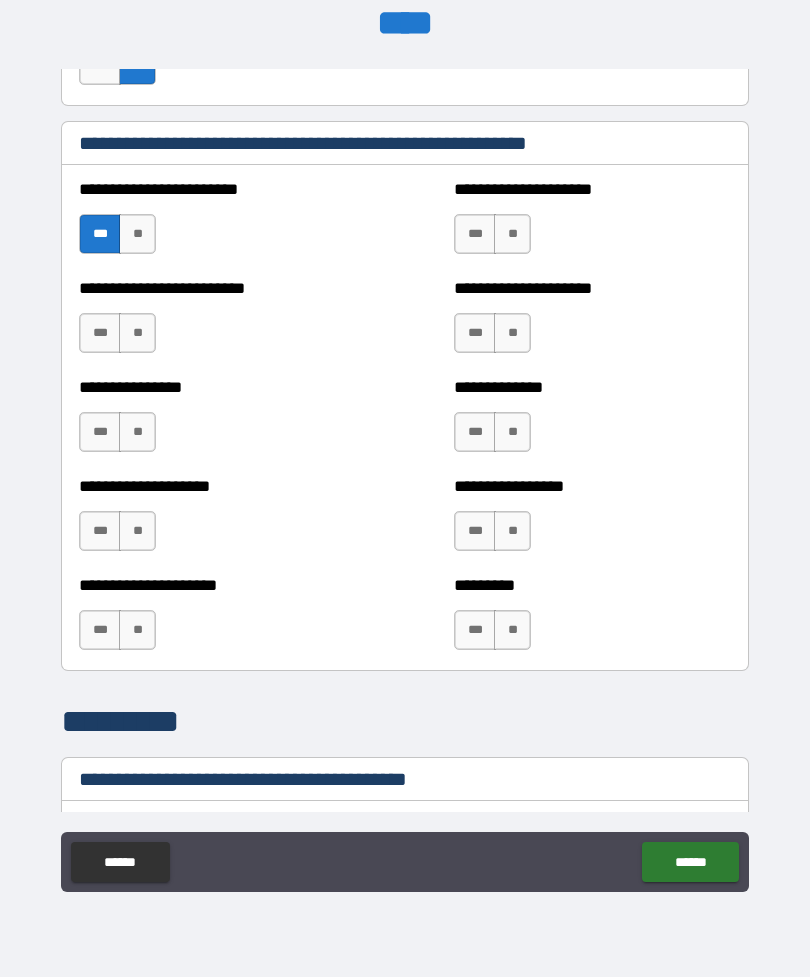 scroll, scrollTop: 3363, scrollLeft: 0, axis: vertical 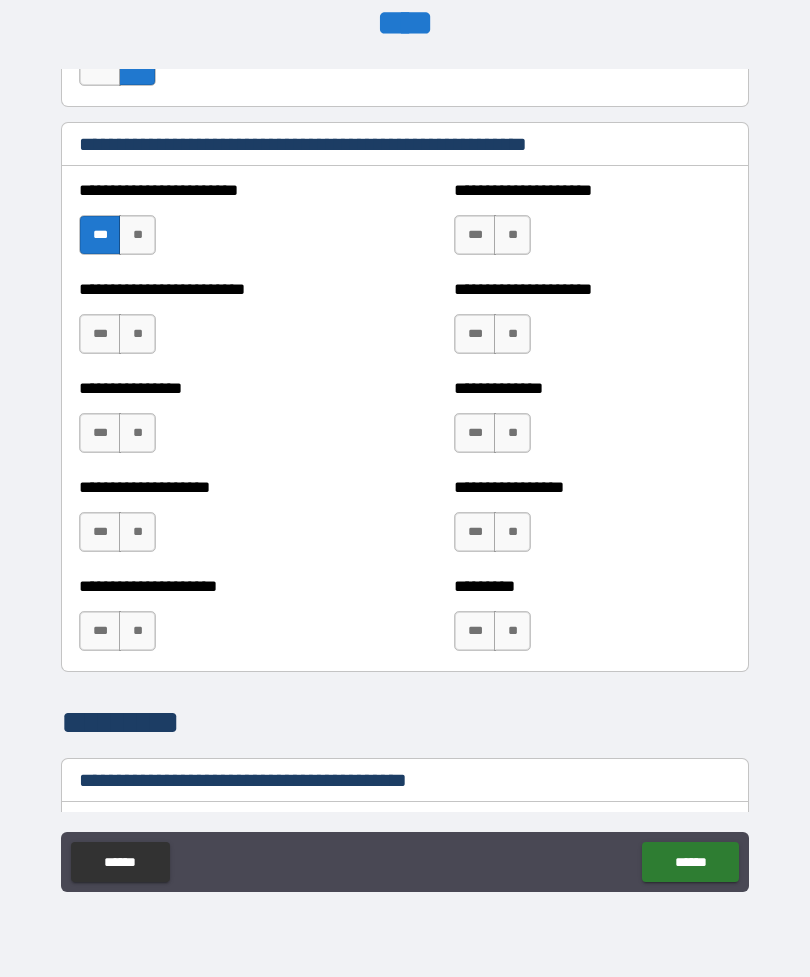 click on "**" at bounding box center (137, 235) 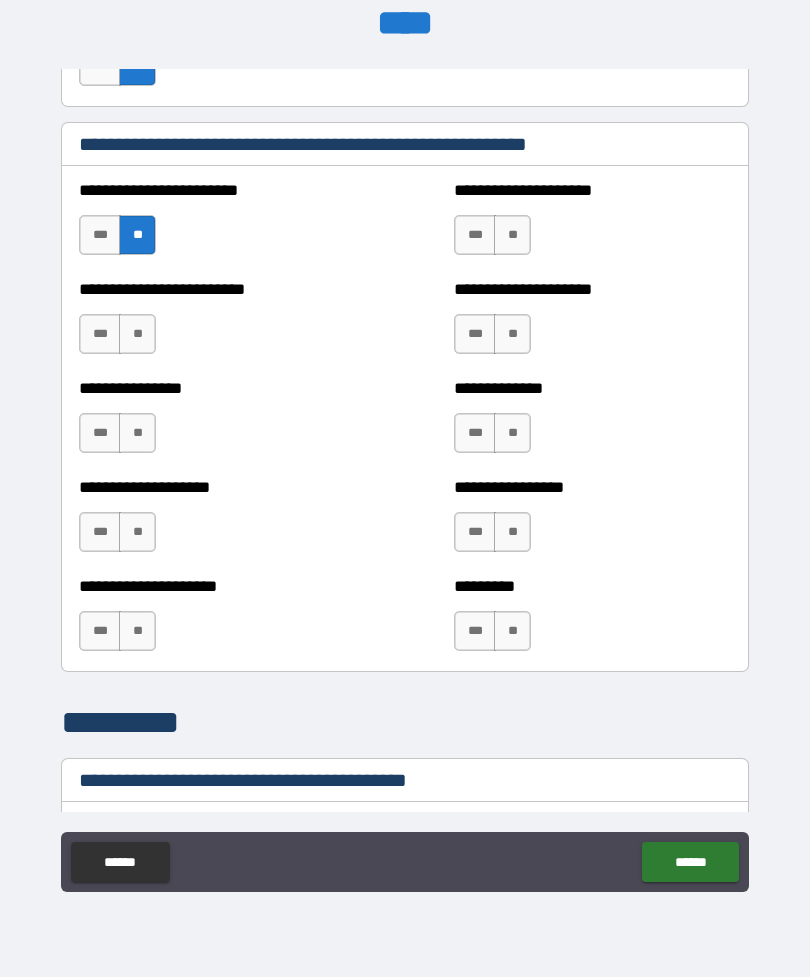 click on "**" at bounding box center (137, 235) 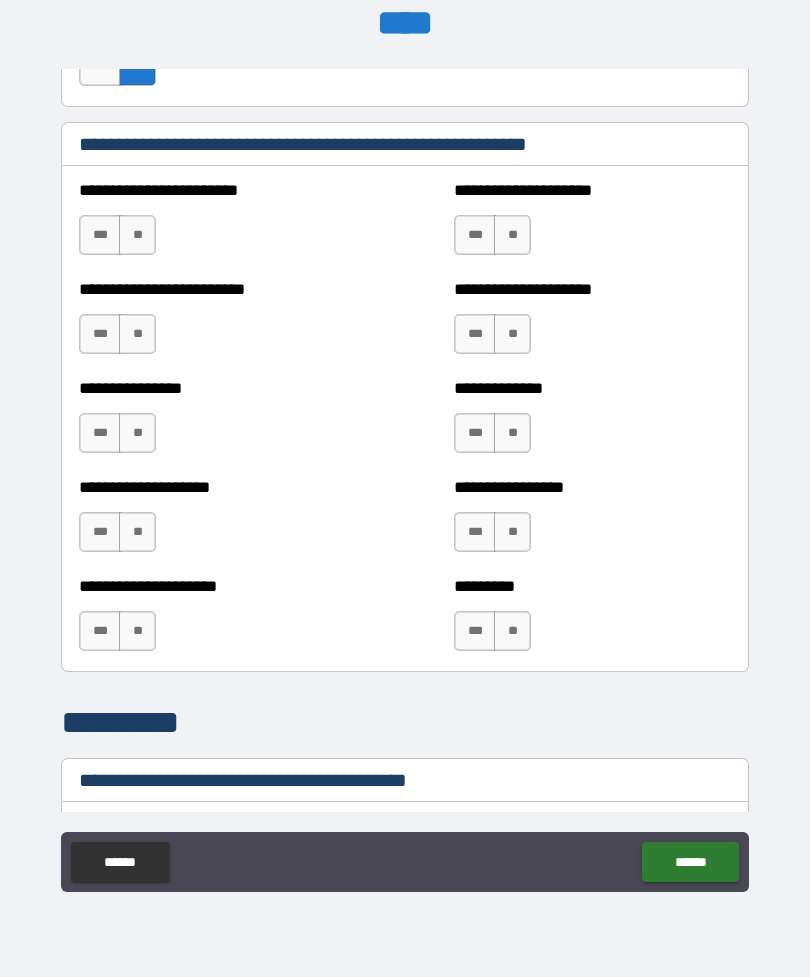 click on "***" at bounding box center (100, 532) 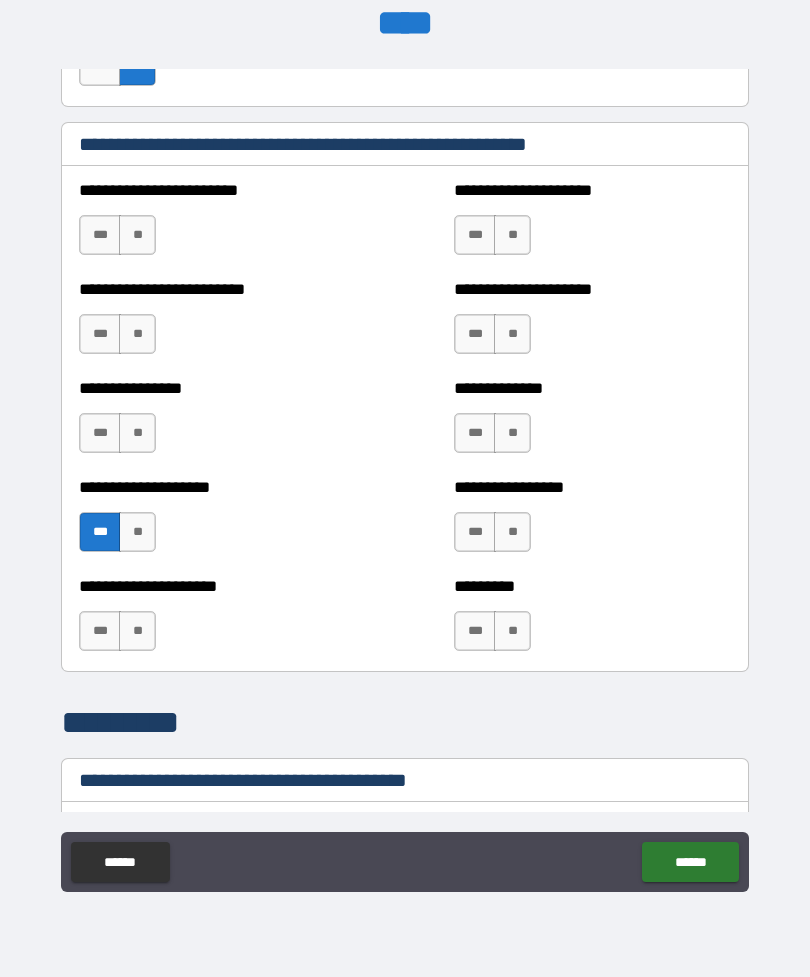 click on "**" at bounding box center (137, 631) 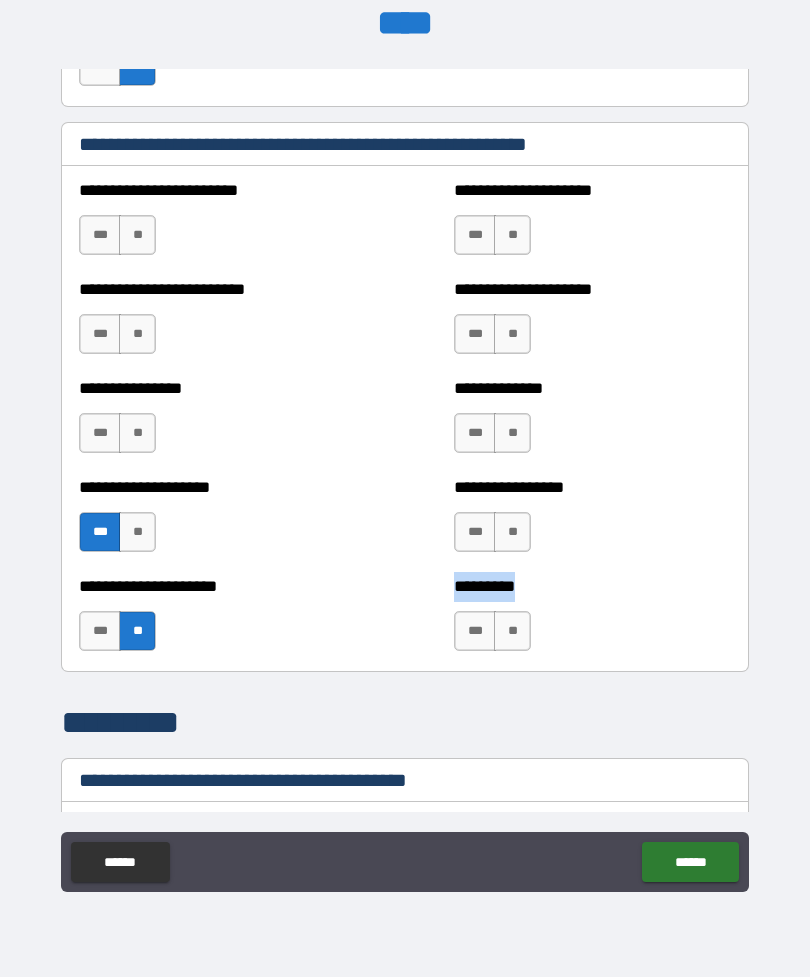 click on "**" at bounding box center (137, 433) 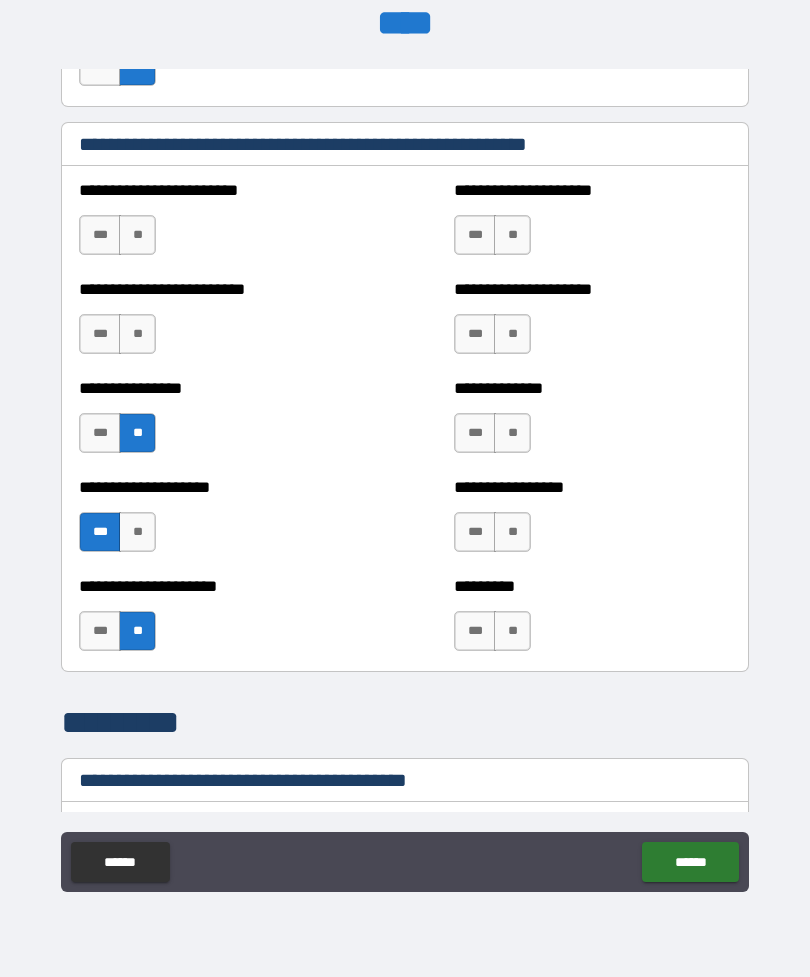 click on "**" at bounding box center (137, 334) 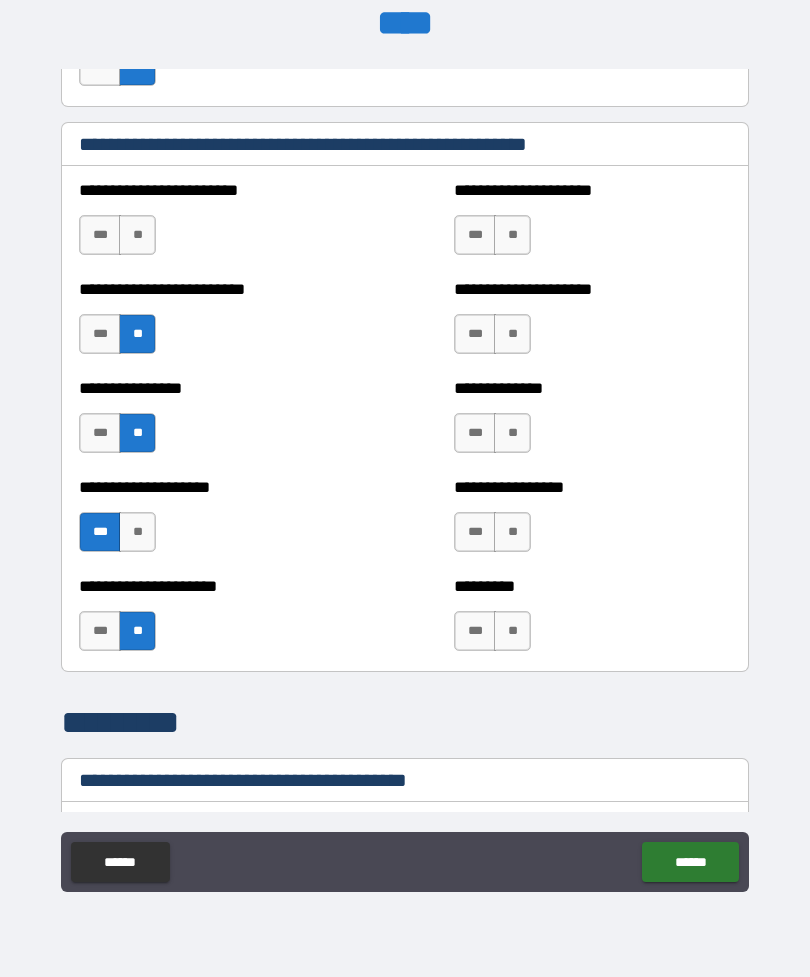 click on "**" at bounding box center (137, 235) 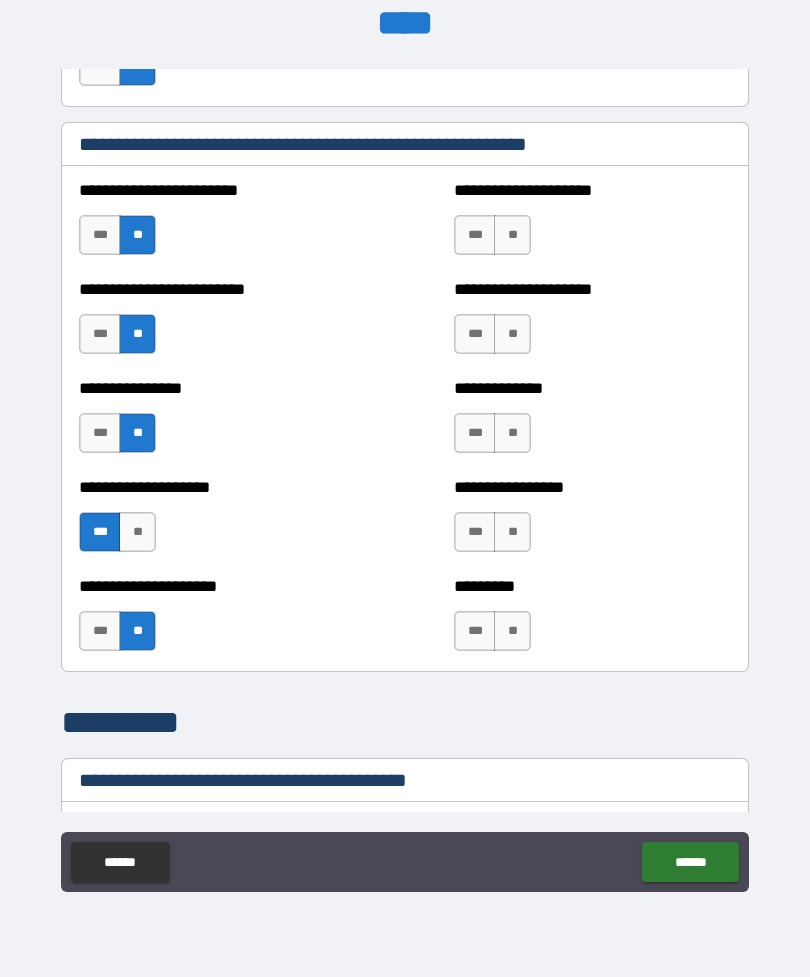 click on "**" at bounding box center [512, 235] 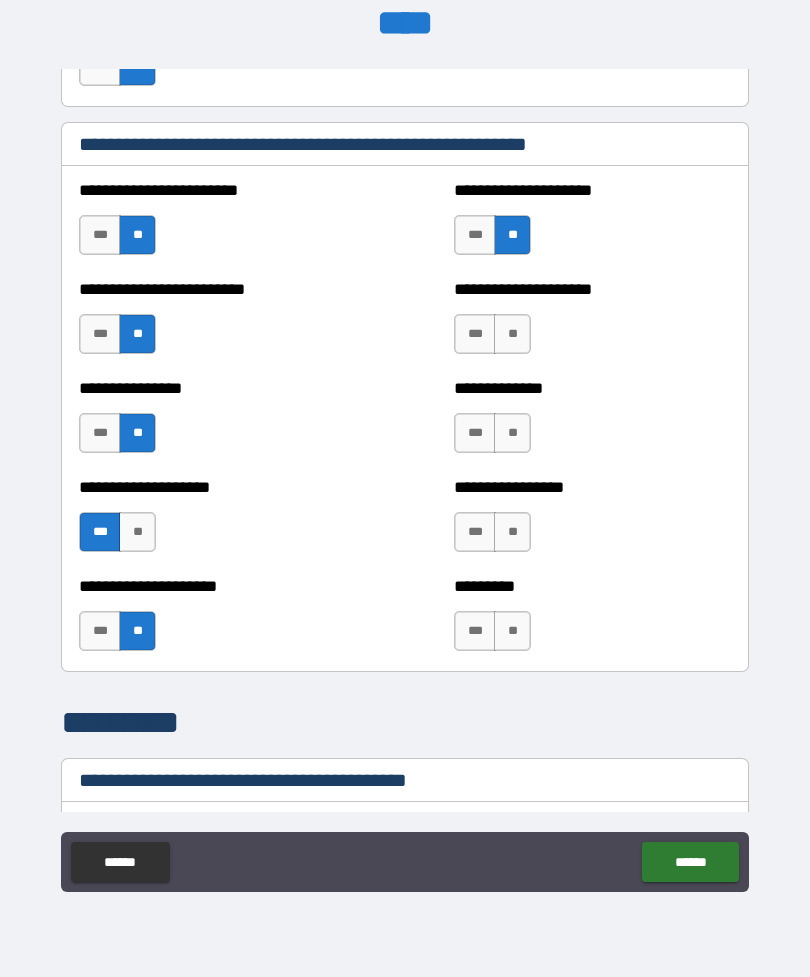 click on "**" at bounding box center [512, 334] 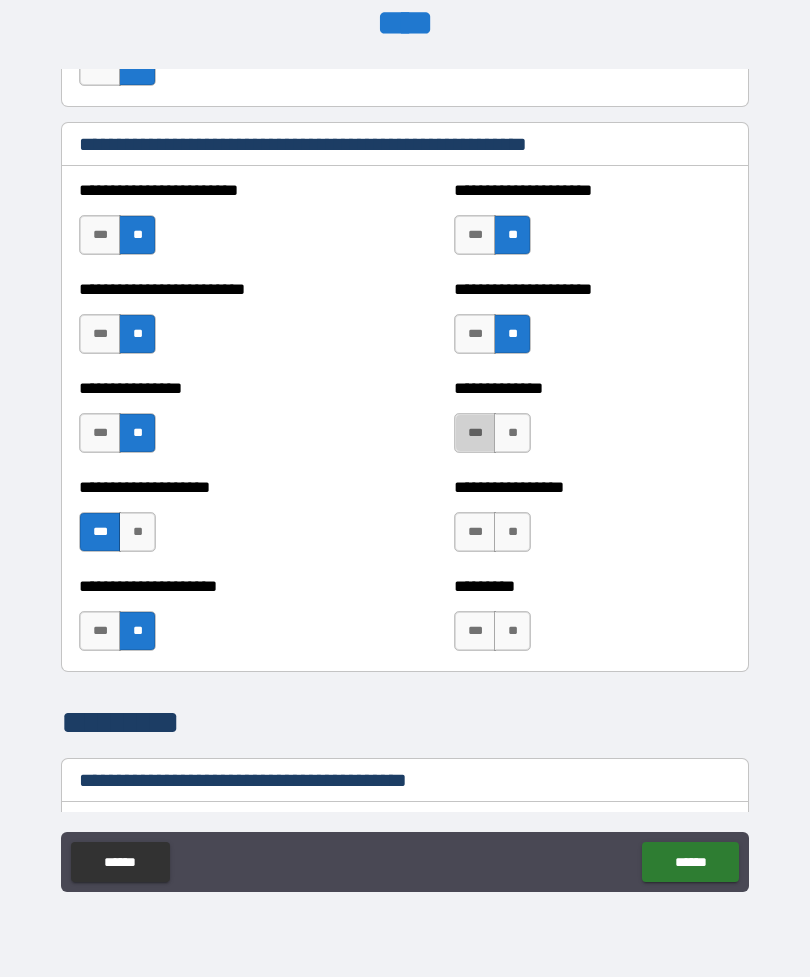 click on "***" at bounding box center (475, 433) 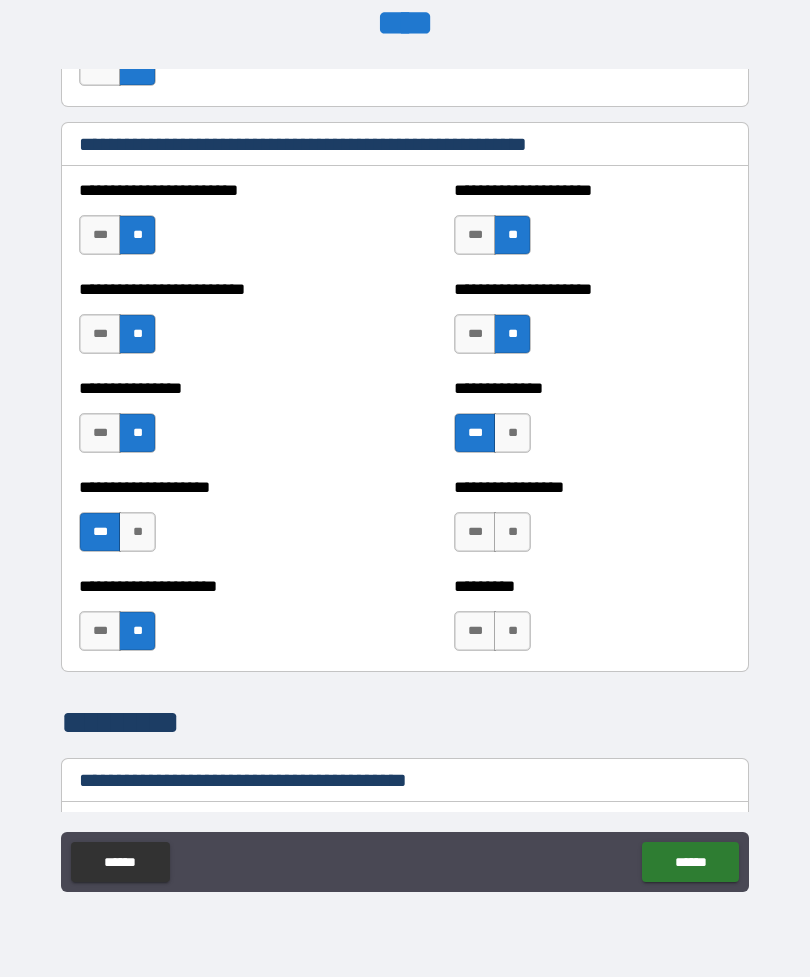 click on "**" at bounding box center [512, 532] 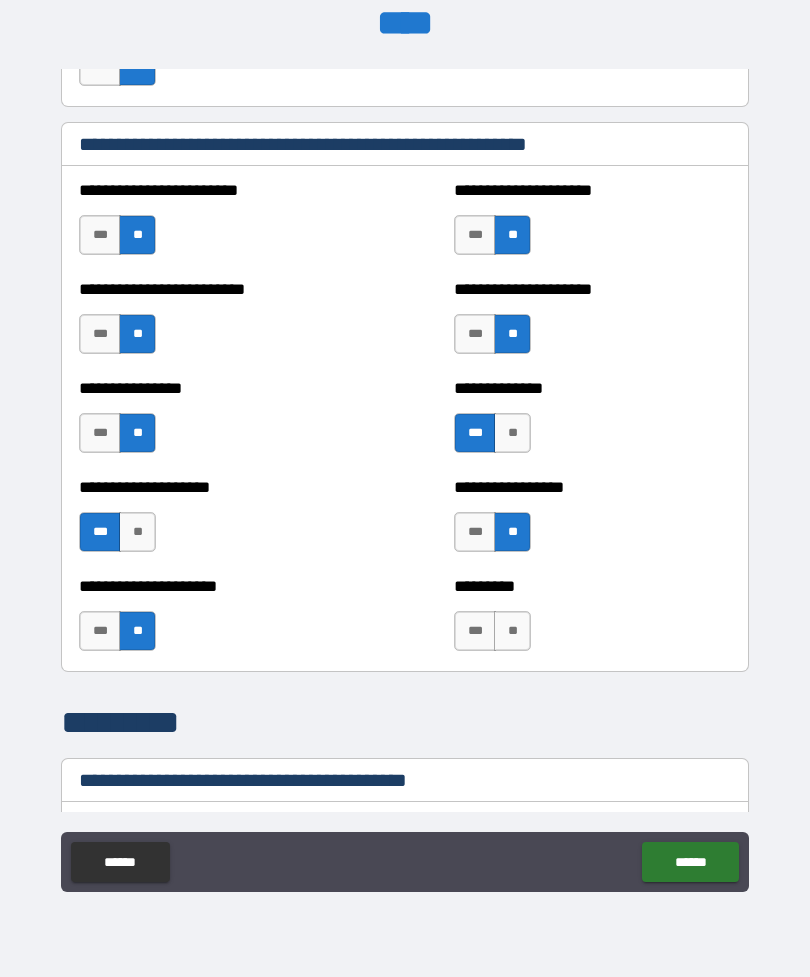 click on "**" at bounding box center [512, 631] 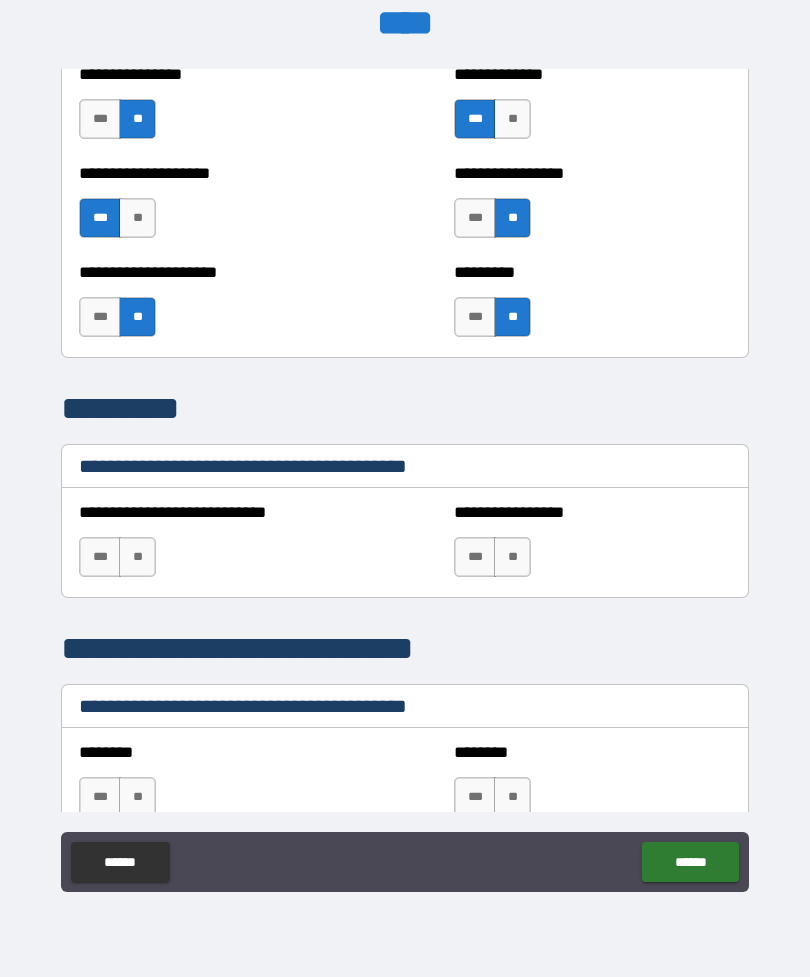 scroll, scrollTop: 3681, scrollLeft: 0, axis: vertical 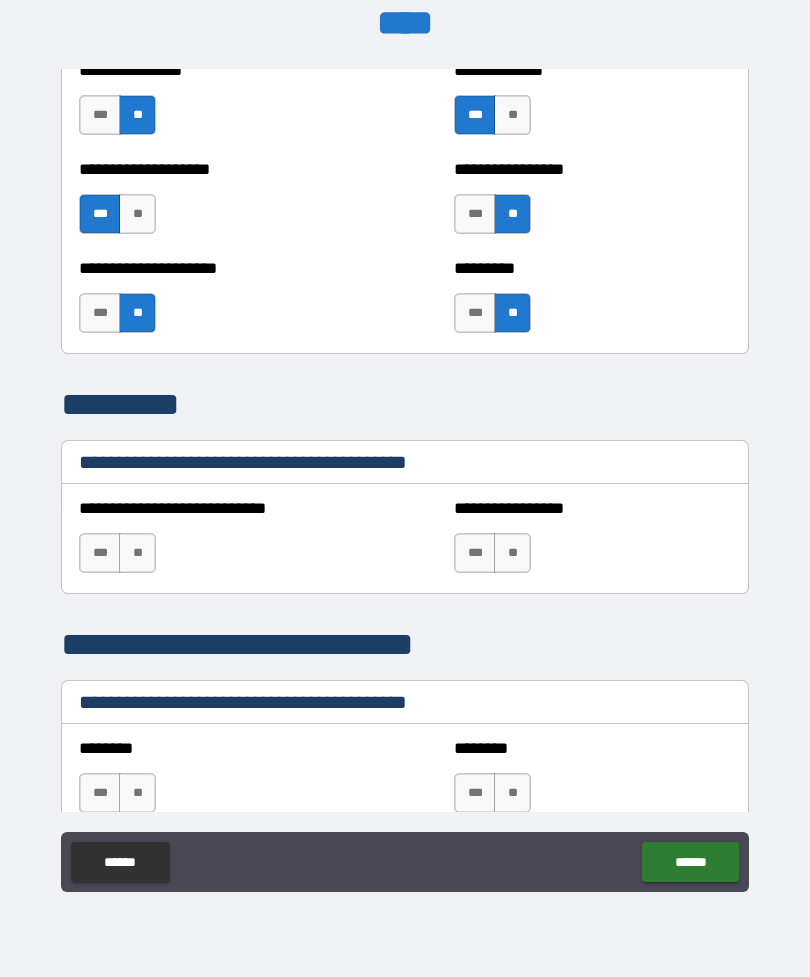 click on "**" at bounding box center (137, 553) 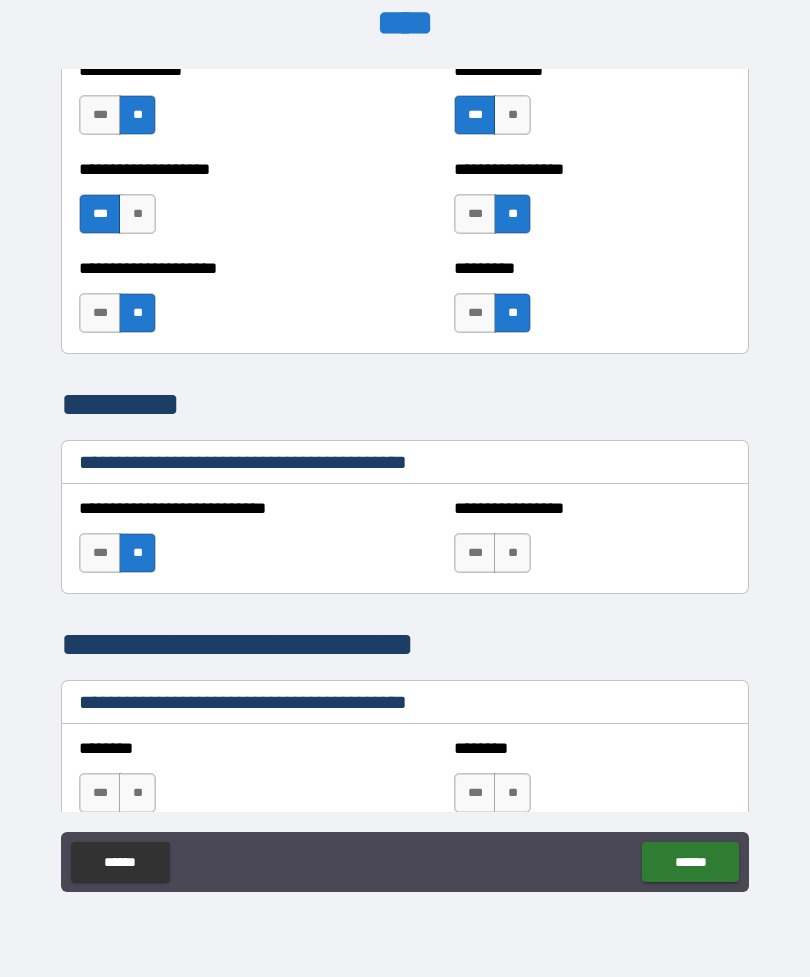 click on "**" at bounding box center (512, 553) 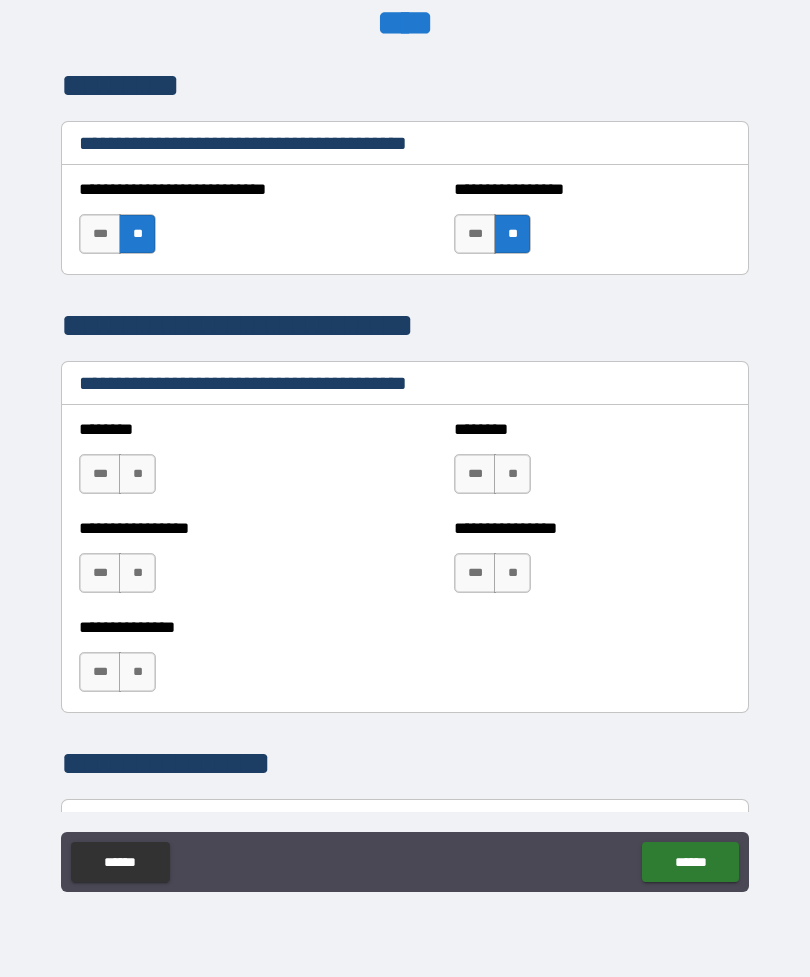 scroll, scrollTop: 4004, scrollLeft: 0, axis: vertical 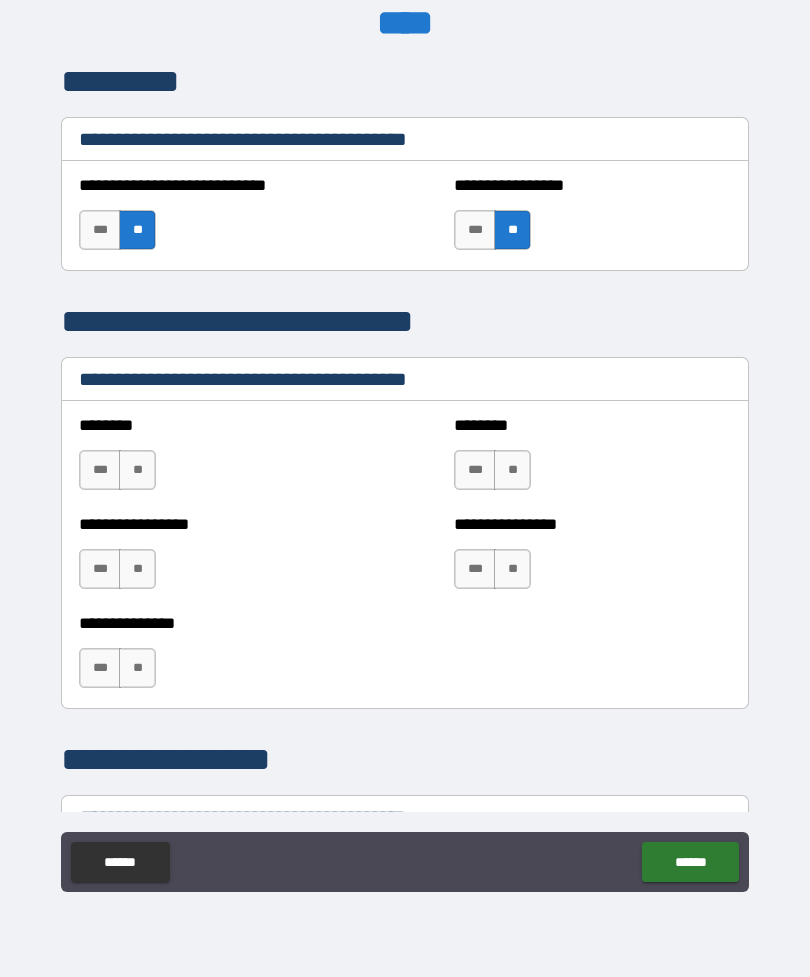 click on "**" at bounding box center (137, 470) 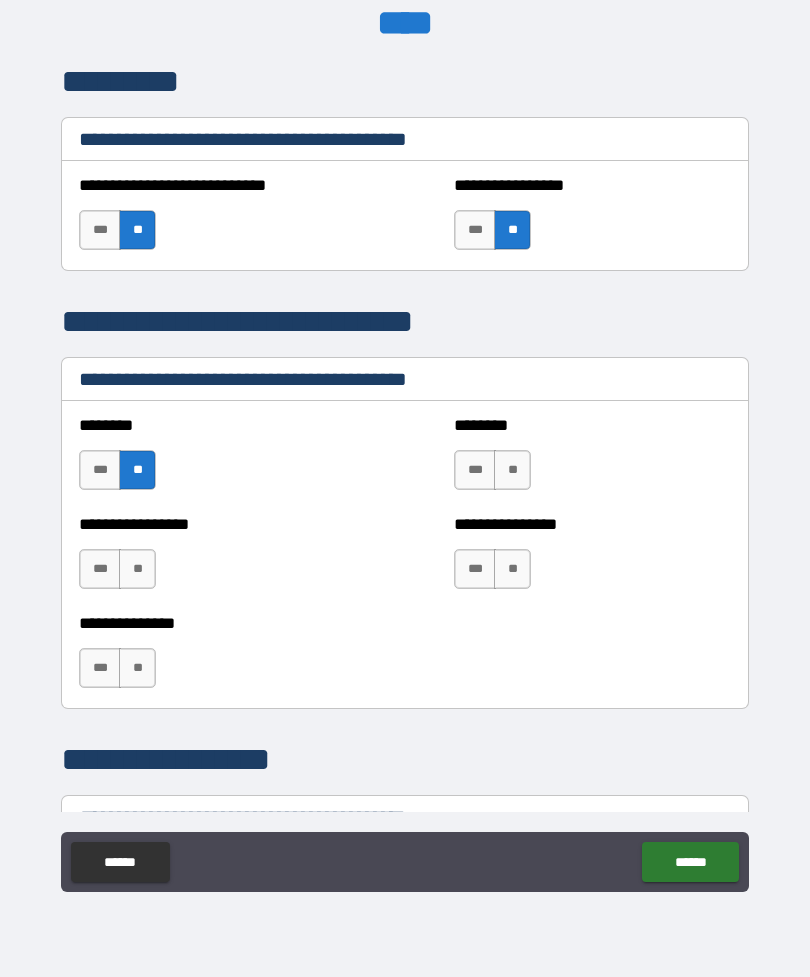 click on "**" at bounding box center (137, 569) 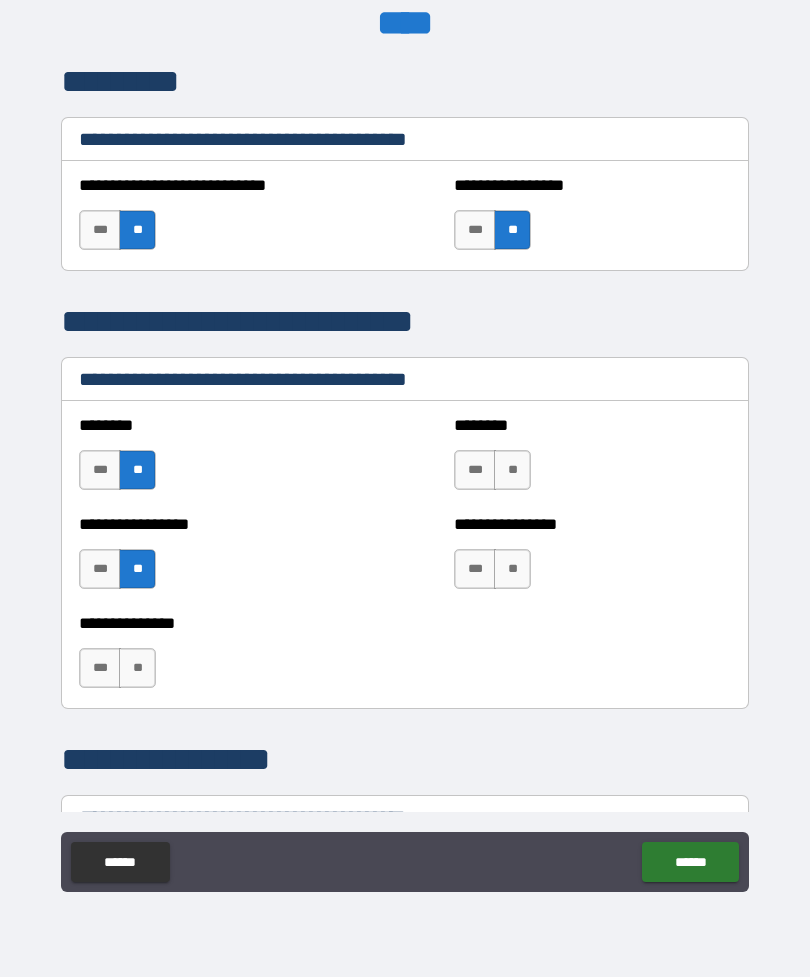 click on "**" at bounding box center [137, 668] 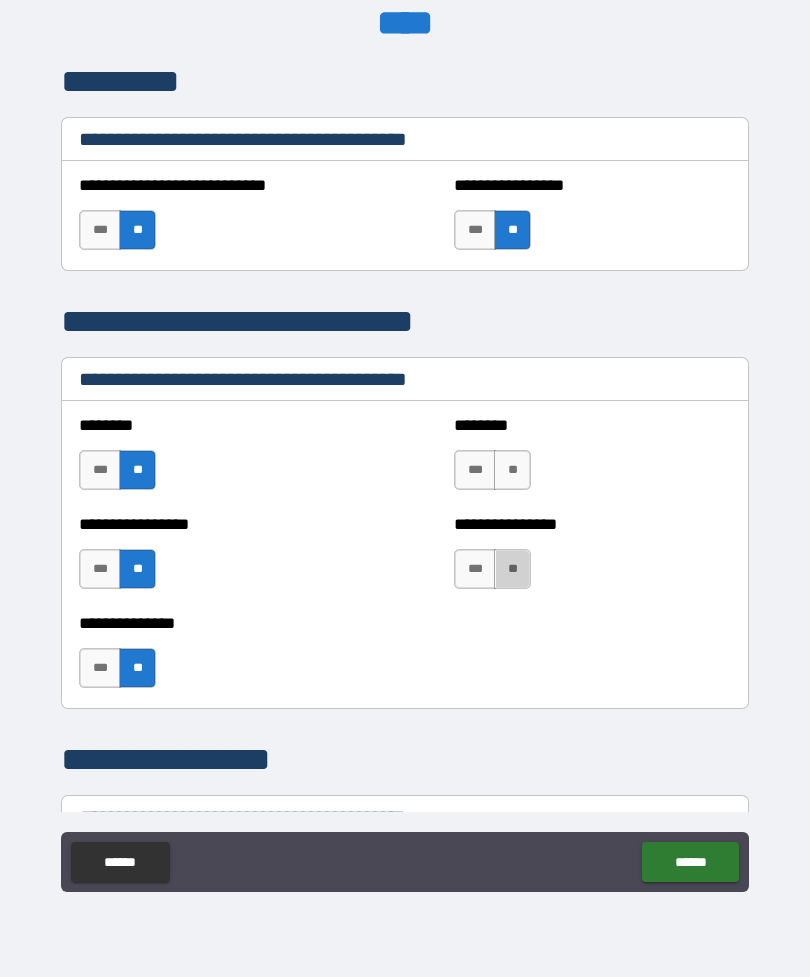 click on "**" at bounding box center [512, 569] 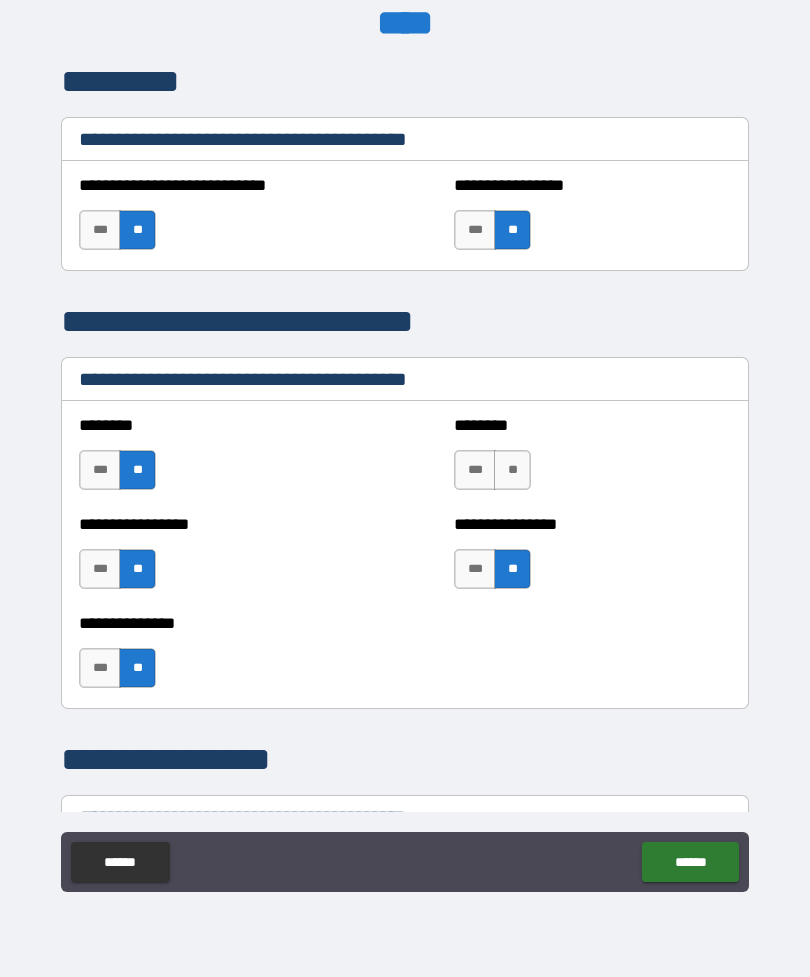 click on "**" at bounding box center [512, 470] 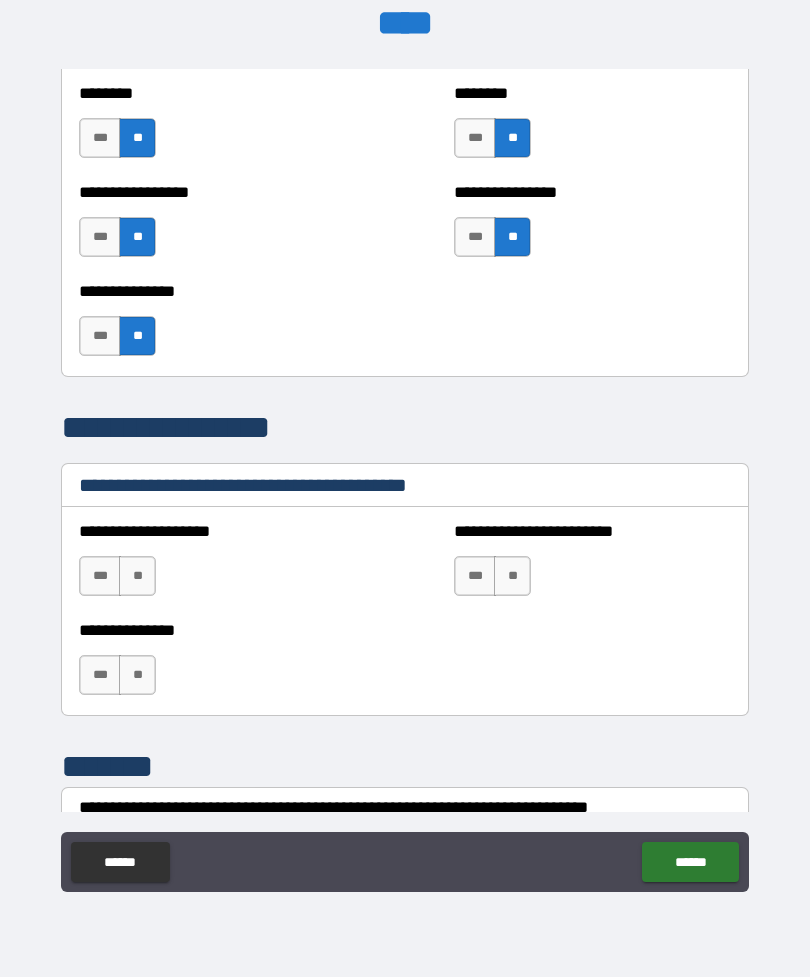 scroll, scrollTop: 4358, scrollLeft: 0, axis: vertical 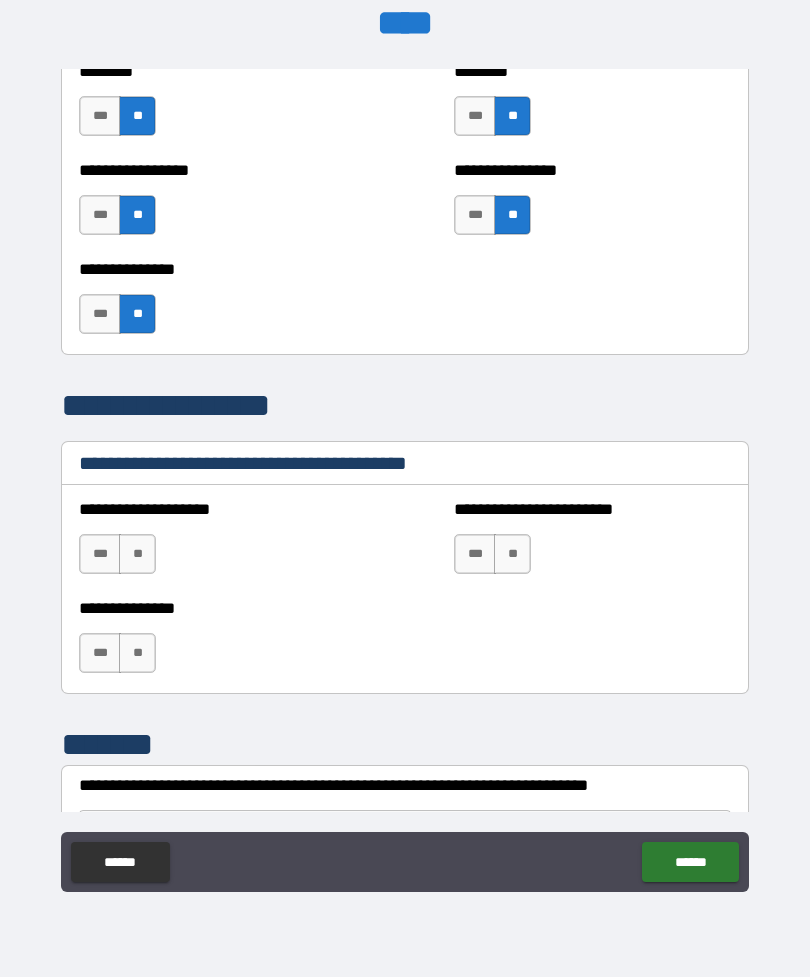 click on "**" at bounding box center [137, 554] 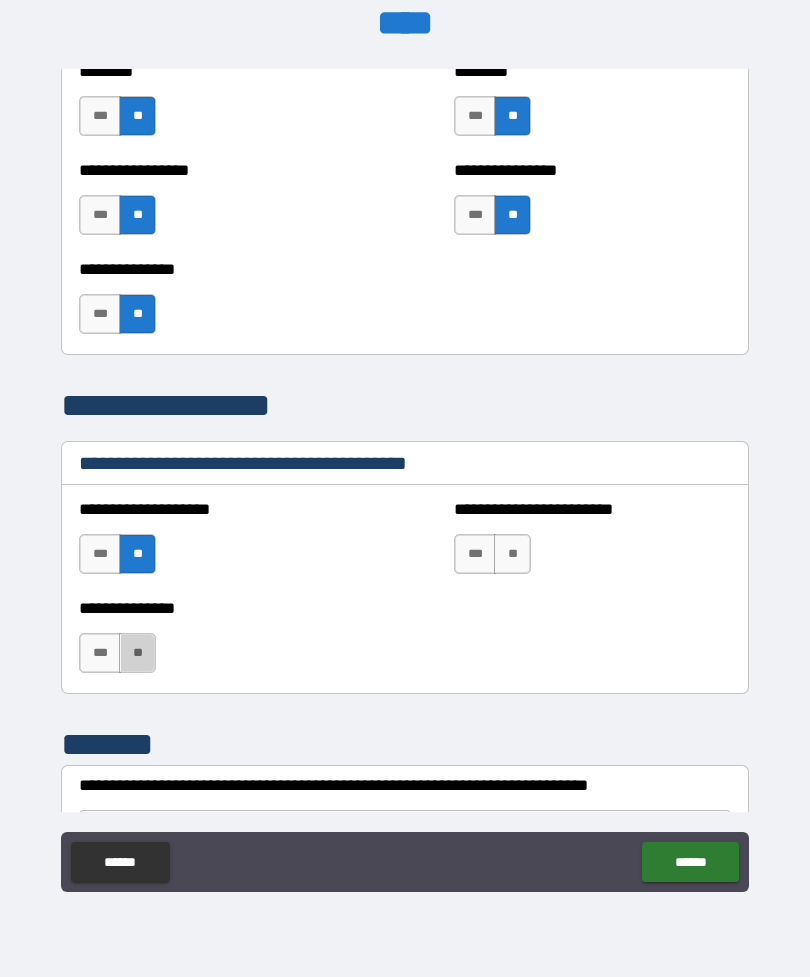 click on "**" at bounding box center (137, 653) 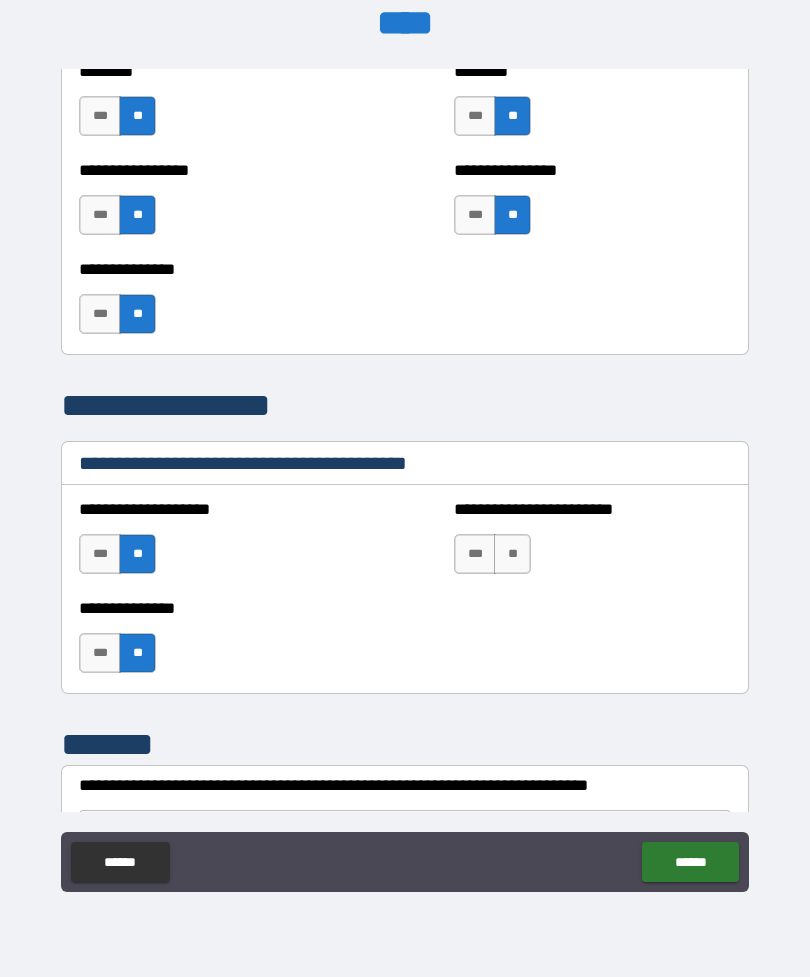 click on "**" at bounding box center (512, 554) 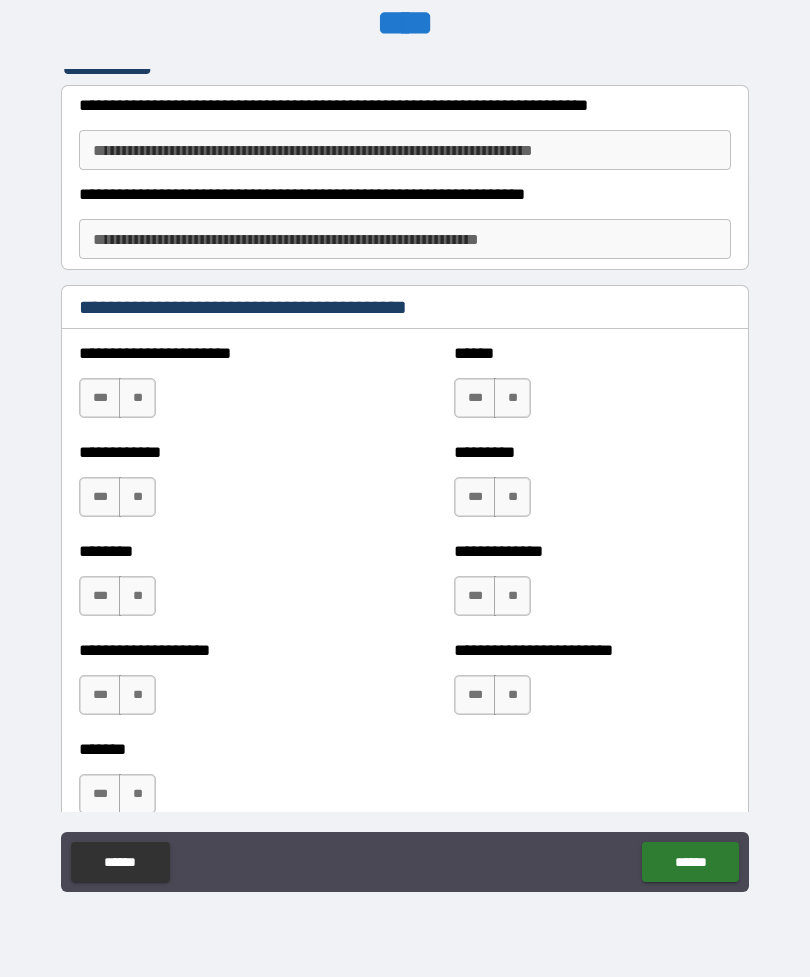 scroll, scrollTop: 5042, scrollLeft: 0, axis: vertical 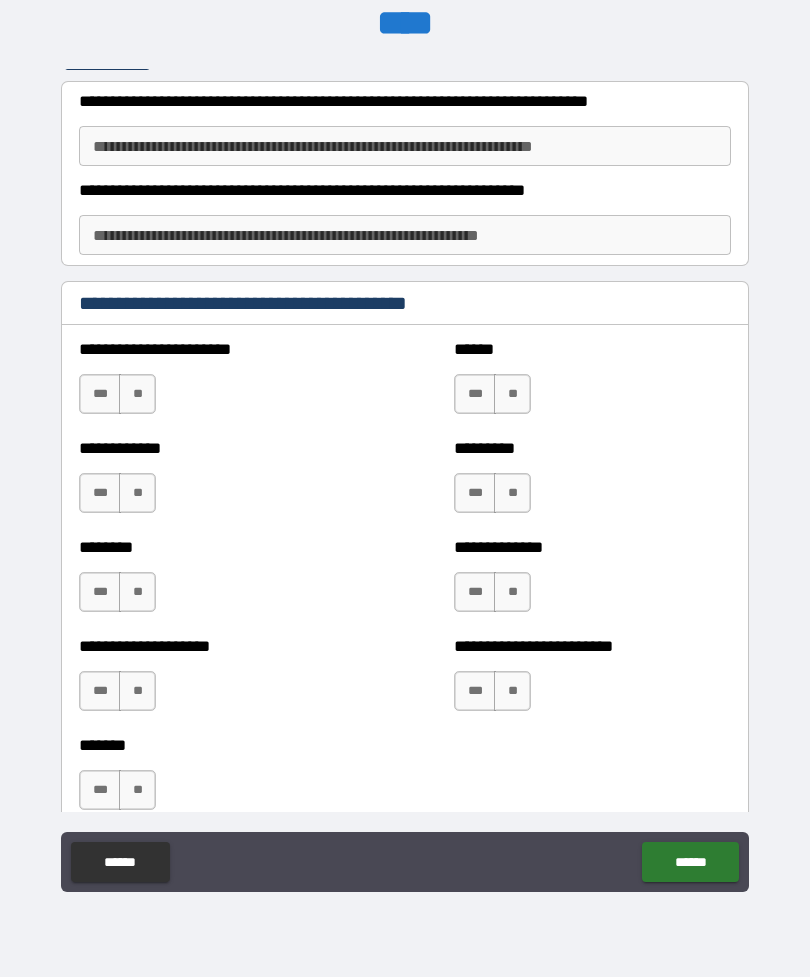 click on "**" at bounding box center (137, 394) 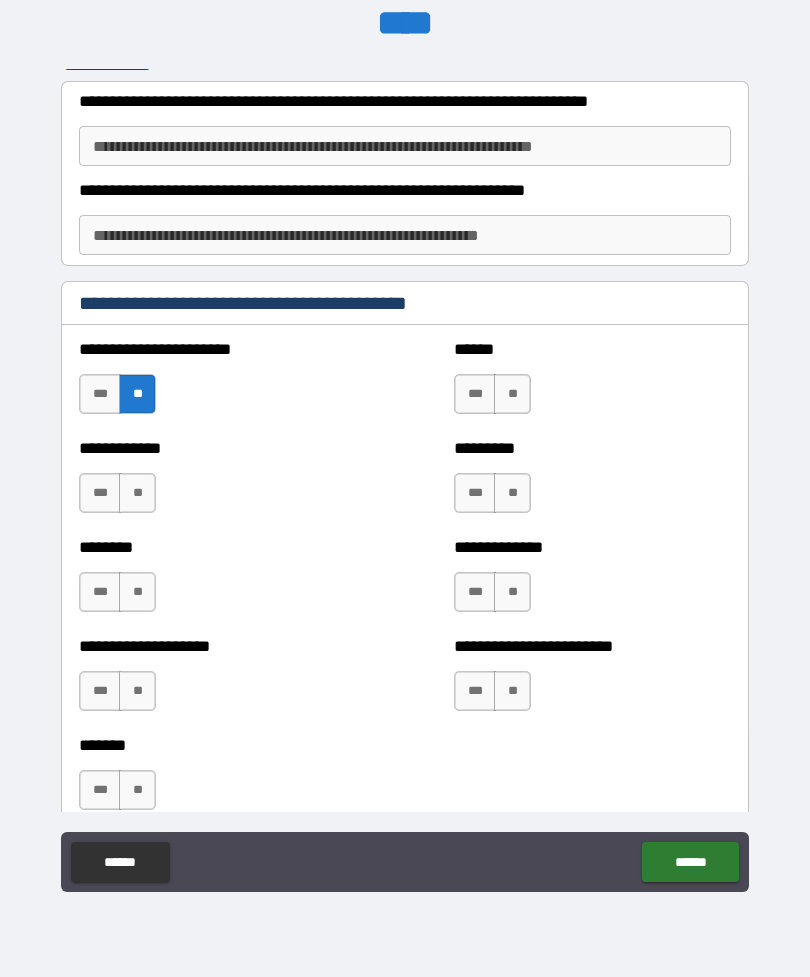 click on "**" at bounding box center (137, 493) 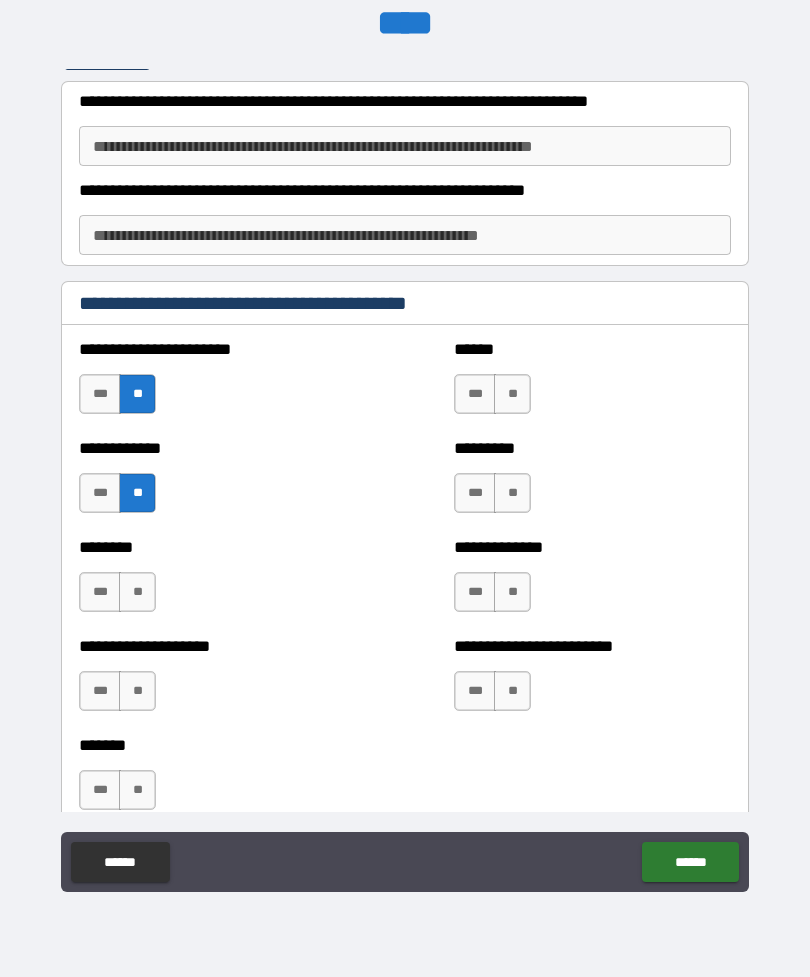 click on "**" at bounding box center (137, 592) 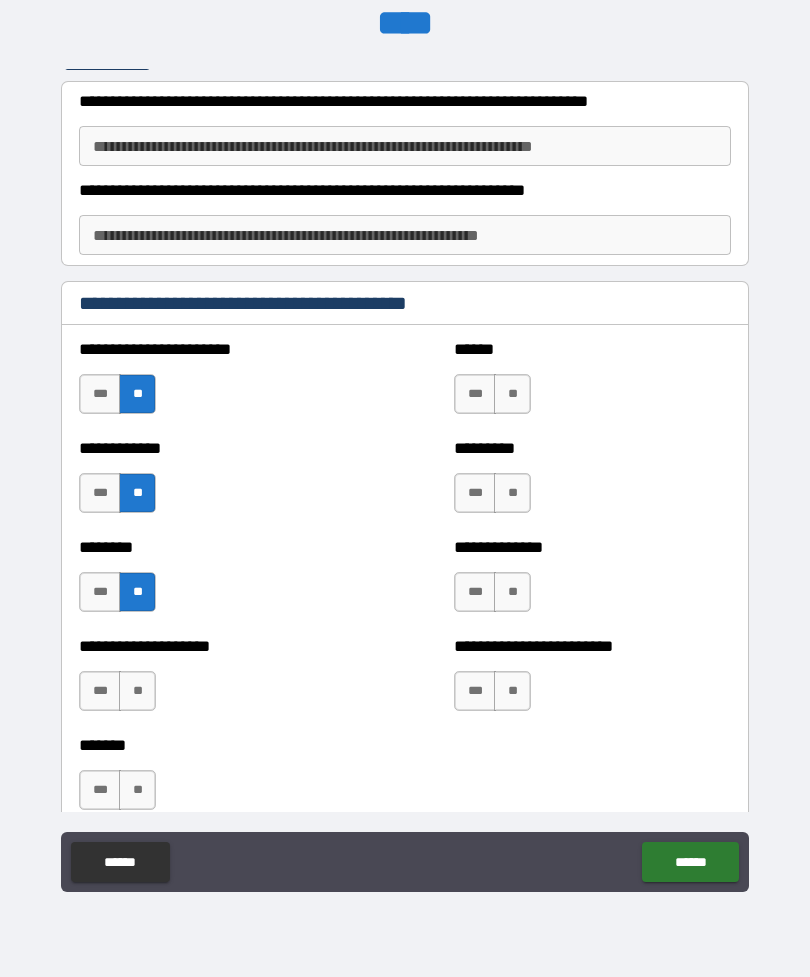 click on "**" at bounding box center (137, 691) 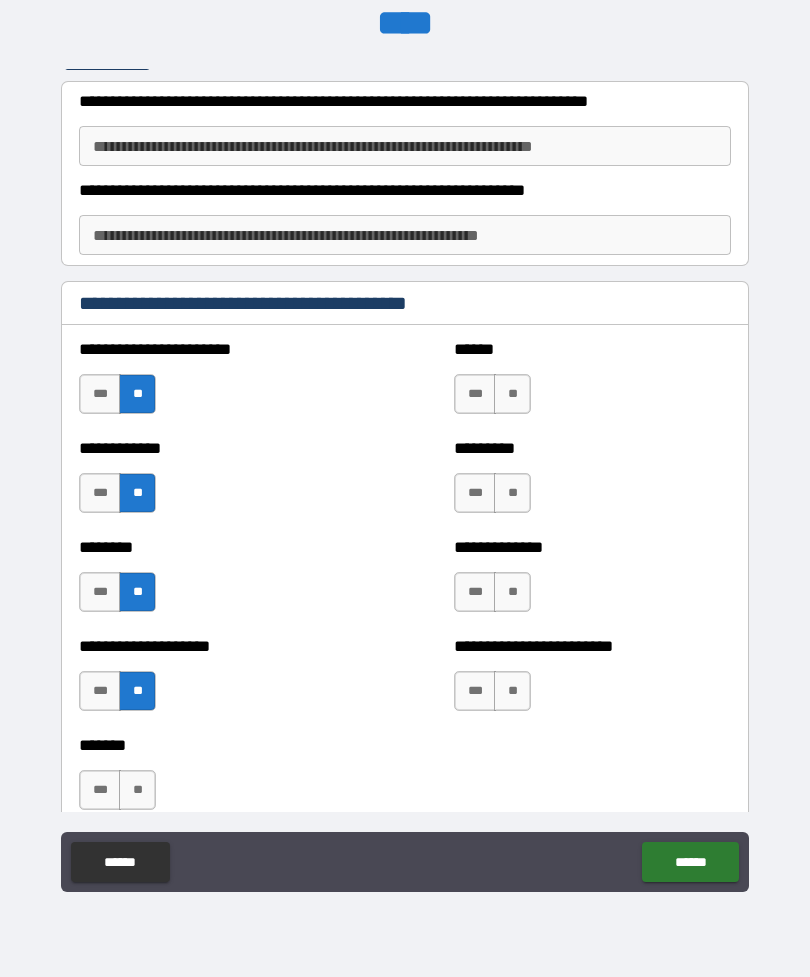 click on "**" at bounding box center [137, 790] 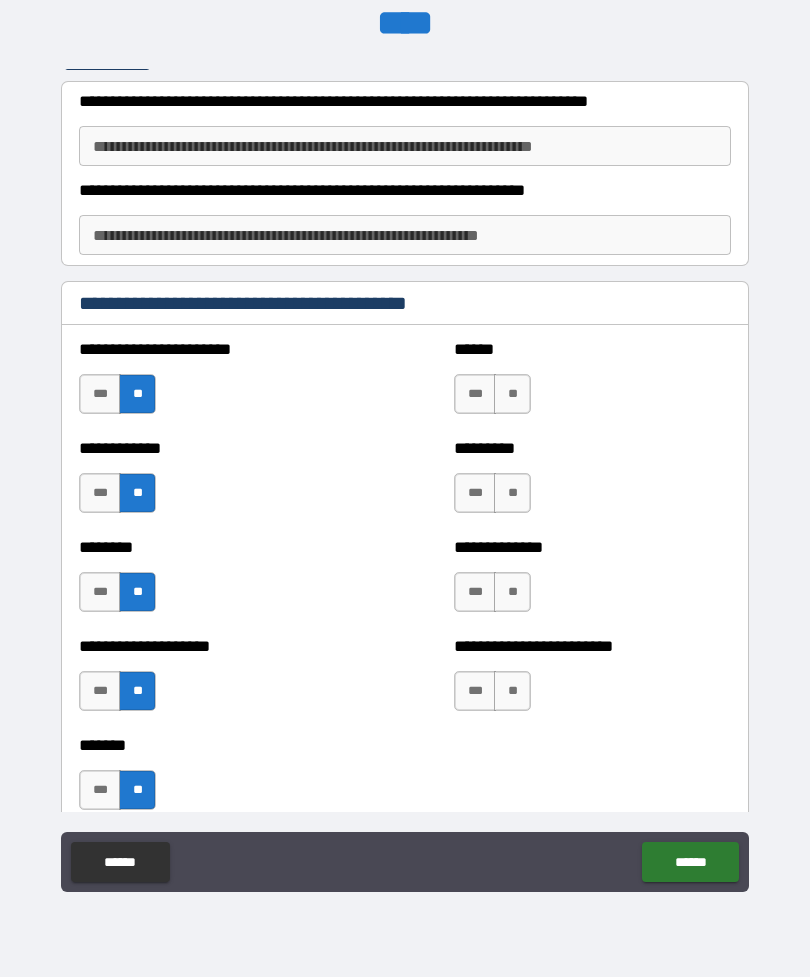 click on "**" at bounding box center [512, 394] 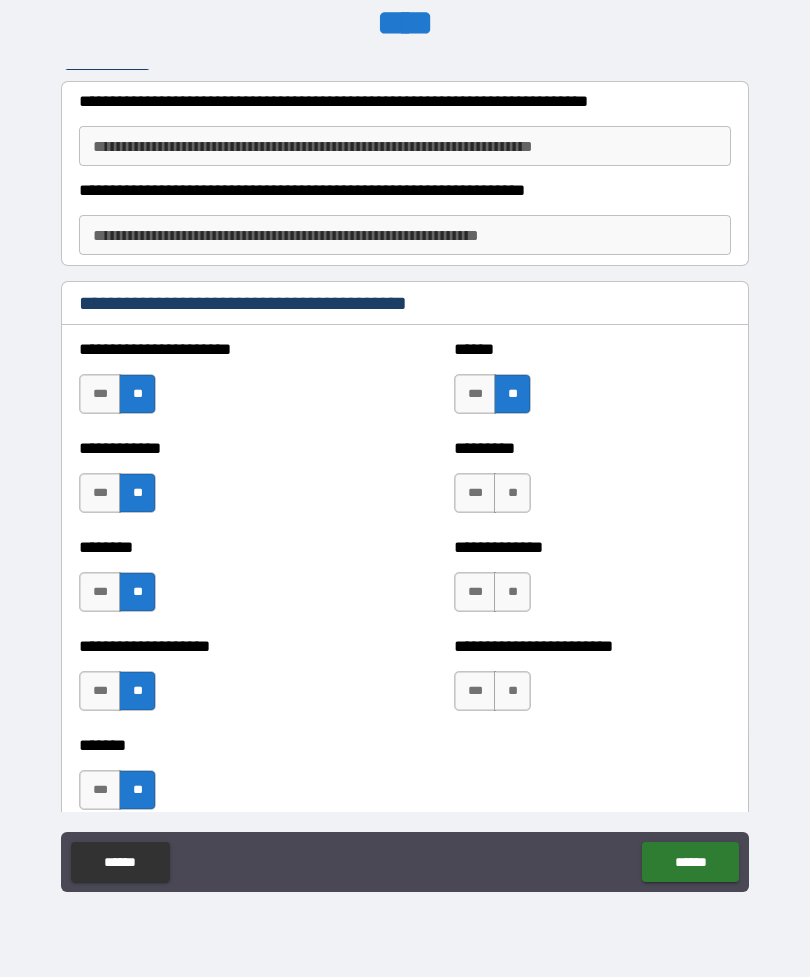 click on "**" at bounding box center (512, 493) 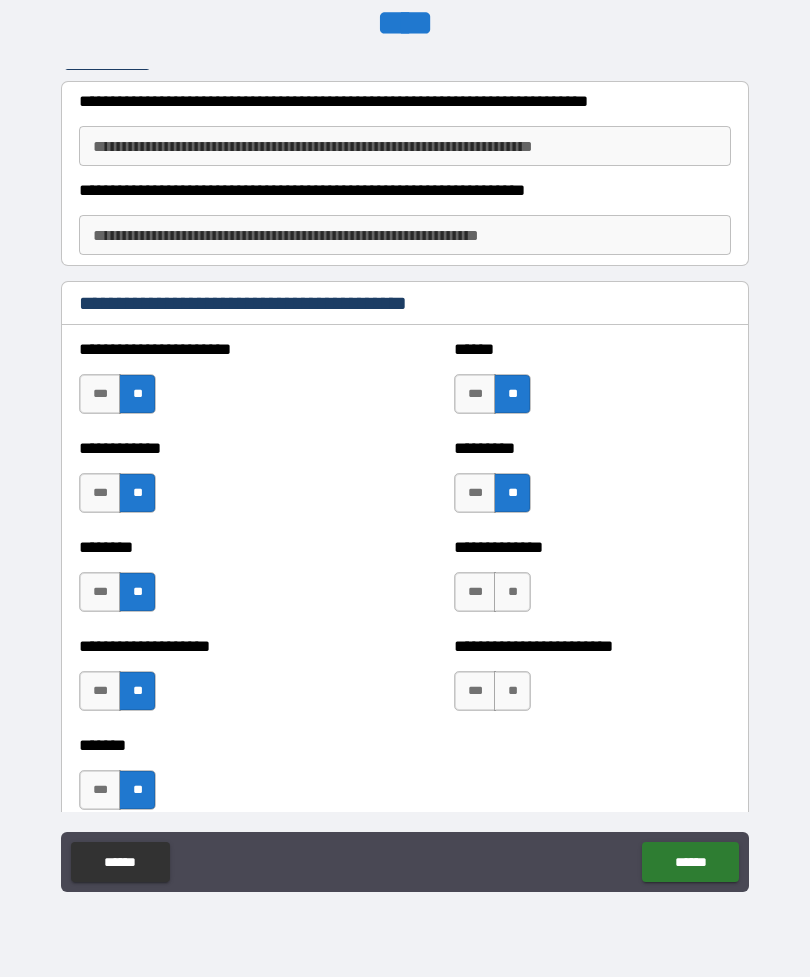 click on "**" at bounding box center [512, 592] 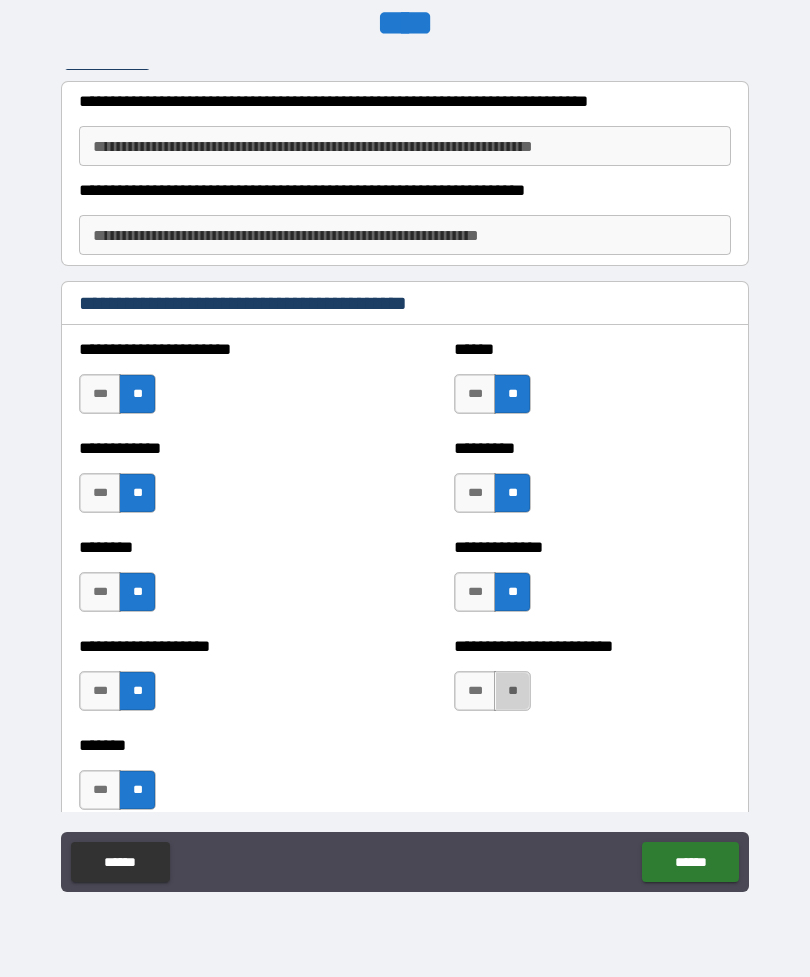 click on "**" at bounding box center (512, 691) 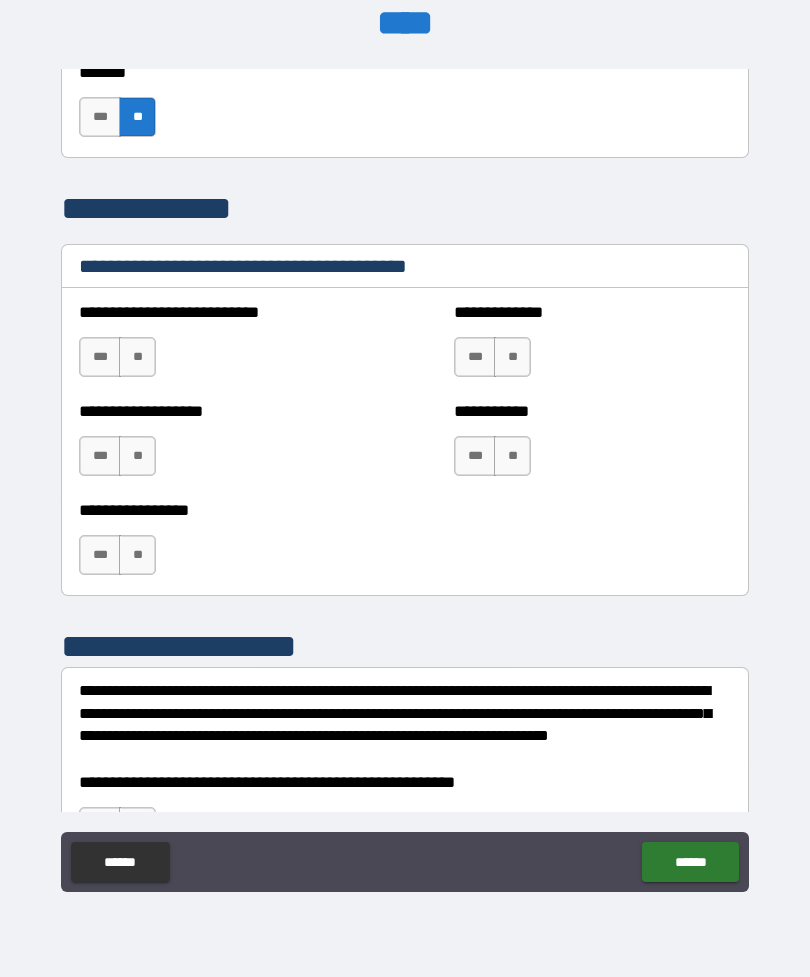 scroll, scrollTop: 5716, scrollLeft: 0, axis: vertical 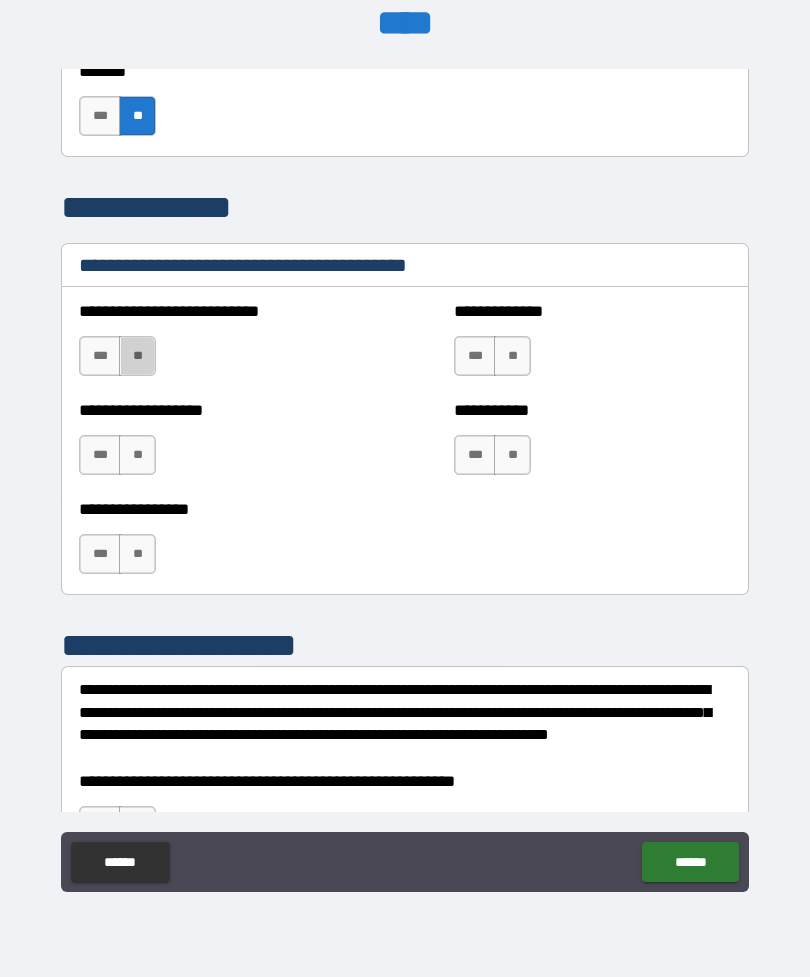 click on "**" at bounding box center [137, 356] 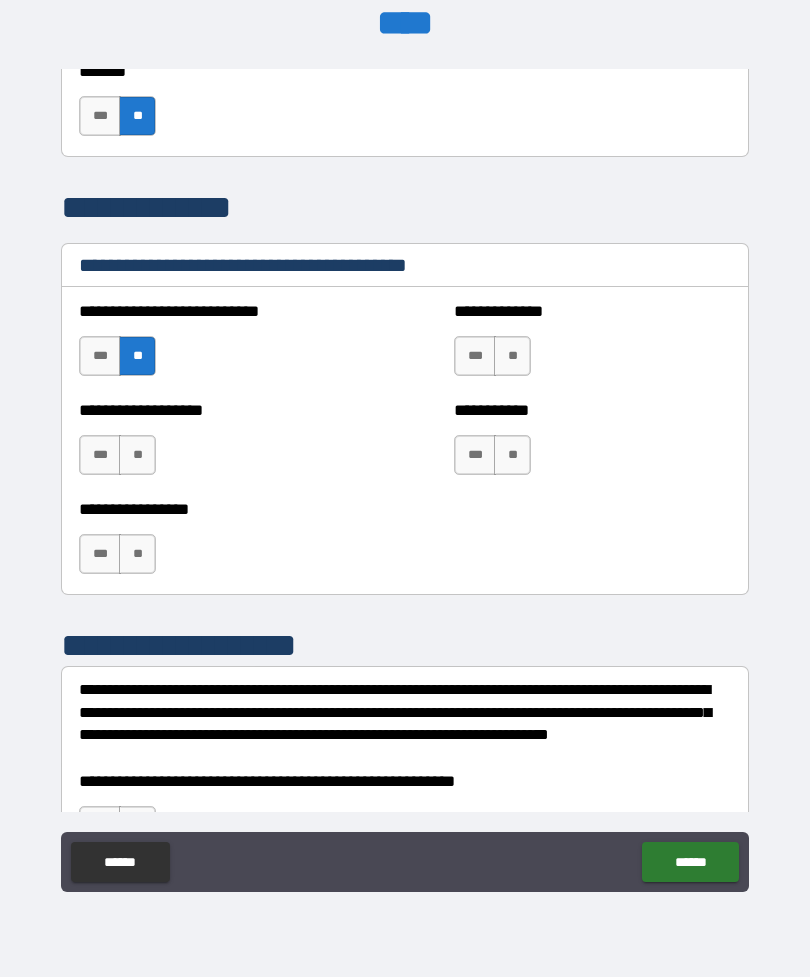 click on "**" at bounding box center [137, 455] 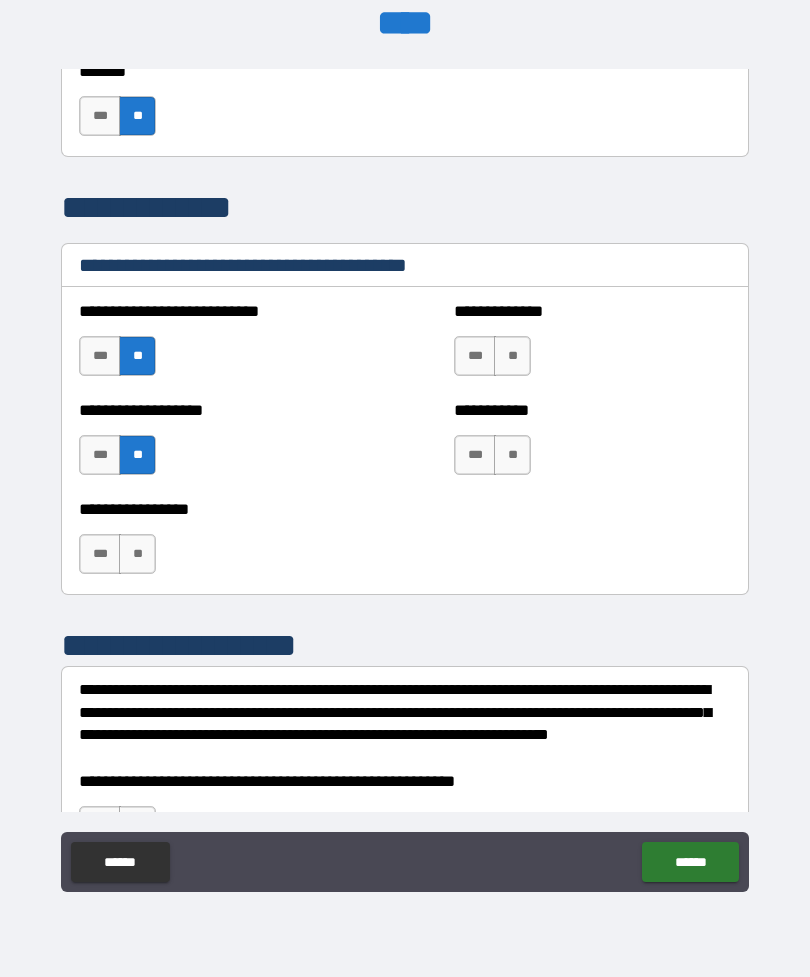 click on "**" at bounding box center (137, 554) 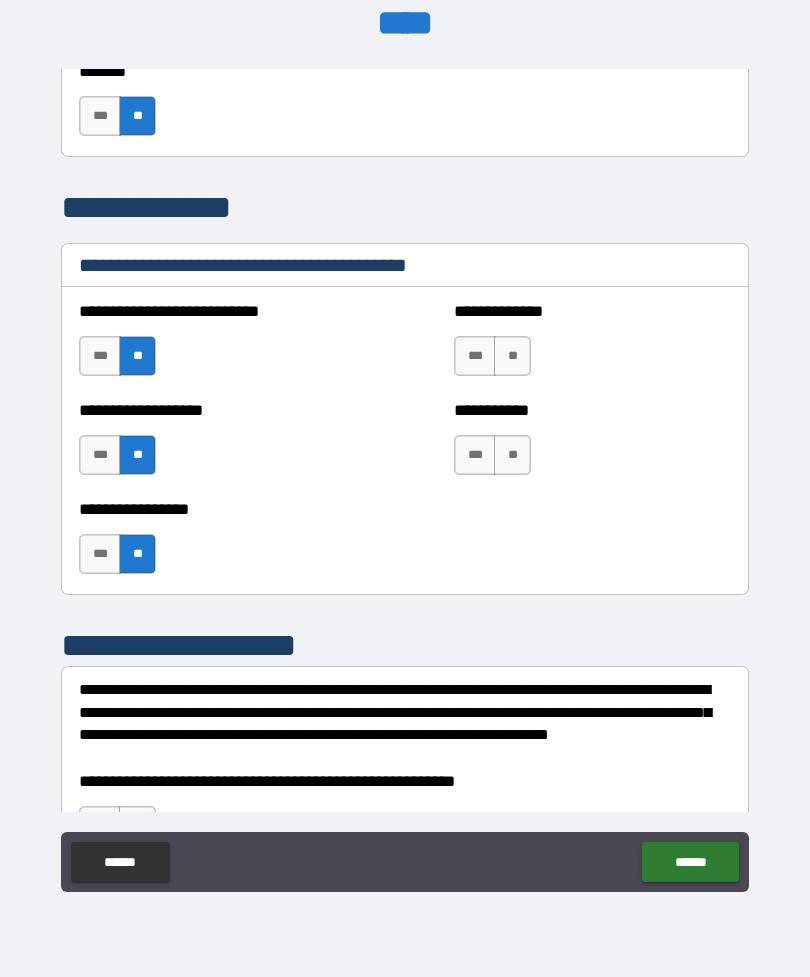click on "**" at bounding box center [512, 356] 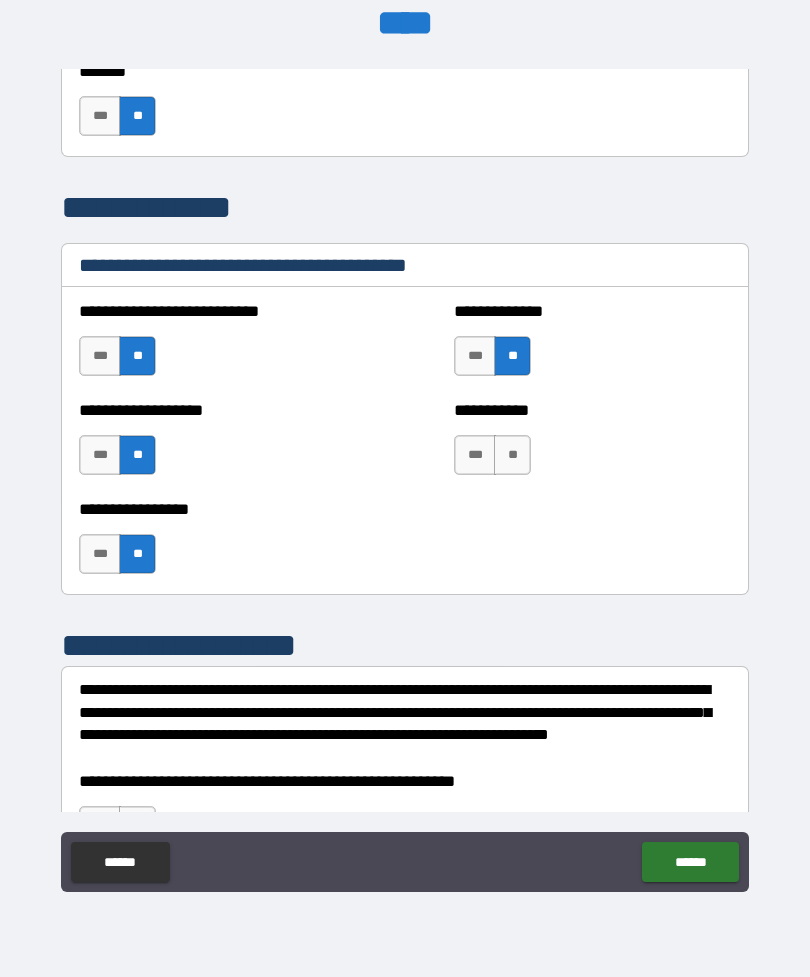click on "**" at bounding box center (512, 455) 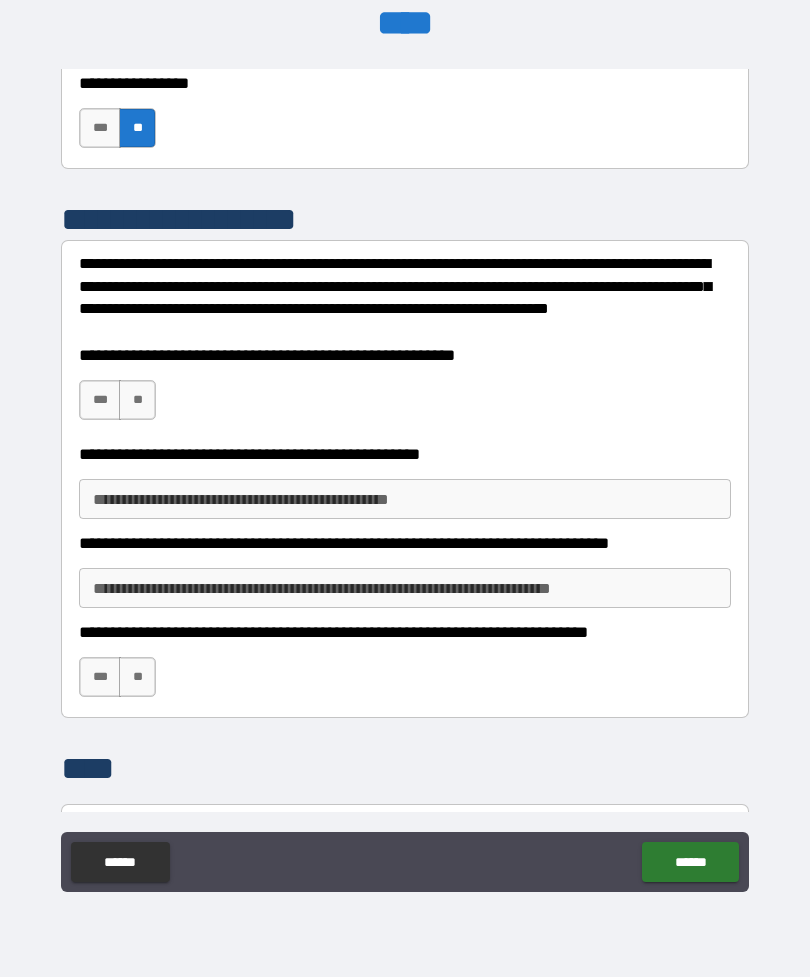 scroll, scrollTop: 6140, scrollLeft: 0, axis: vertical 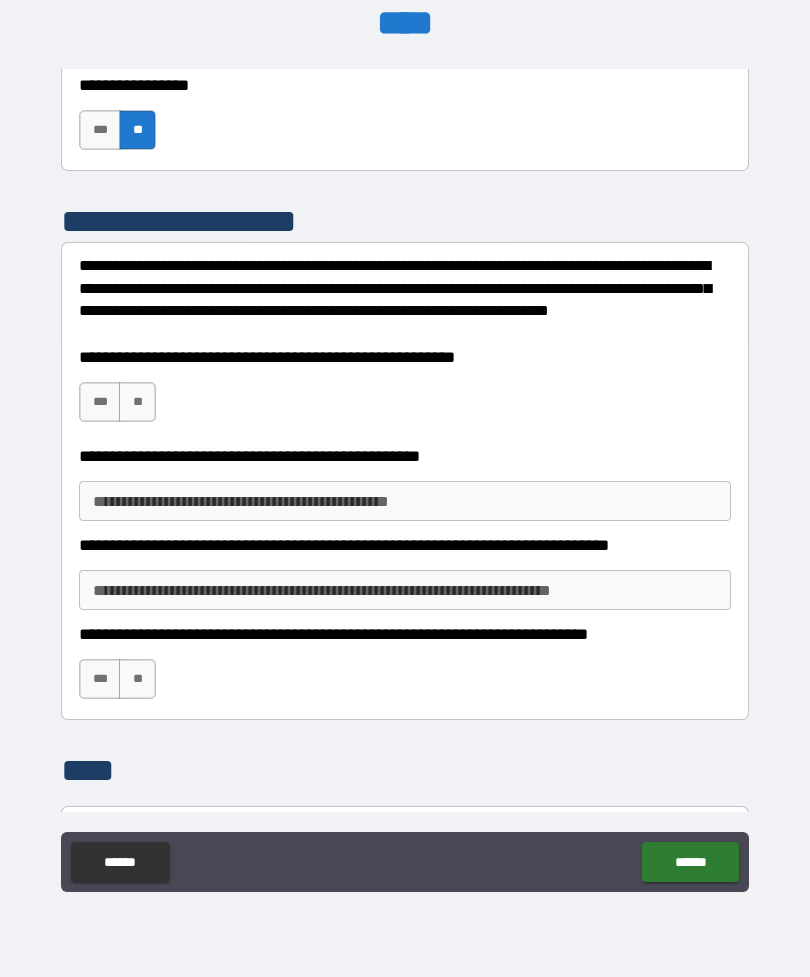 click on "**" at bounding box center (137, 402) 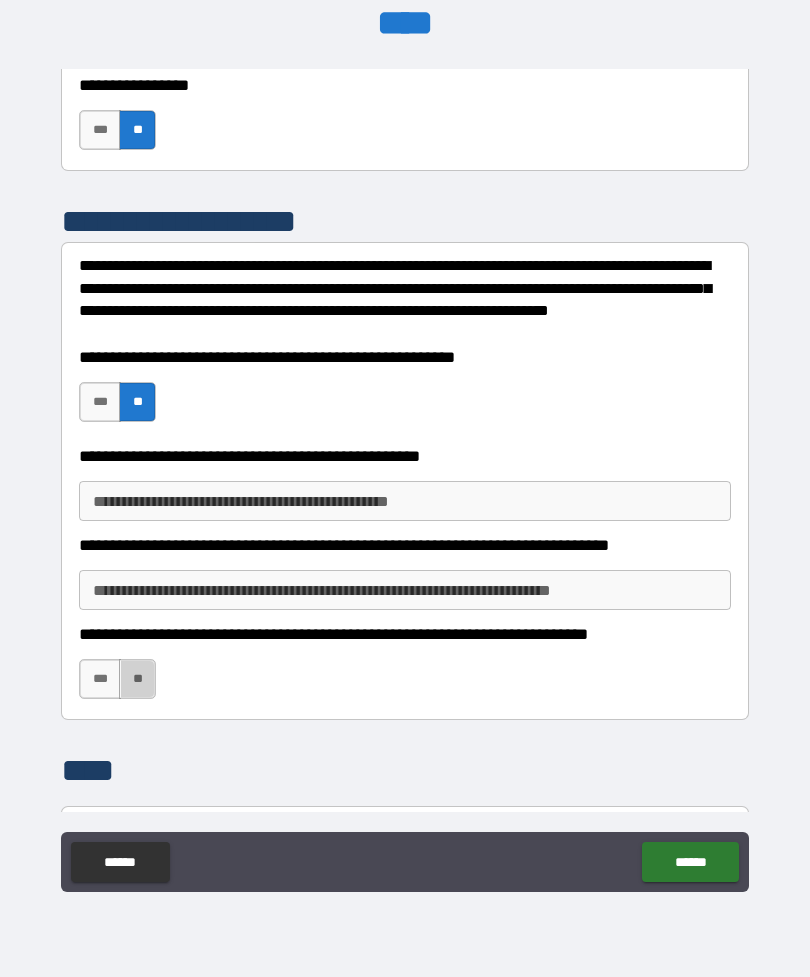click on "**" at bounding box center [137, 679] 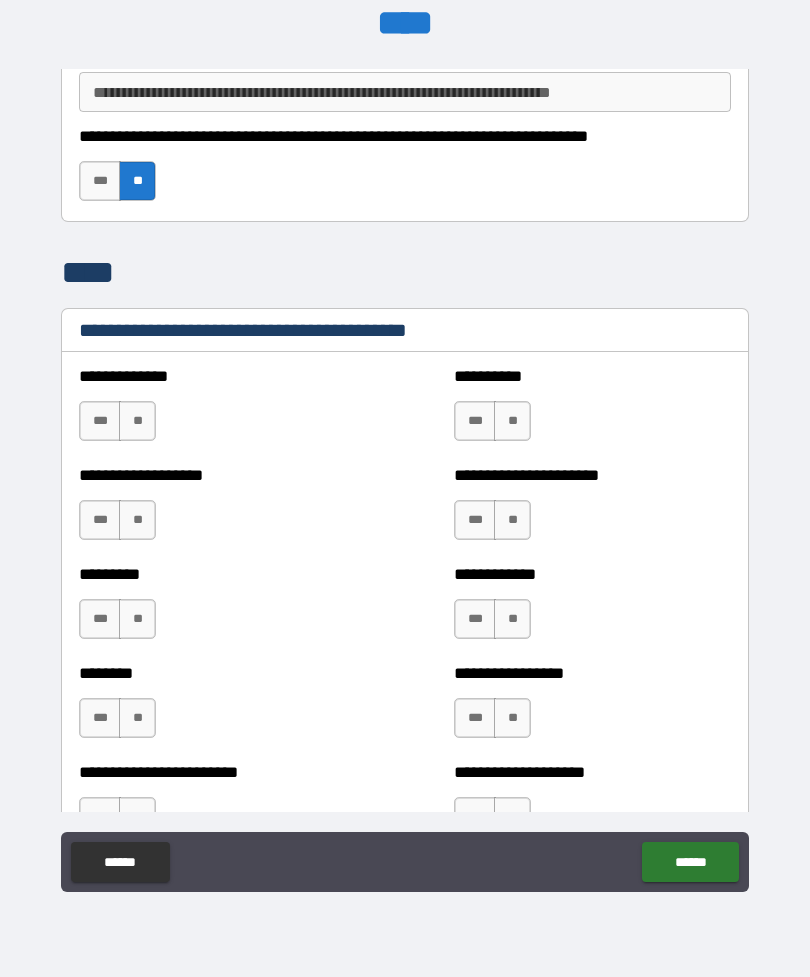 scroll, scrollTop: 6640, scrollLeft: 0, axis: vertical 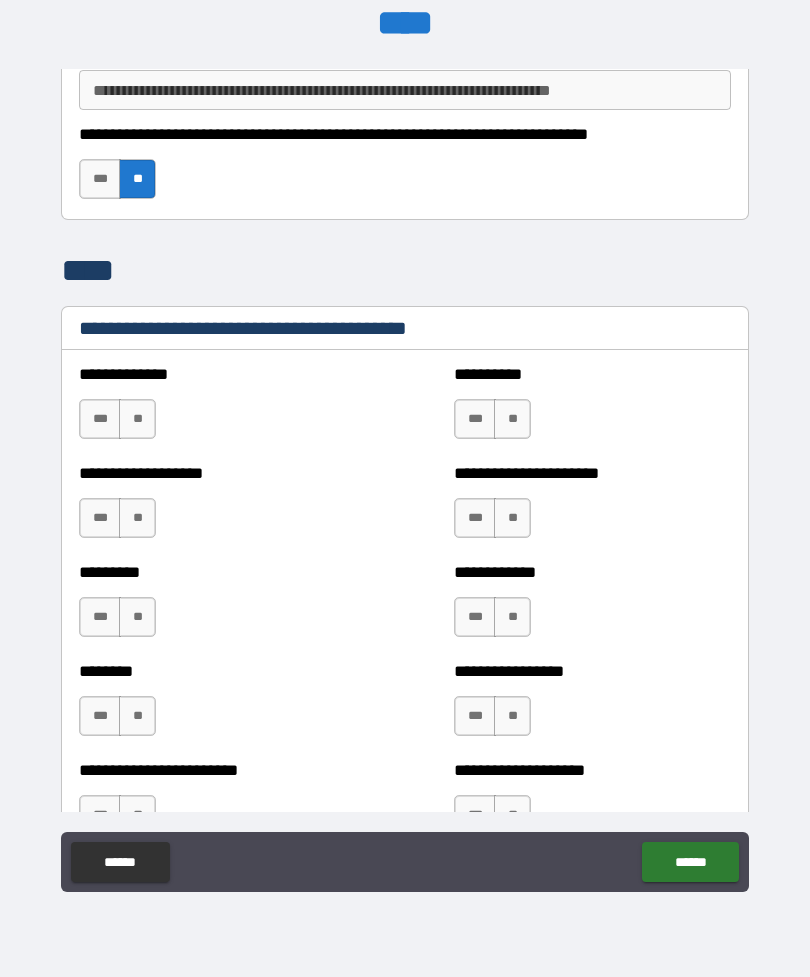 click on "**" at bounding box center [137, 419] 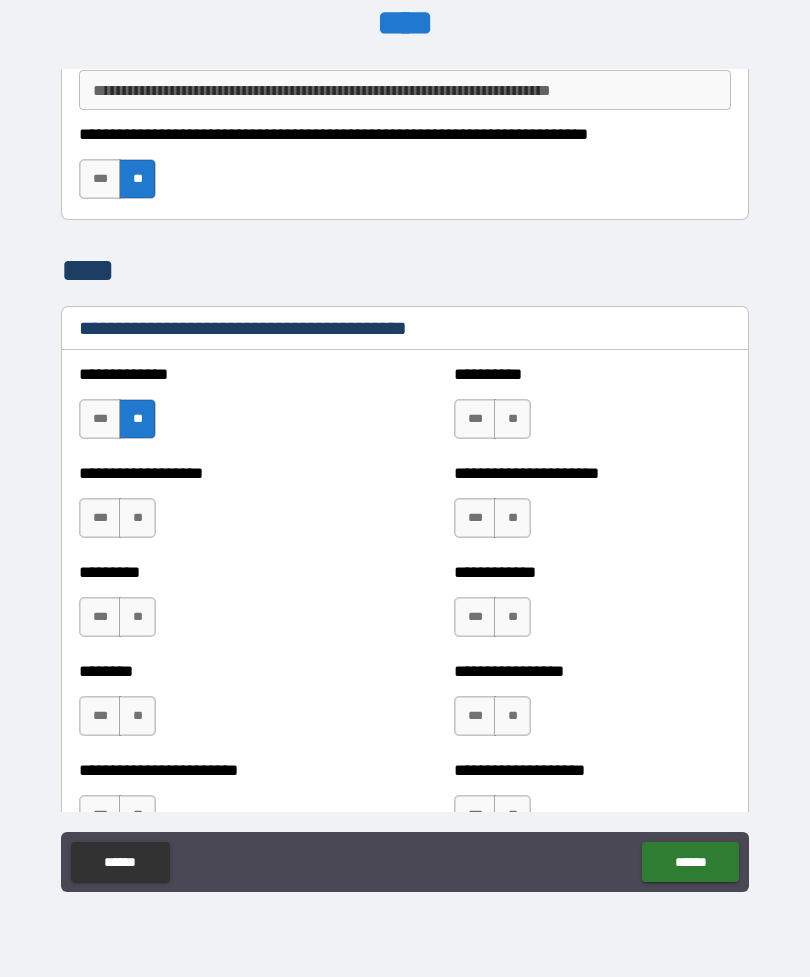 click on "**" at bounding box center (137, 518) 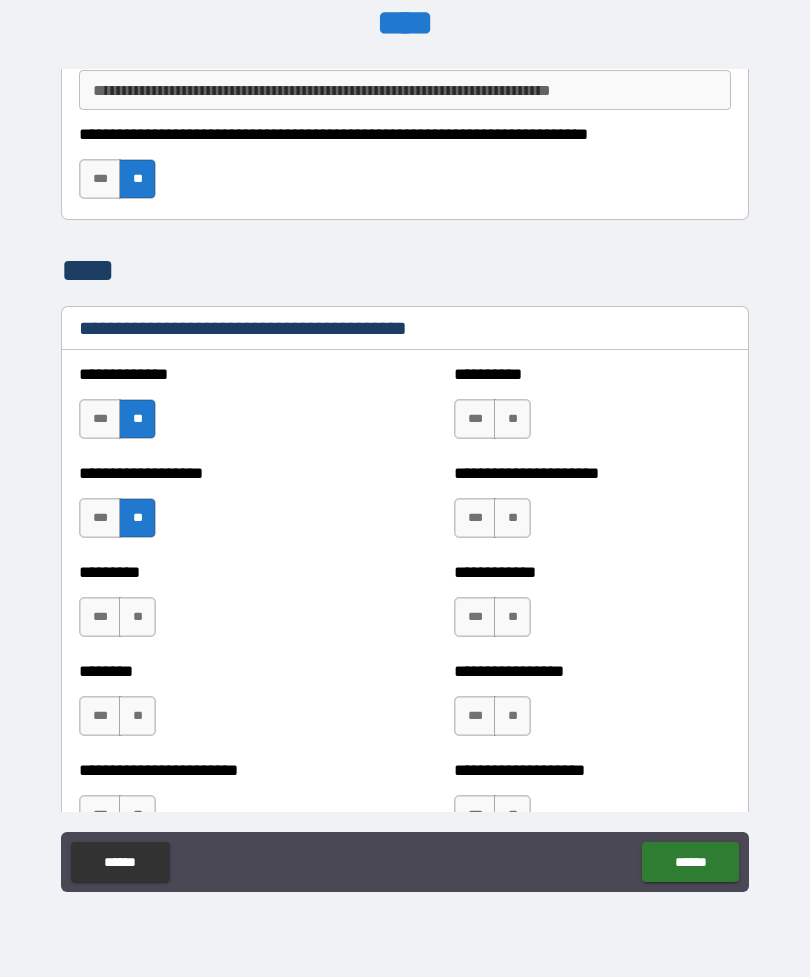 click on "**" at bounding box center [137, 617] 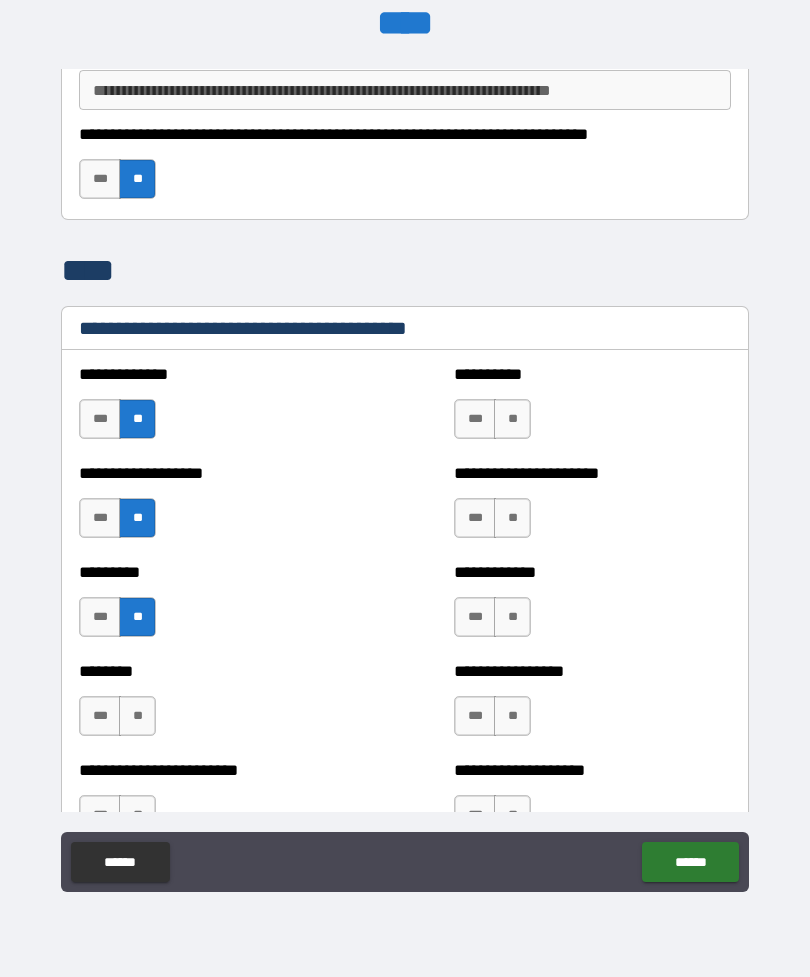 click on "**" at bounding box center (137, 716) 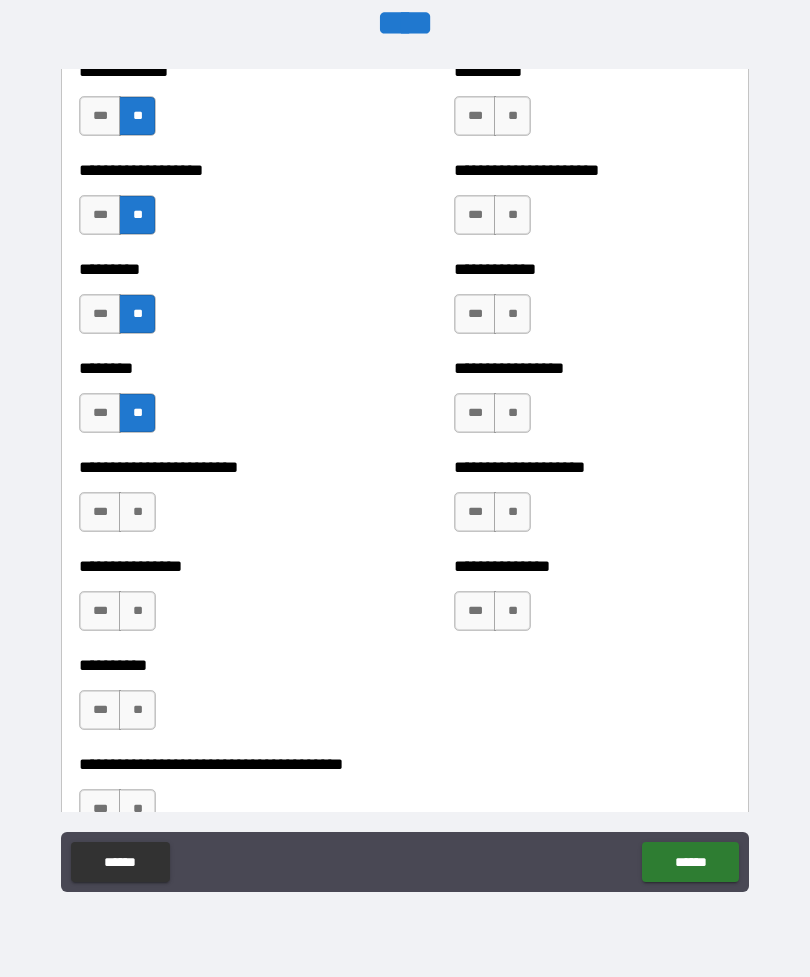 scroll, scrollTop: 6941, scrollLeft: 0, axis: vertical 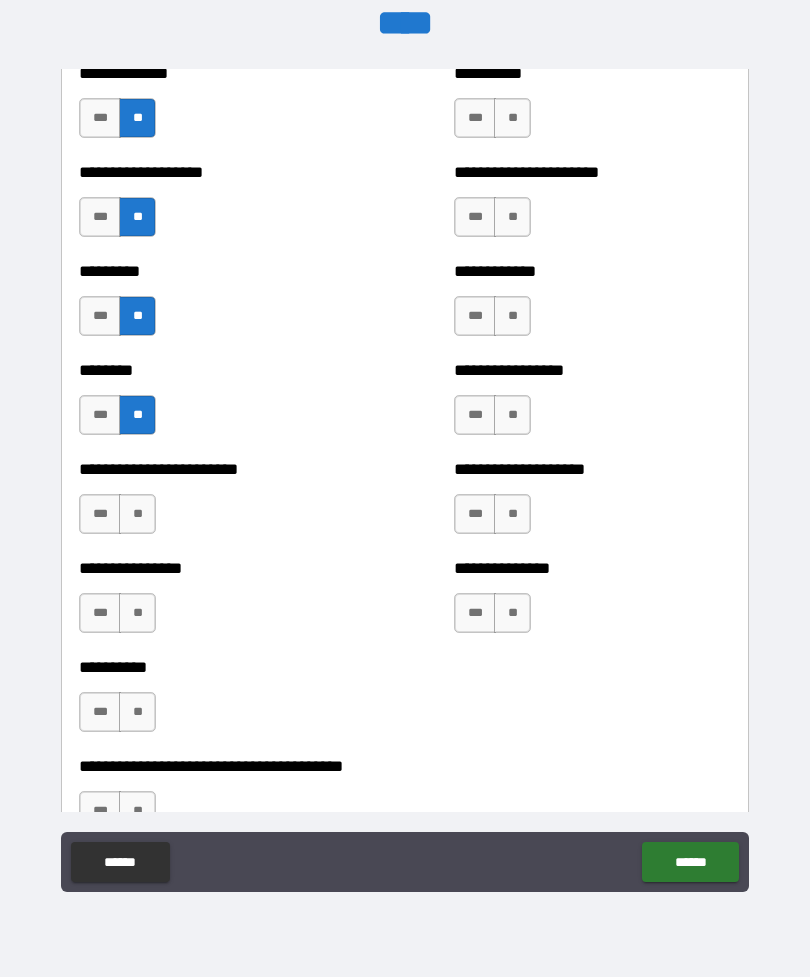 click on "**" at bounding box center (137, 514) 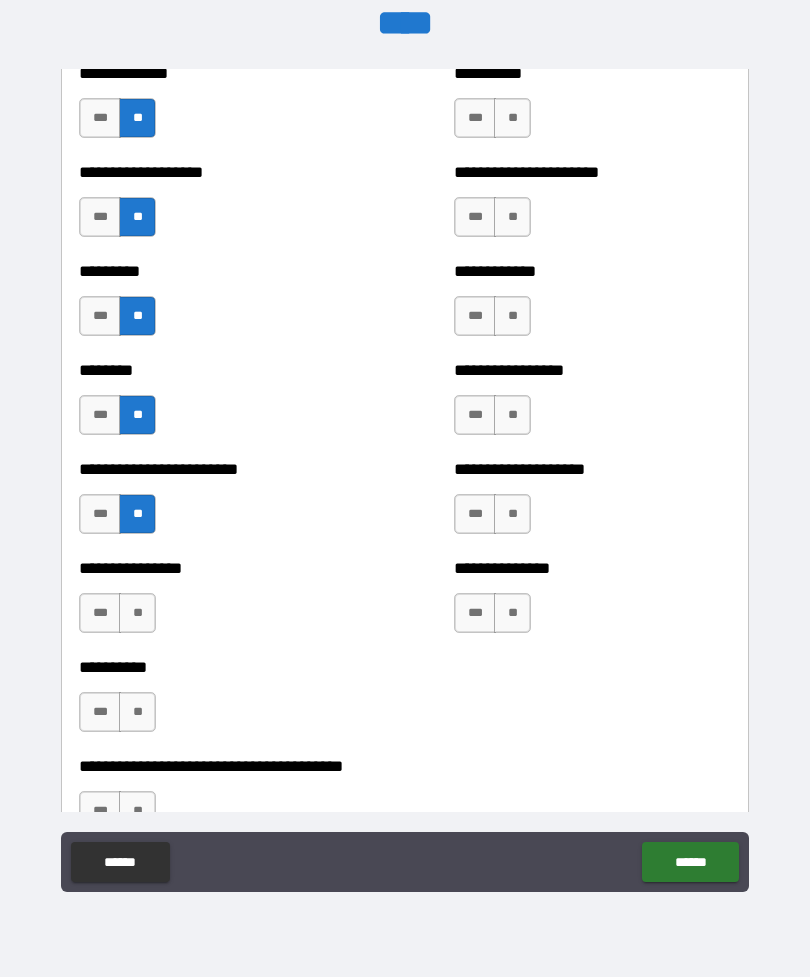 click on "**" at bounding box center (137, 613) 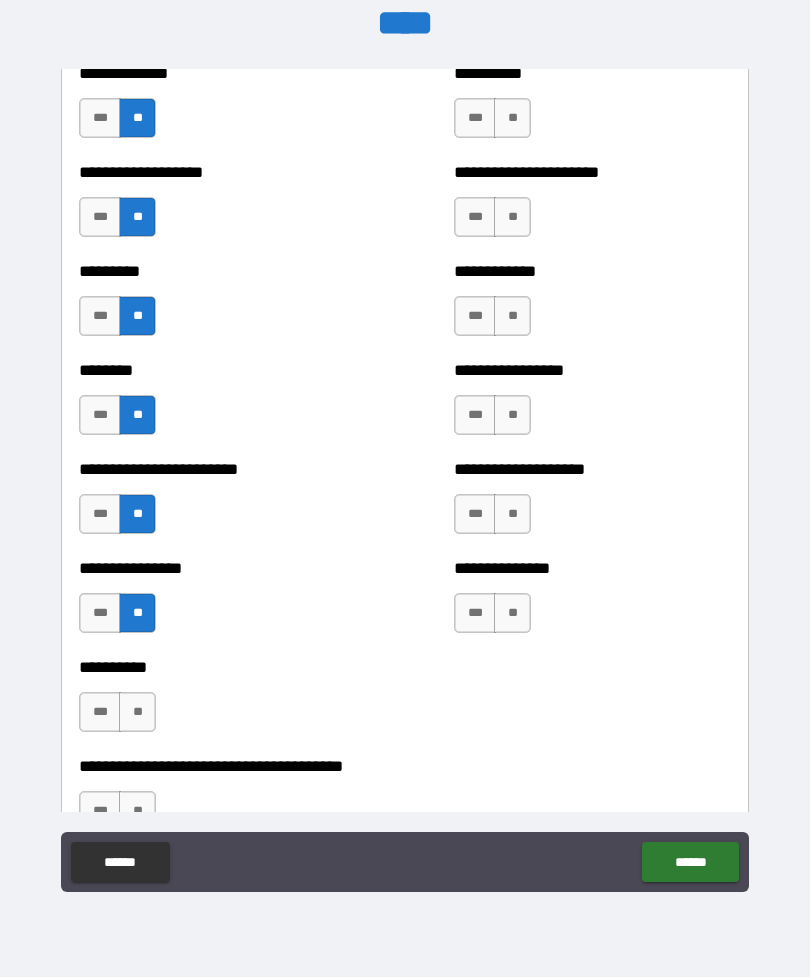 click on "**" at bounding box center [137, 712] 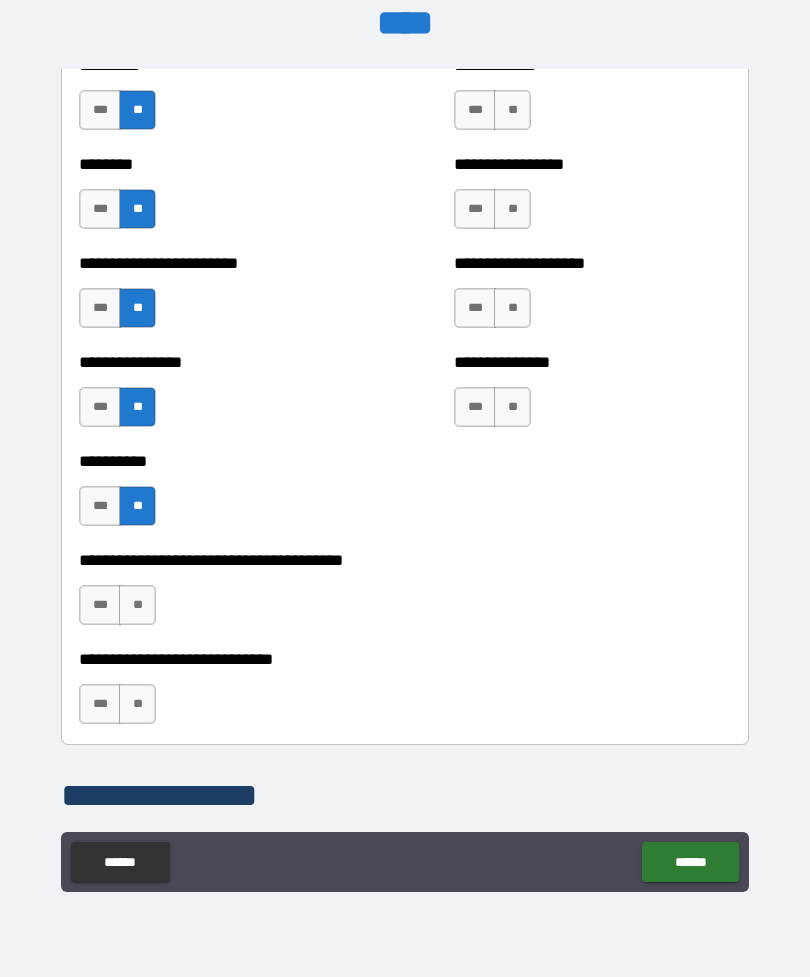 scroll, scrollTop: 7161, scrollLeft: 0, axis: vertical 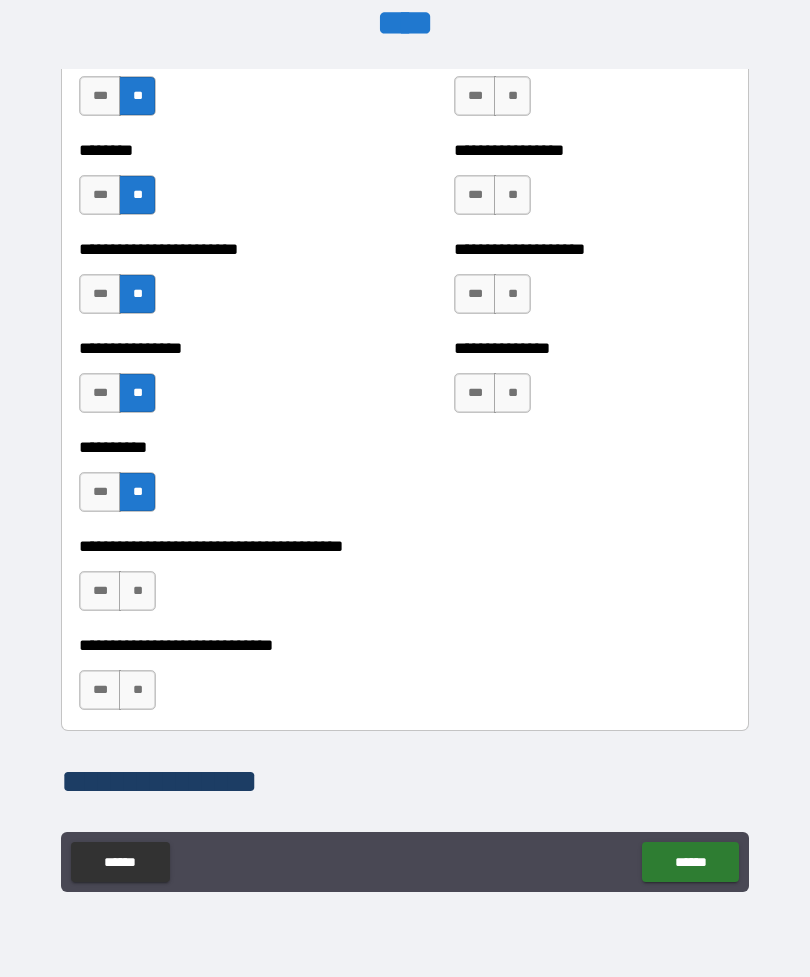click on "**" at bounding box center (137, 591) 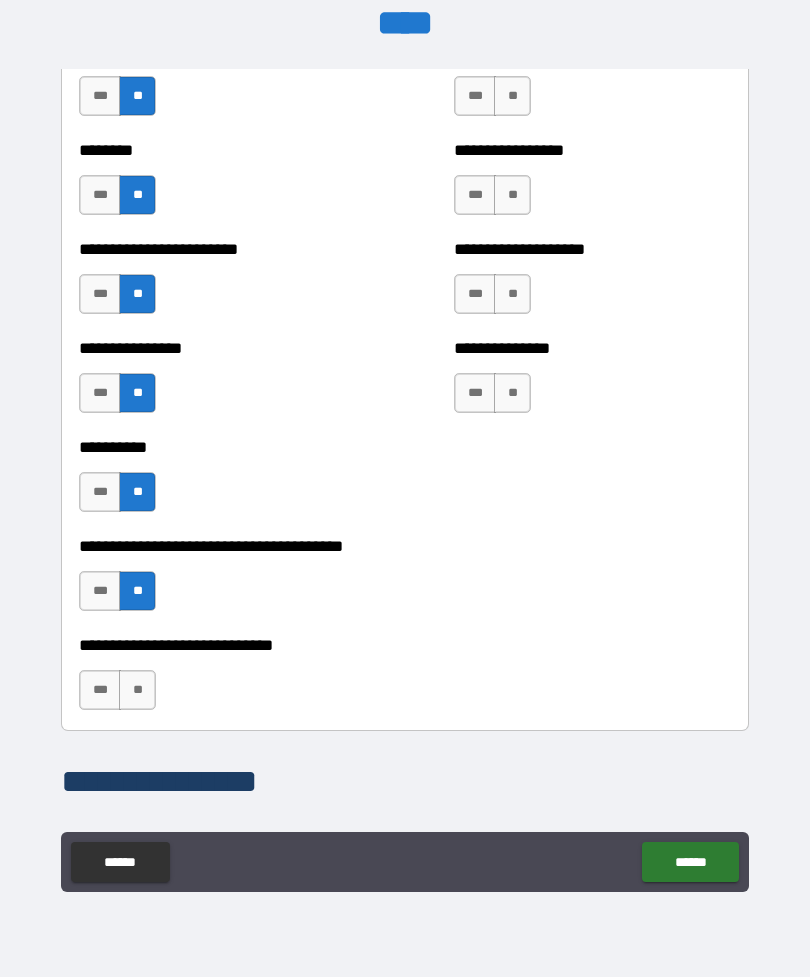 click on "***" at bounding box center (100, 690) 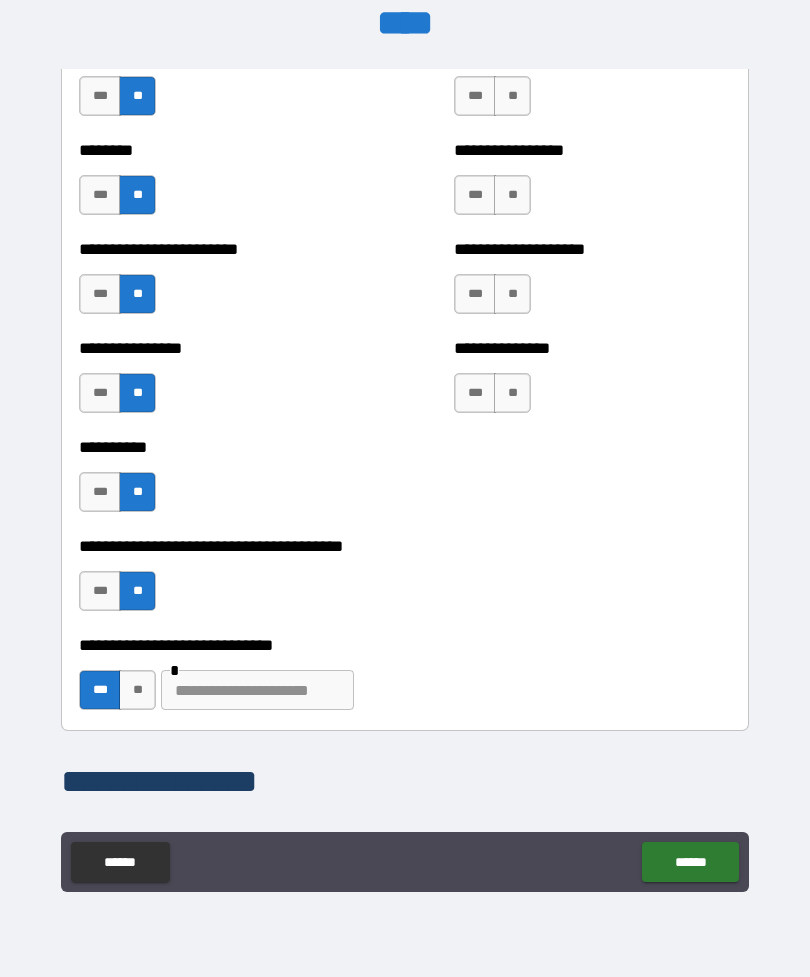 click at bounding box center (257, 690) 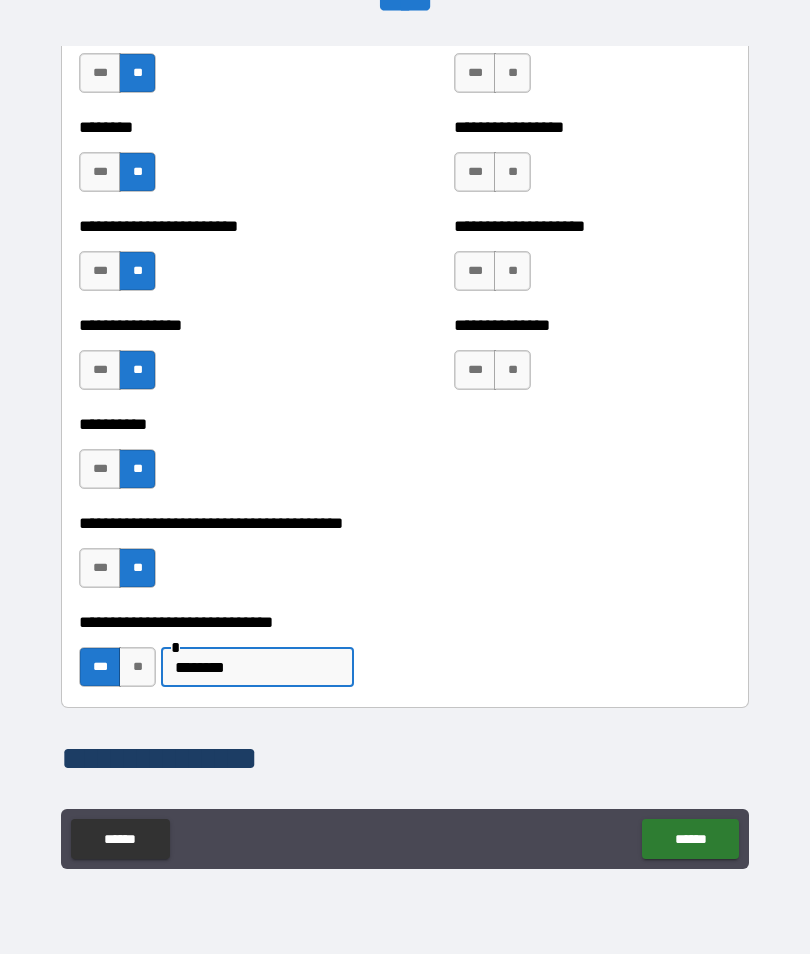 scroll, scrollTop: 0, scrollLeft: 0, axis: both 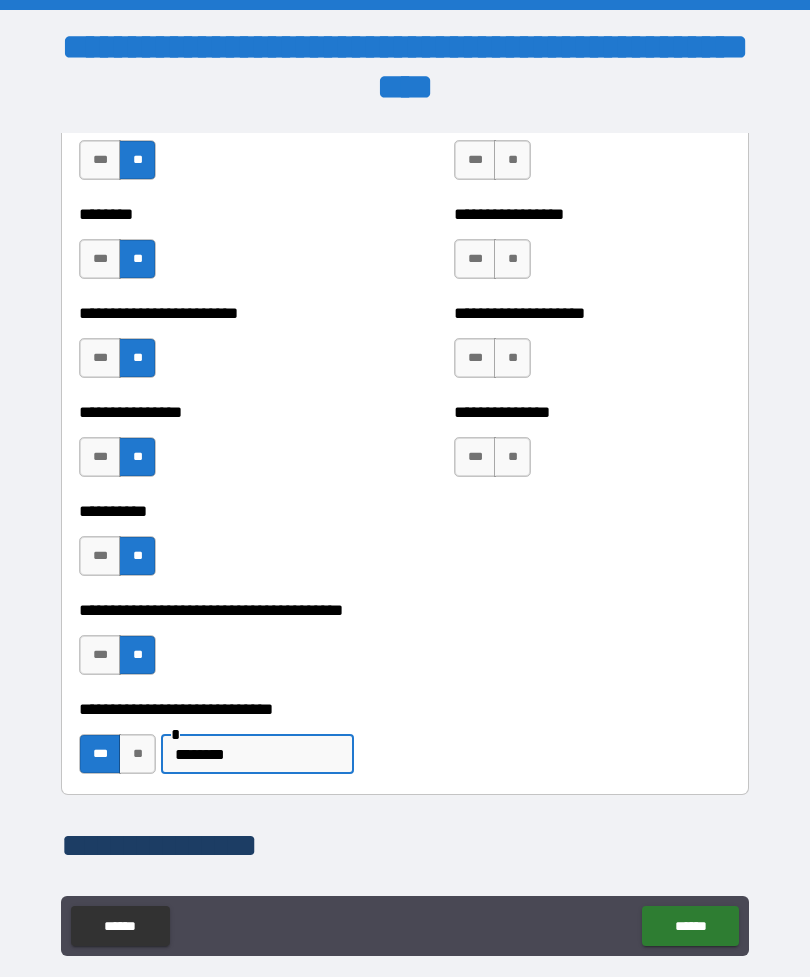 type on "********" 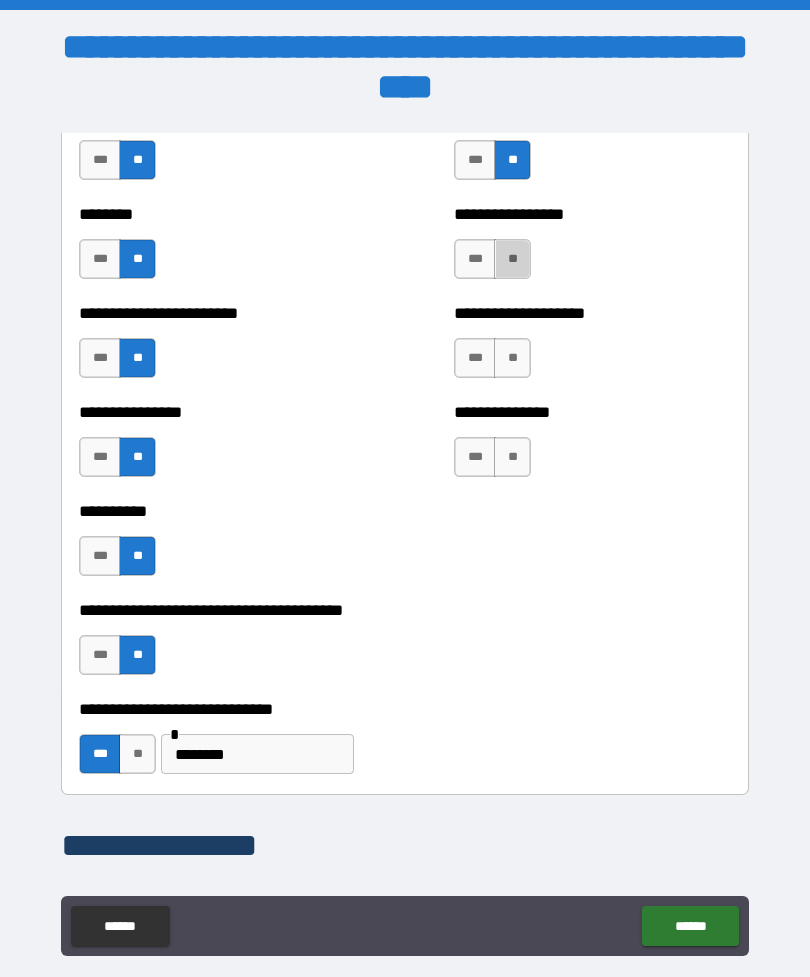 click on "**" at bounding box center (512, 259) 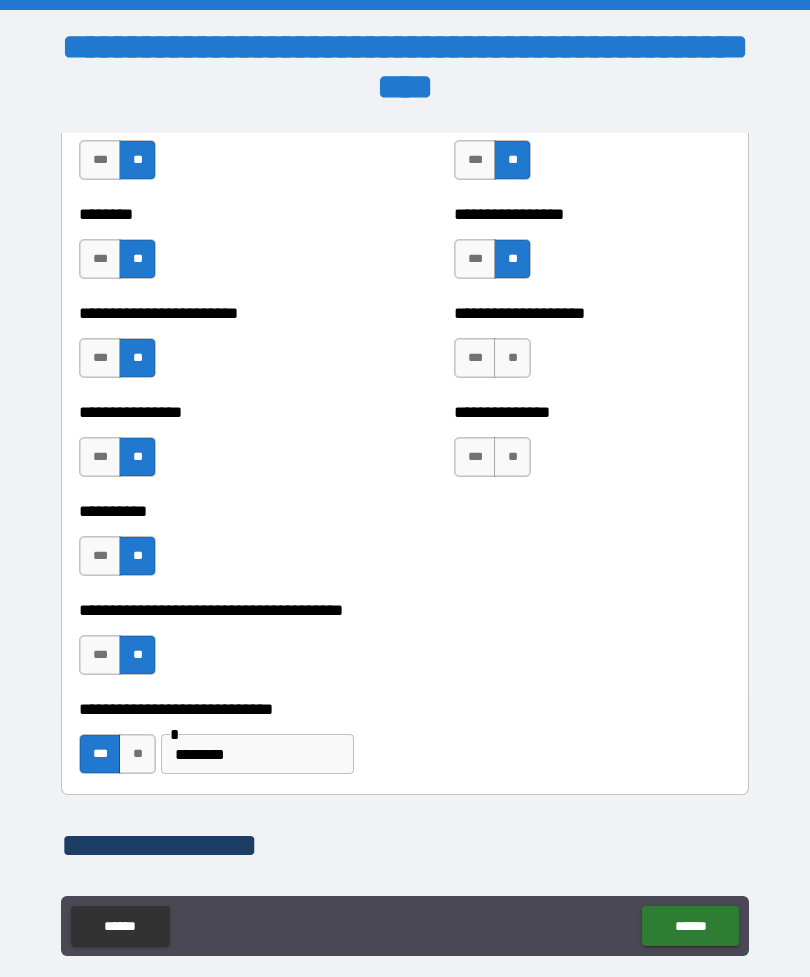 click on "**" at bounding box center [512, 358] 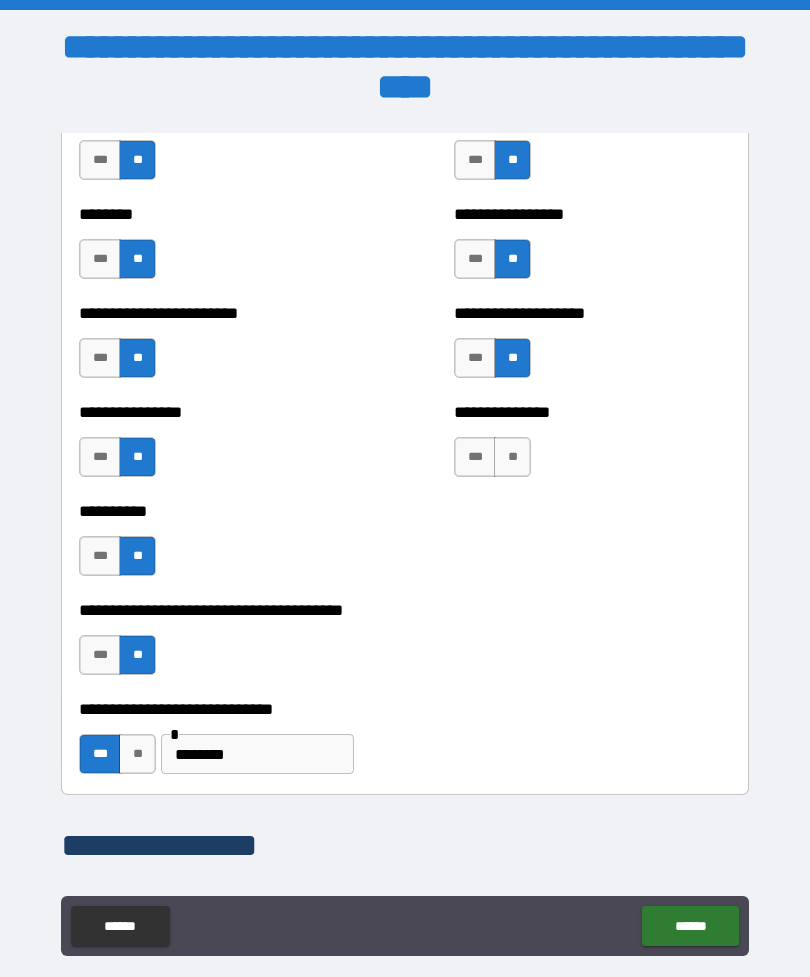 click on "**" at bounding box center (512, 457) 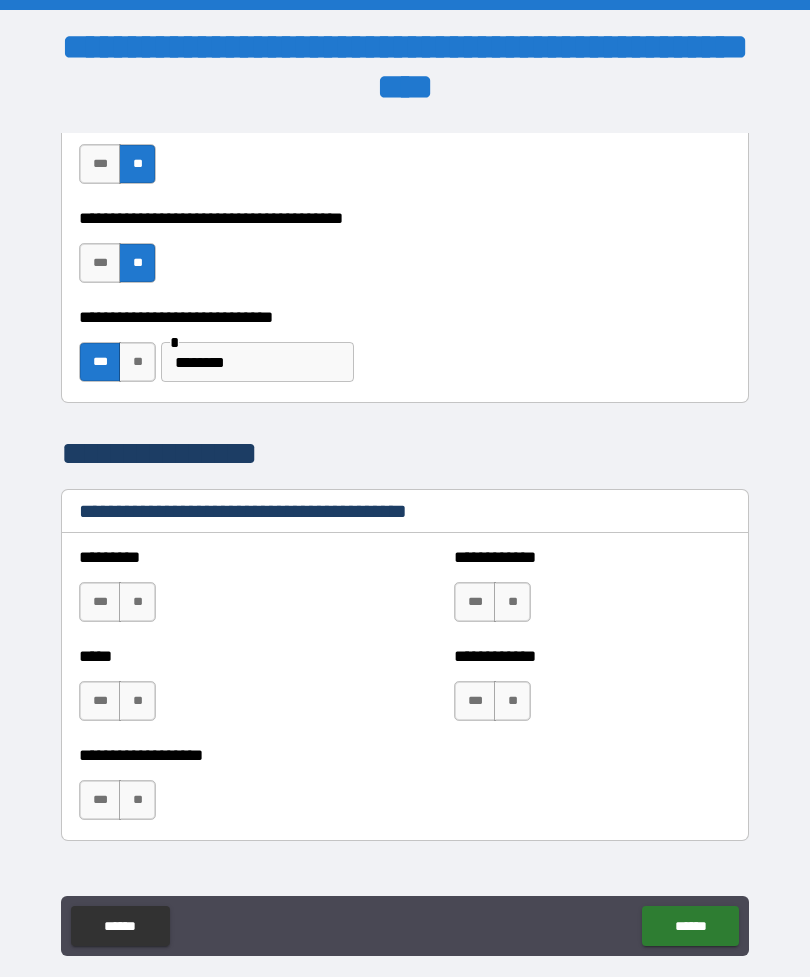 scroll, scrollTop: 7559, scrollLeft: 0, axis: vertical 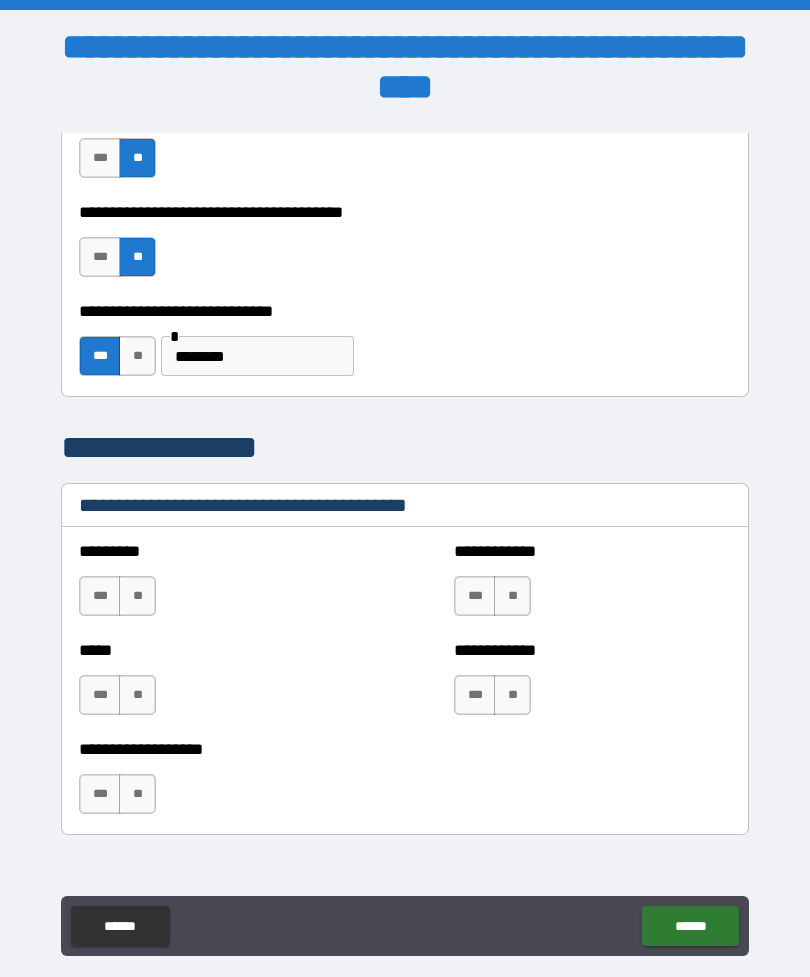 click on "***" at bounding box center (100, 596) 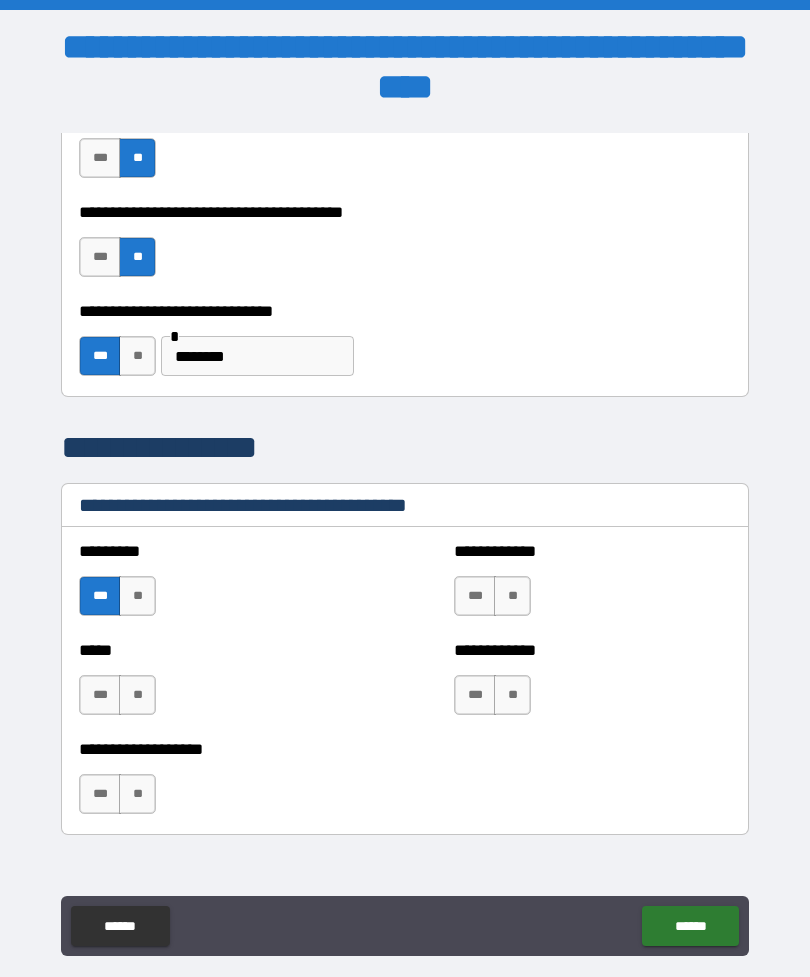 click on "**" at bounding box center (137, 695) 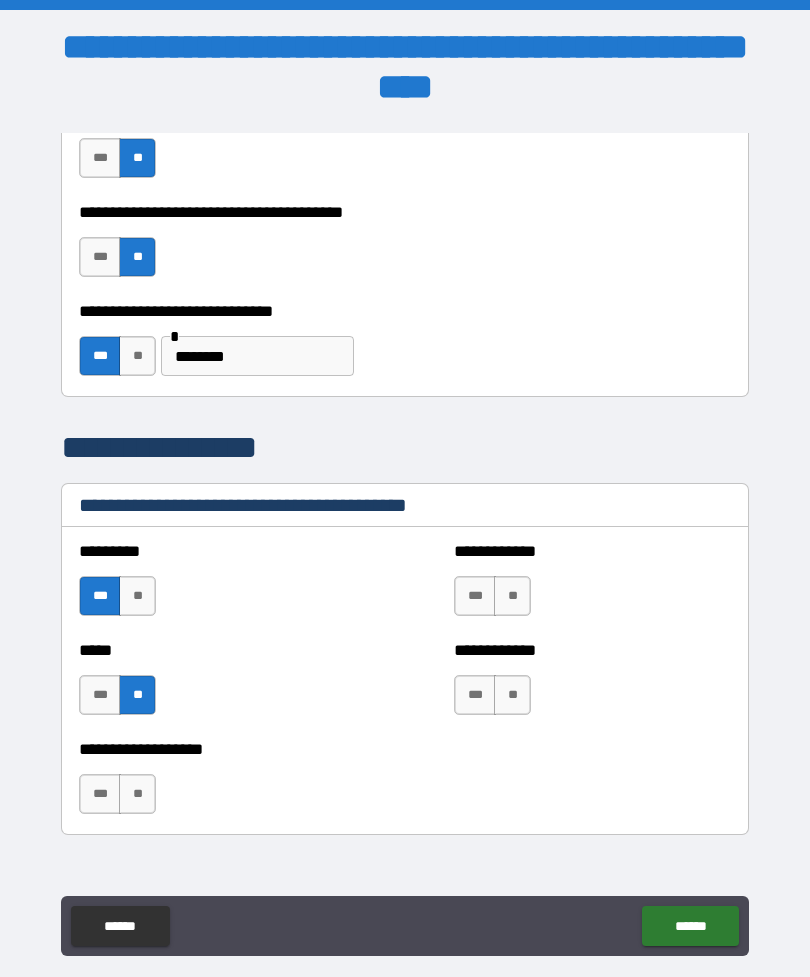 click on "**" at bounding box center [137, 794] 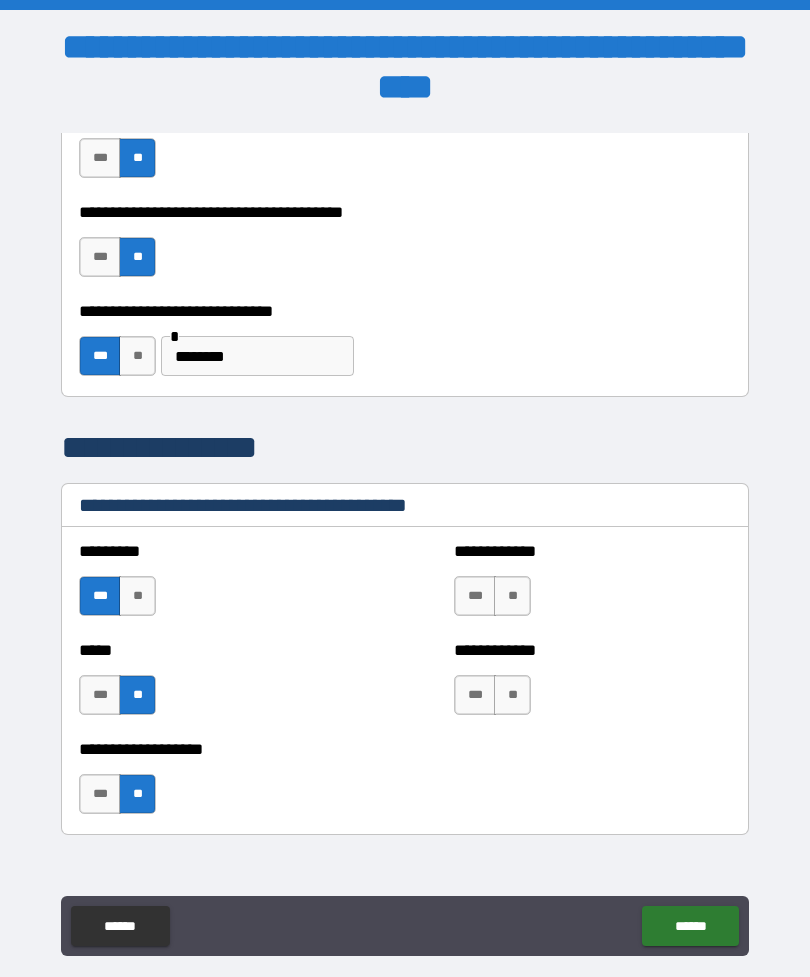 click on "**" at bounding box center (512, 596) 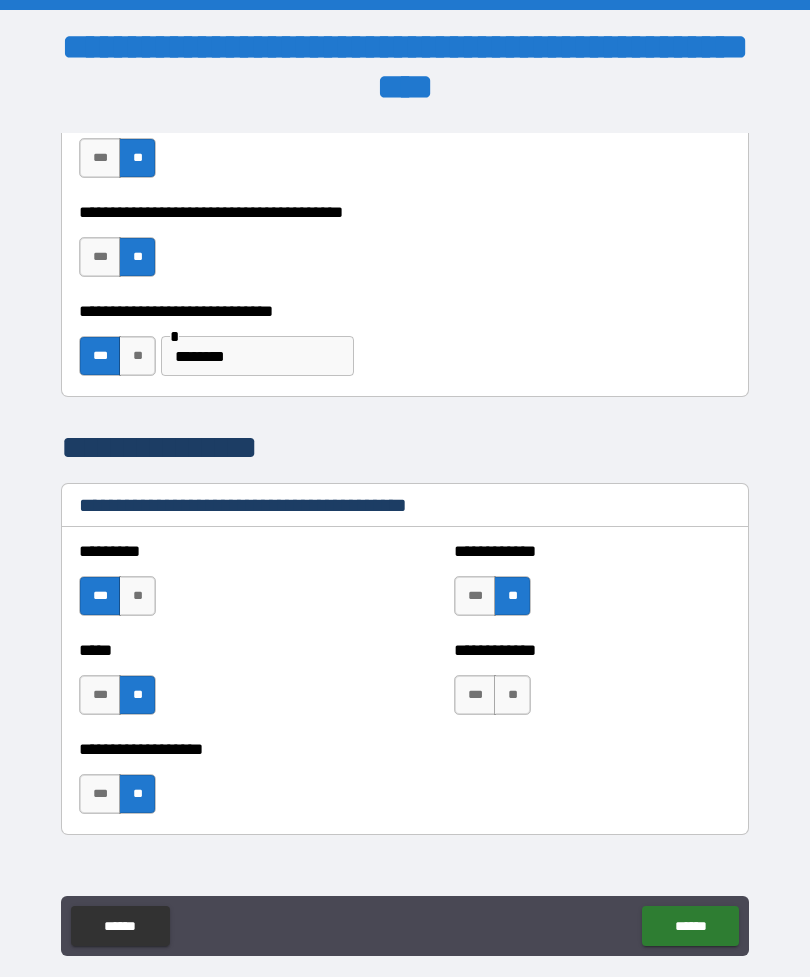 click on "**" at bounding box center (512, 695) 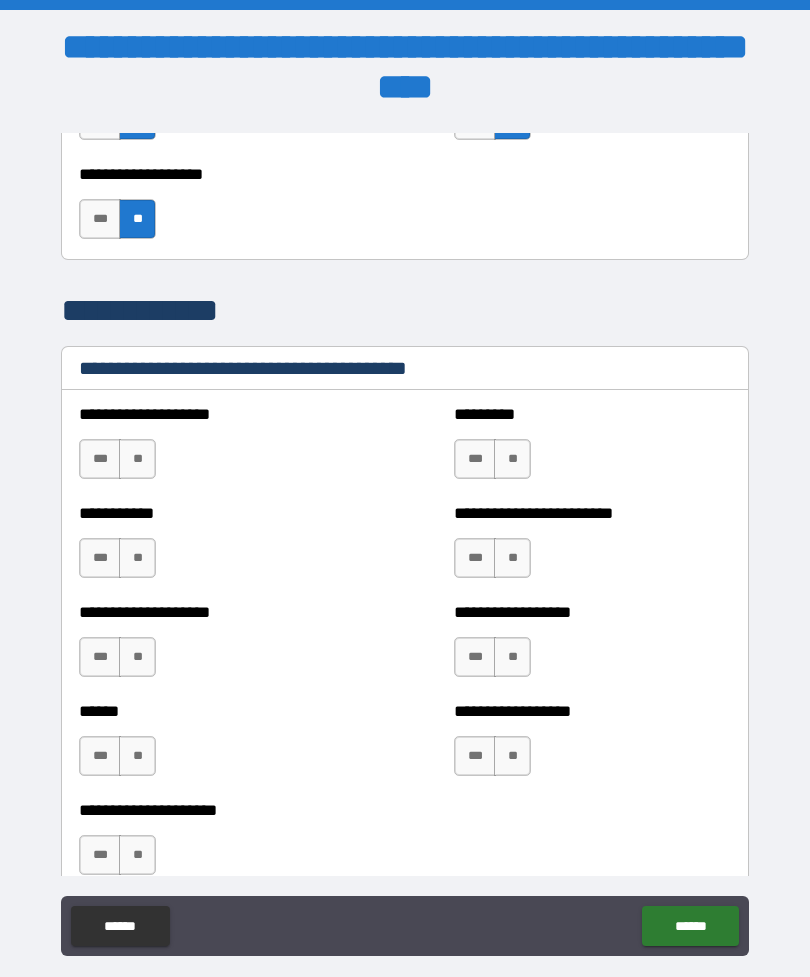 scroll, scrollTop: 8134, scrollLeft: 0, axis: vertical 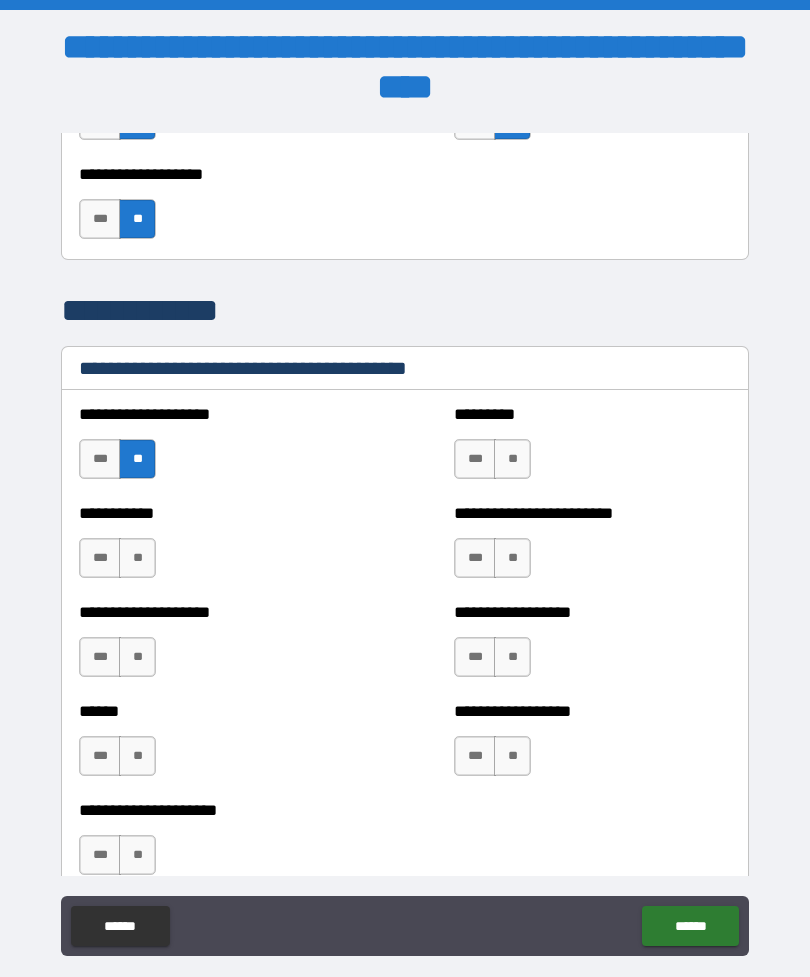 click on "**" at bounding box center [137, 558] 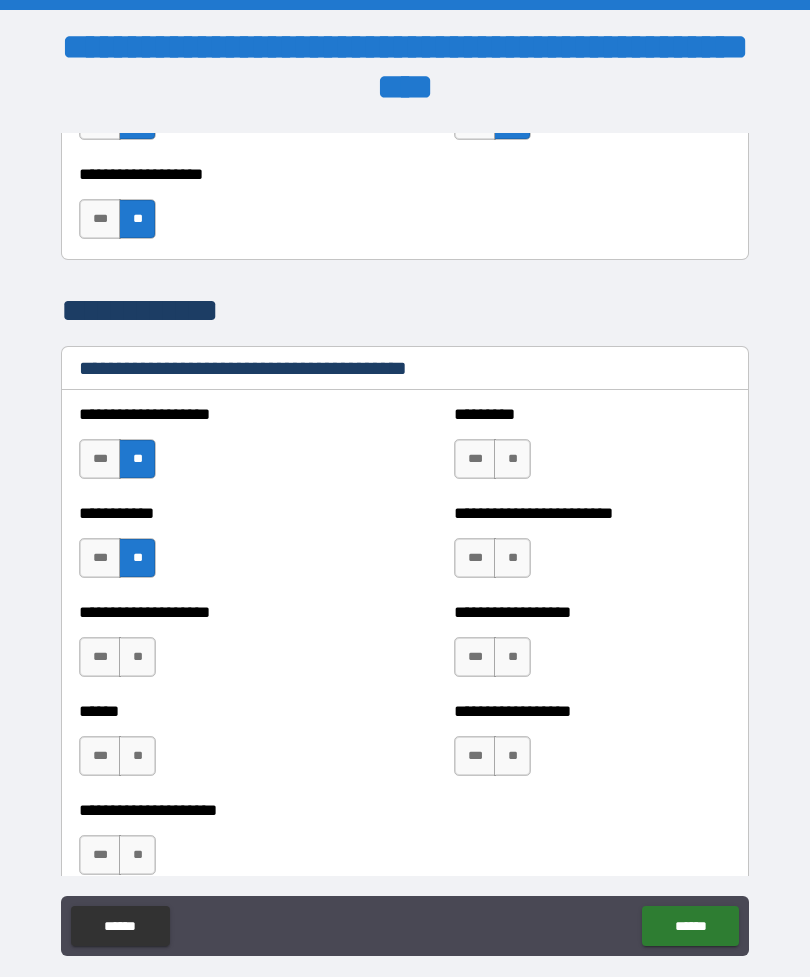 click on "**" at bounding box center (137, 657) 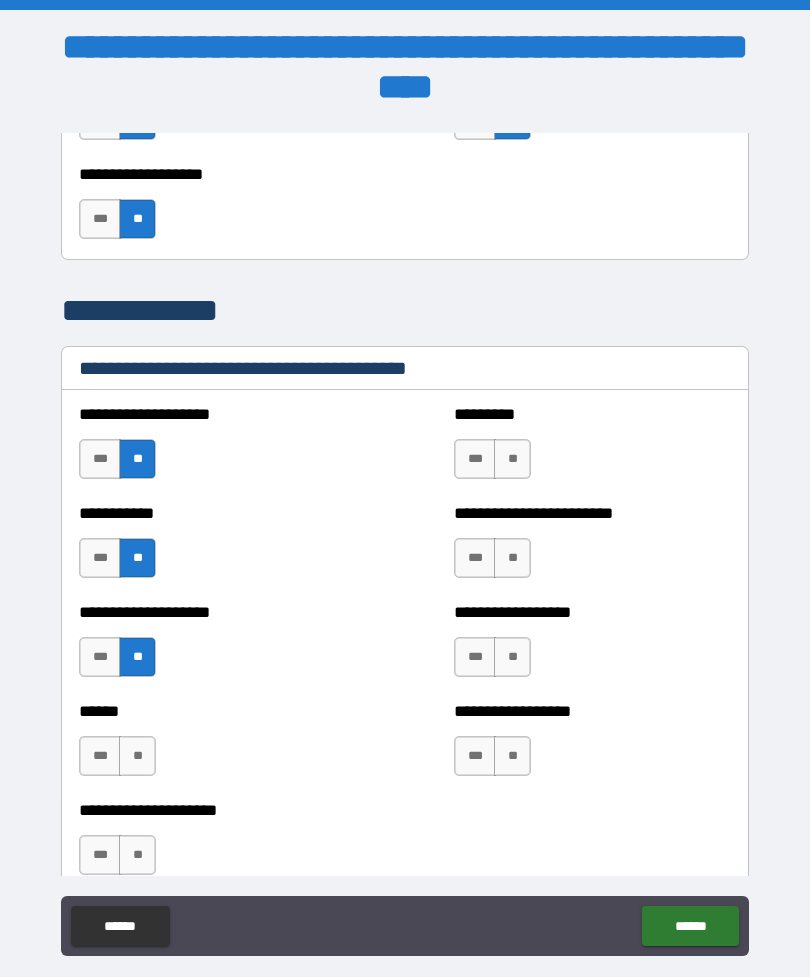 click on "**" at bounding box center [137, 855] 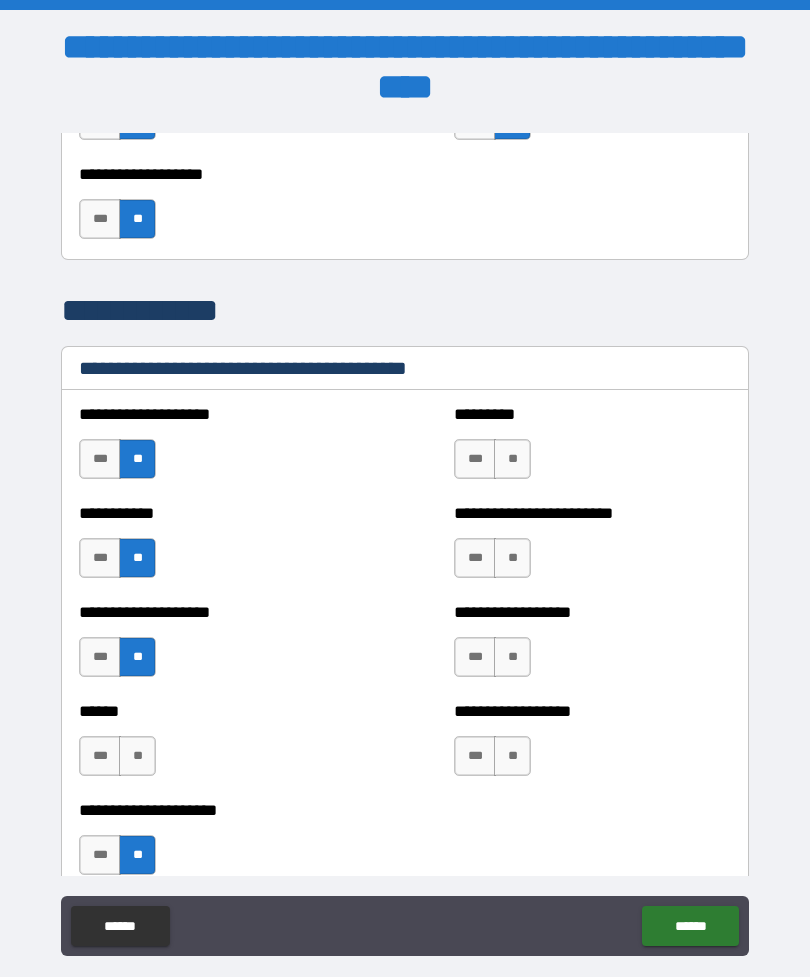 click on "**" at bounding box center (512, 459) 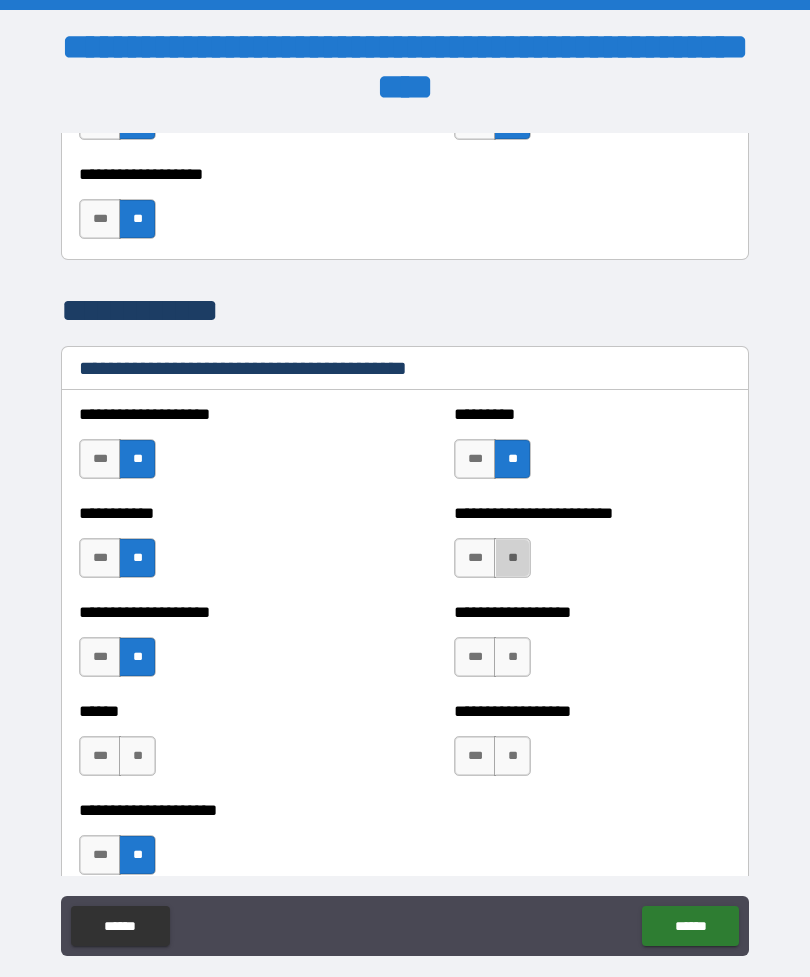 click on "**" at bounding box center [512, 558] 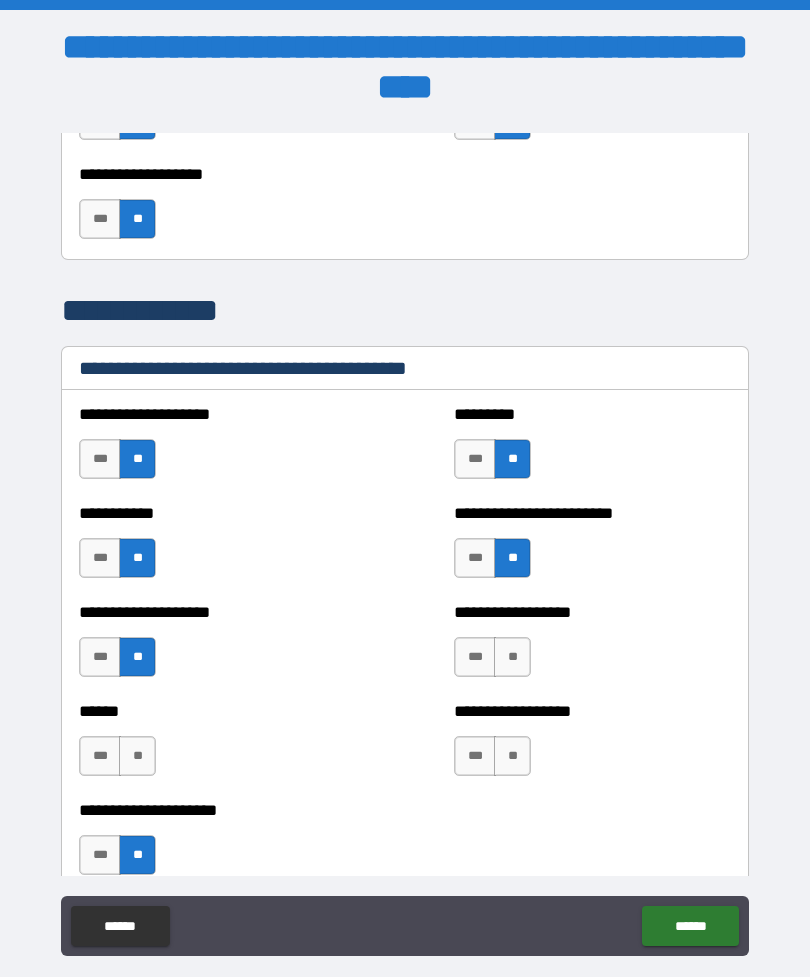 click on "**" at bounding box center (512, 657) 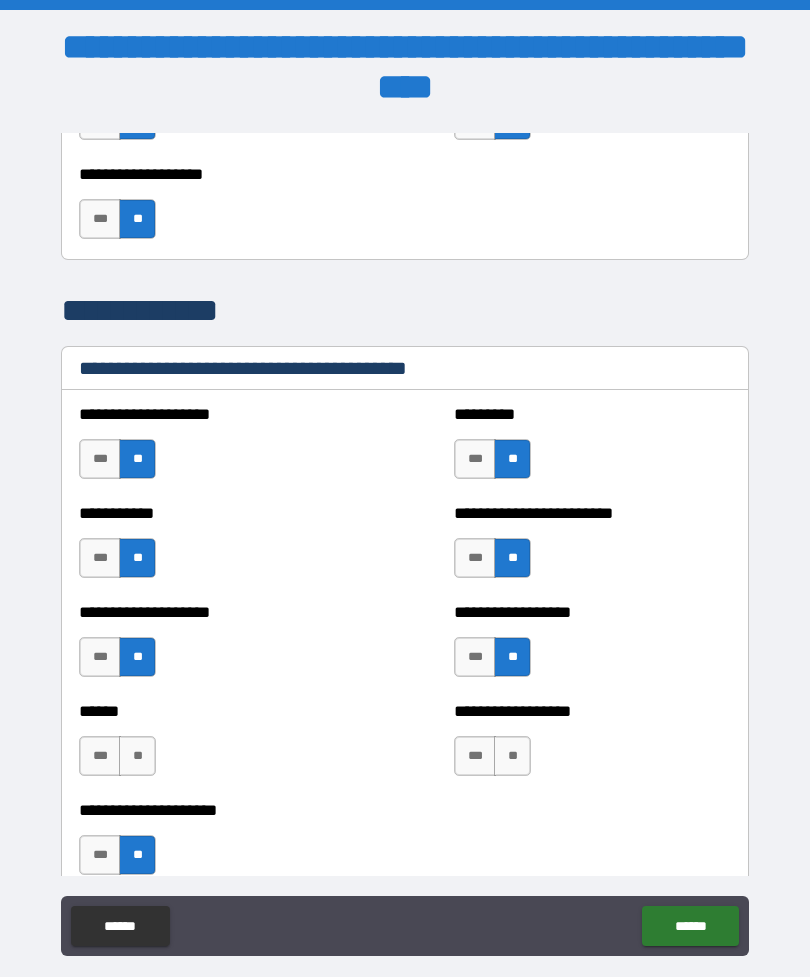 click on "**" at bounding box center (512, 756) 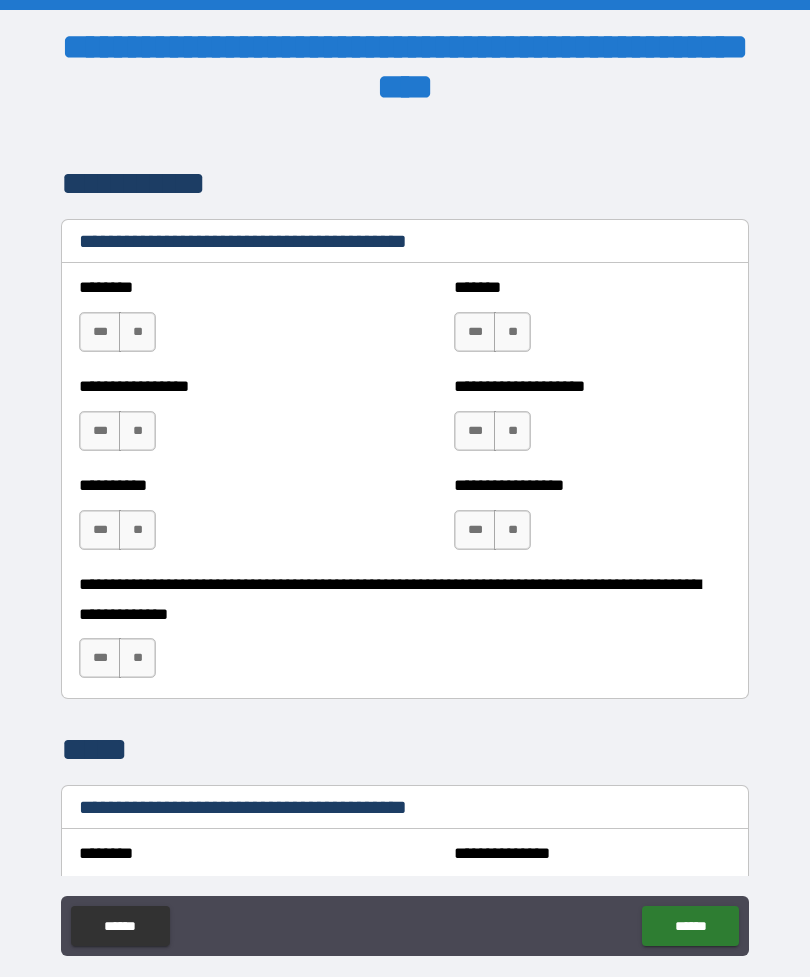 scroll, scrollTop: 8899, scrollLeft: 0, axis: vertical 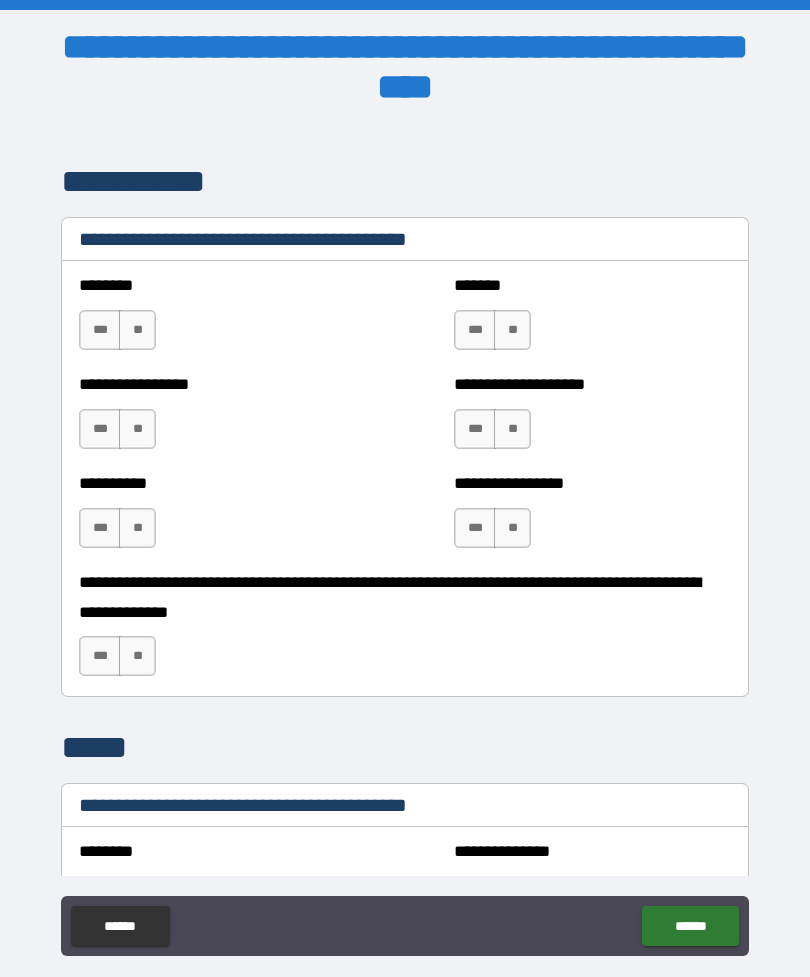 click on "**" at bounding box center (137, 330) 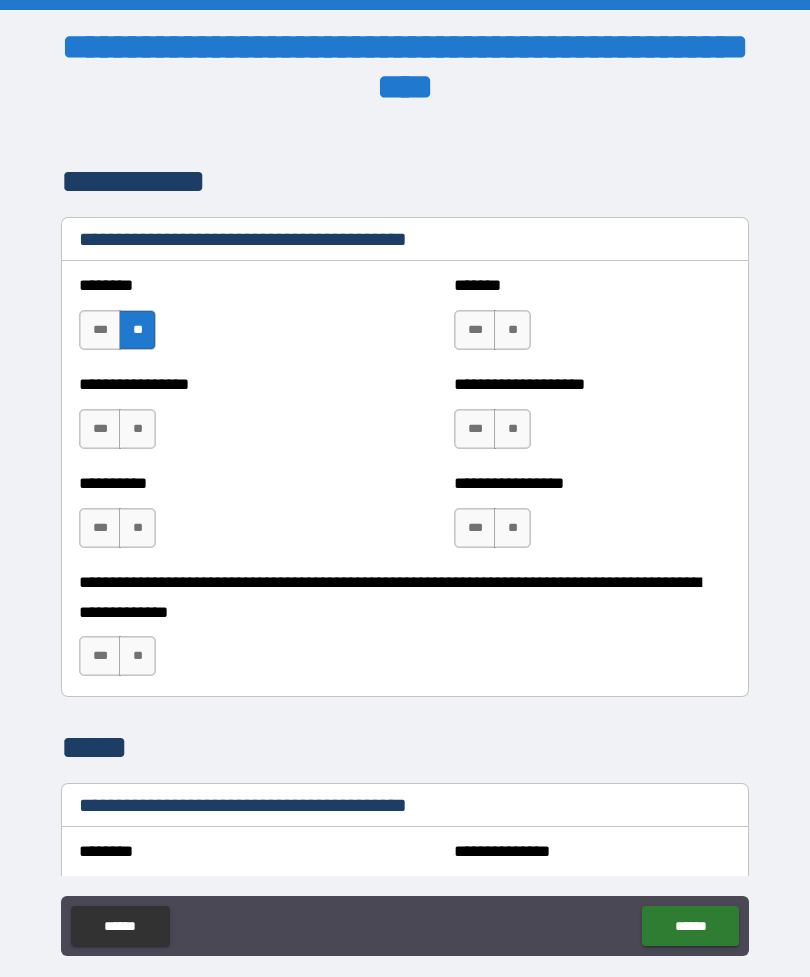 click on "**" at bounding box center (137, 429) 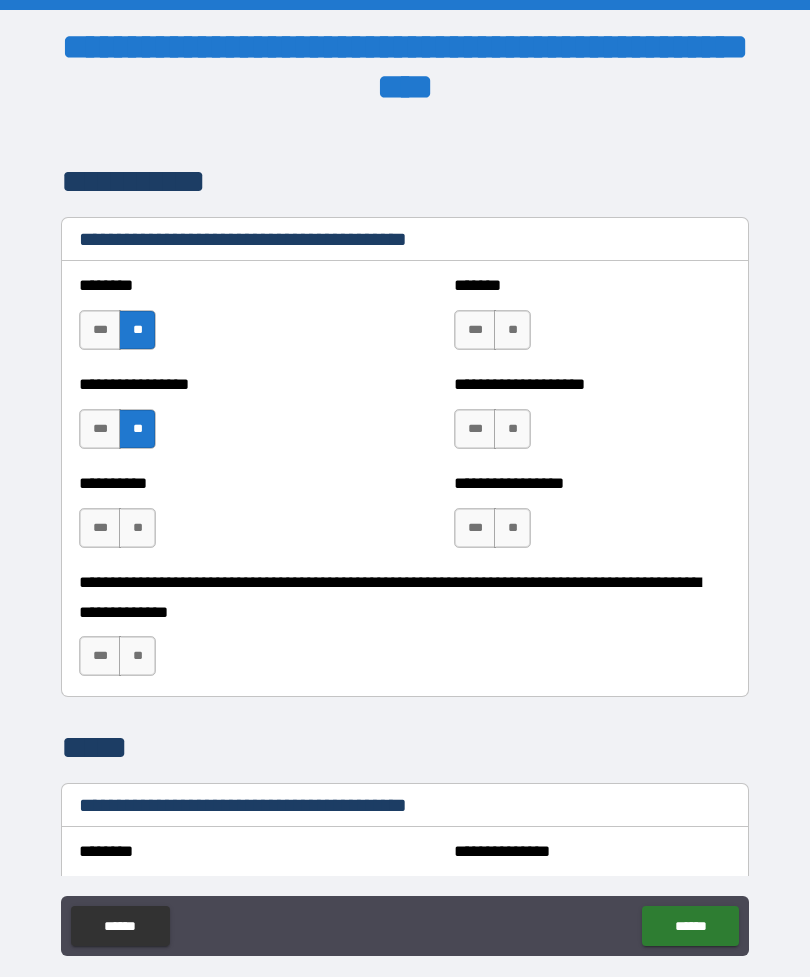 click on "**" at bounding box center (137, 528) 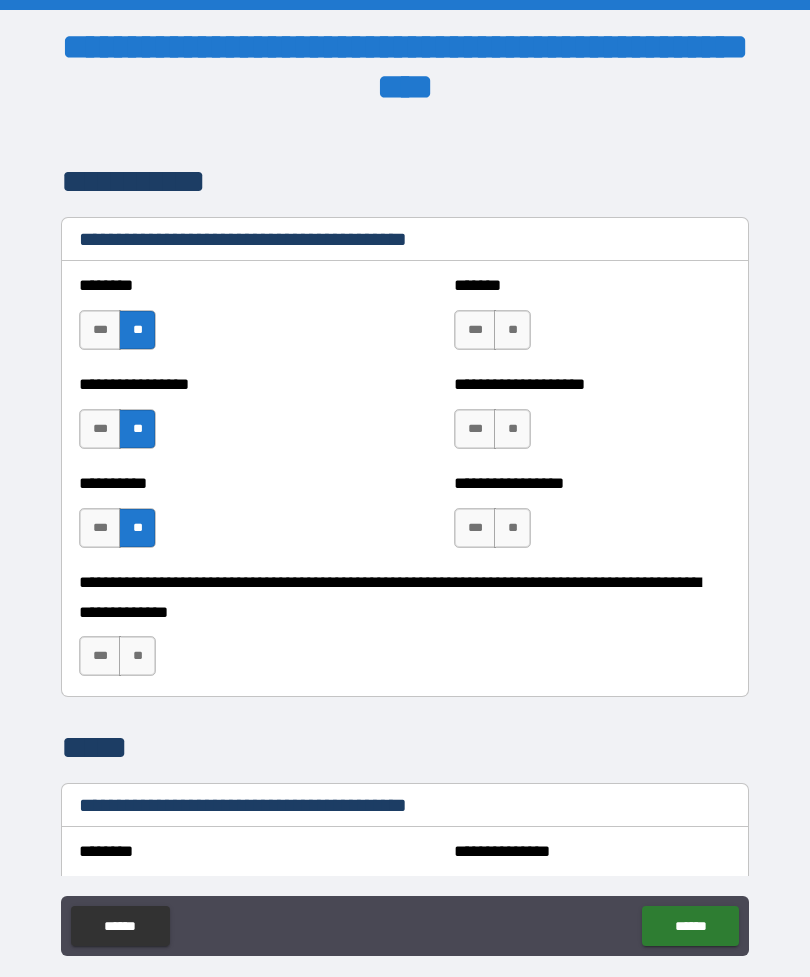 click on "**" at bounding box center [137, 656] 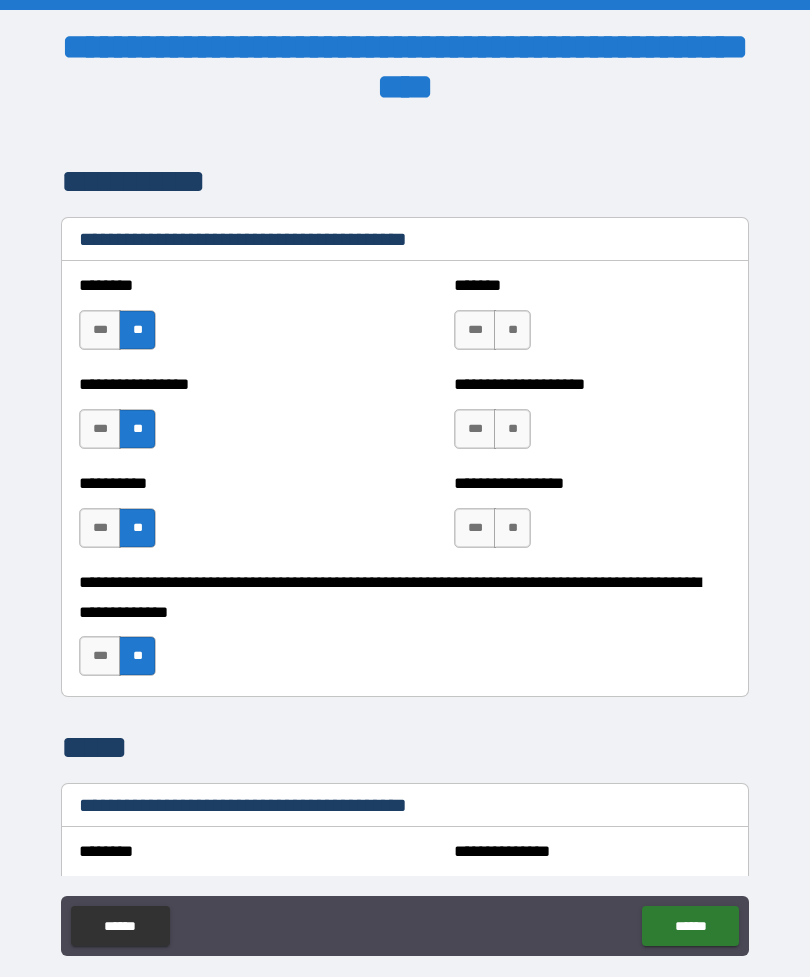 click on "**" at bounding box center (137, 656) 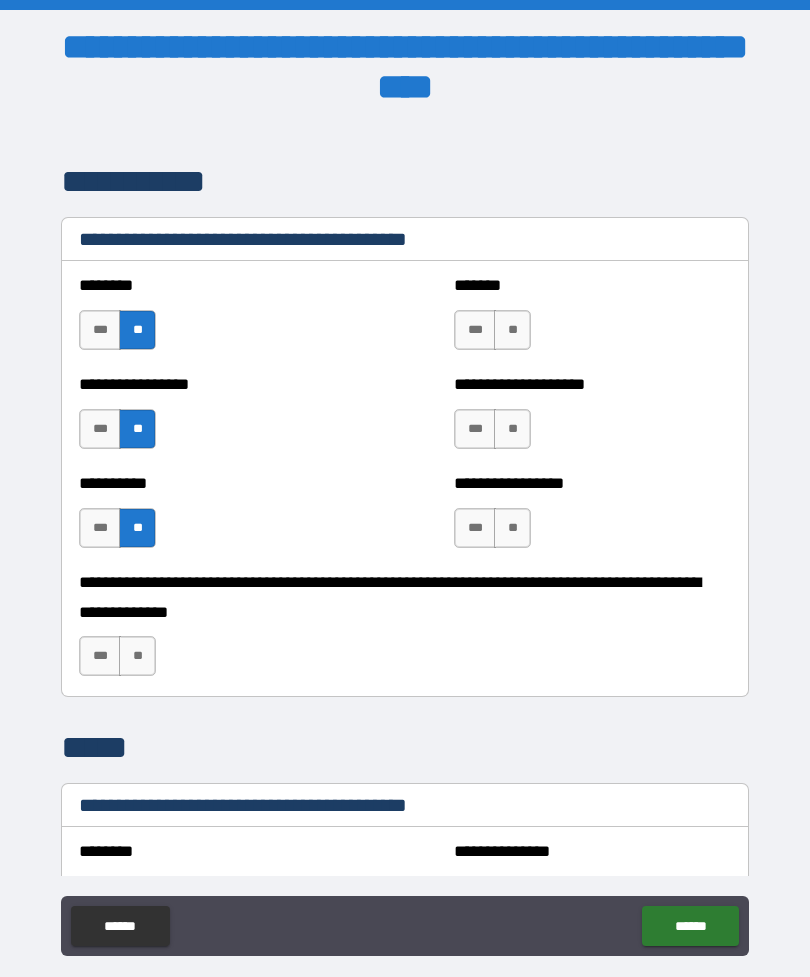 click on "**" at bounding box center [137, 656] 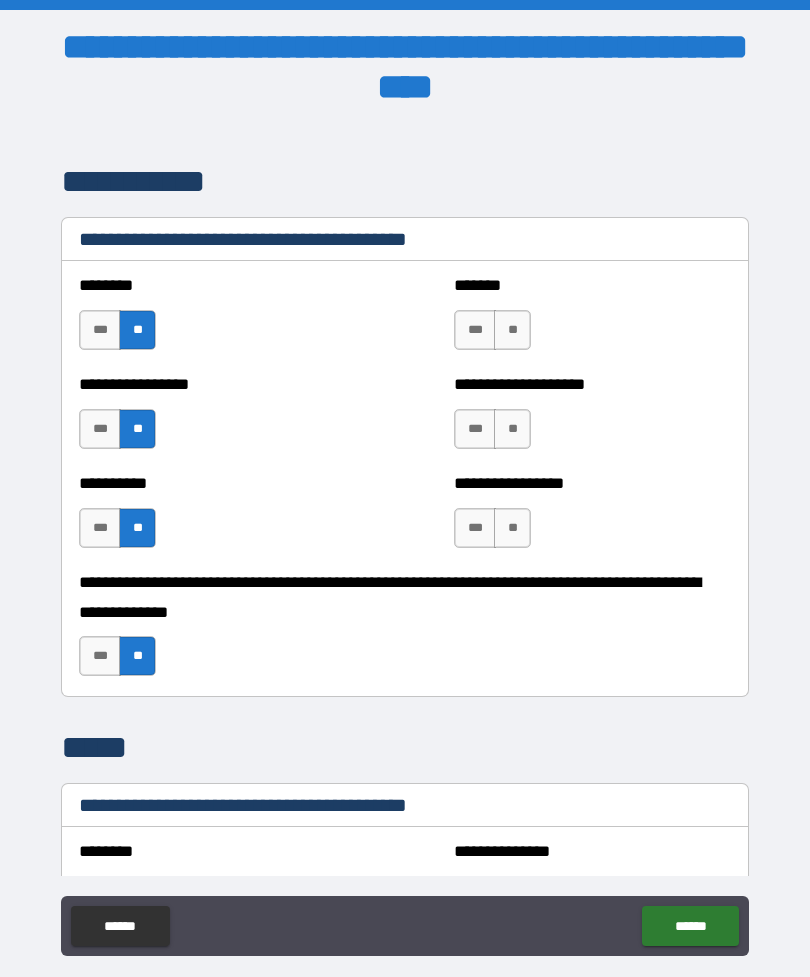 click on "**" at bounding box center (512, 330) 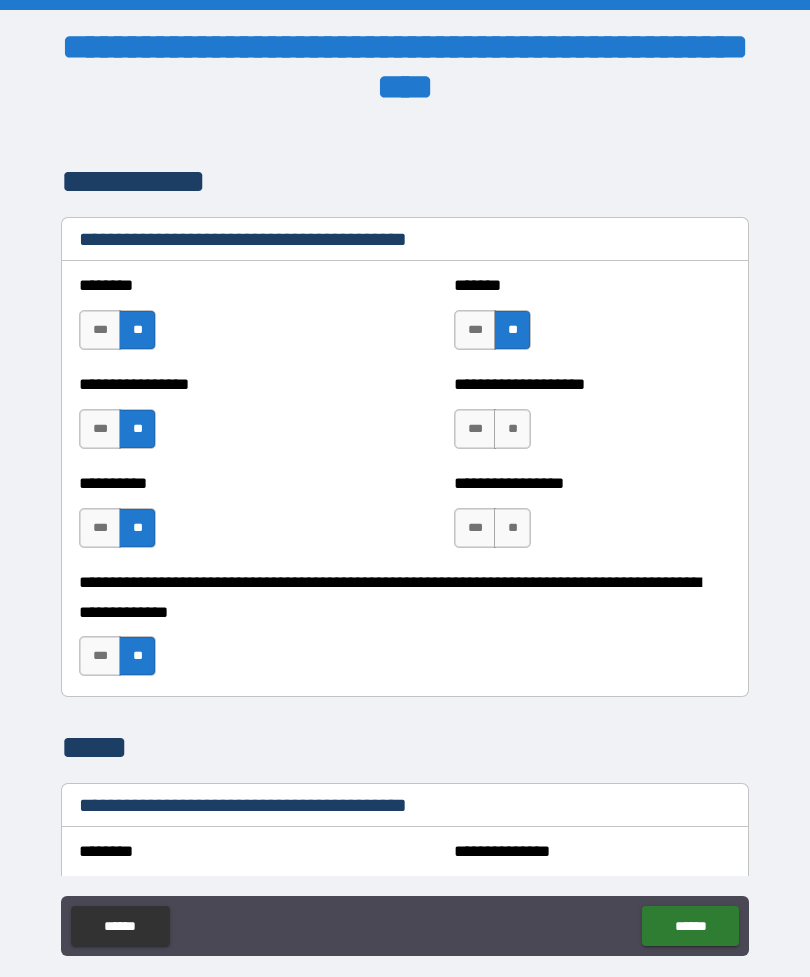 click on "**" at bounding box center (512, 429) 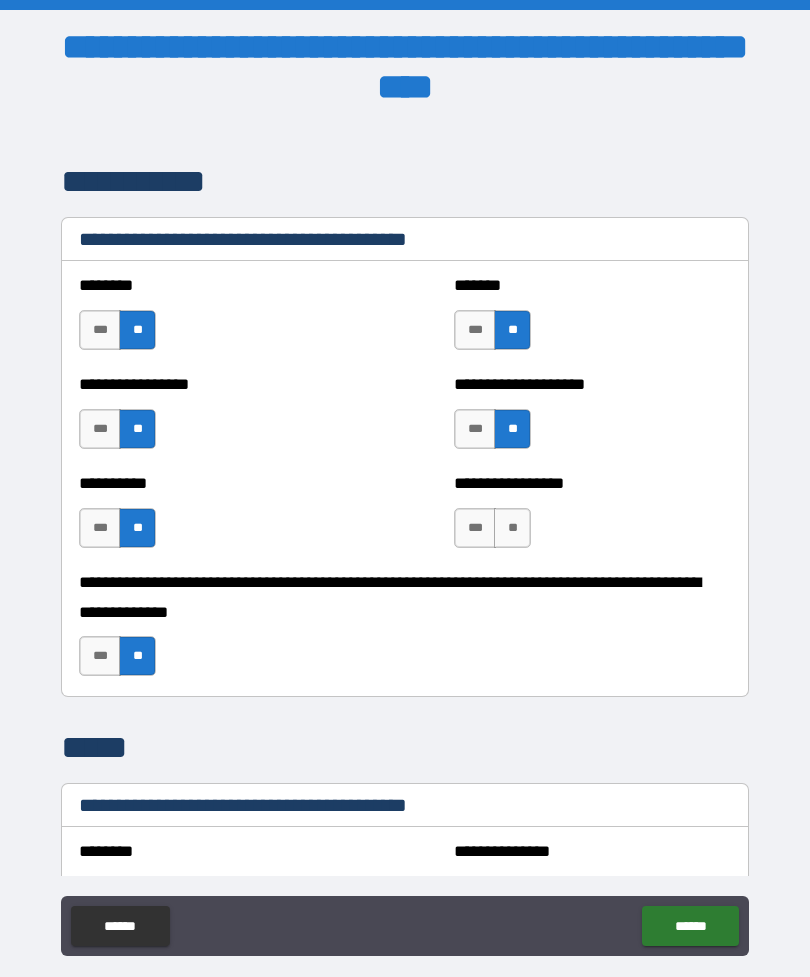 click on "**" at bounding box center [512, 528] 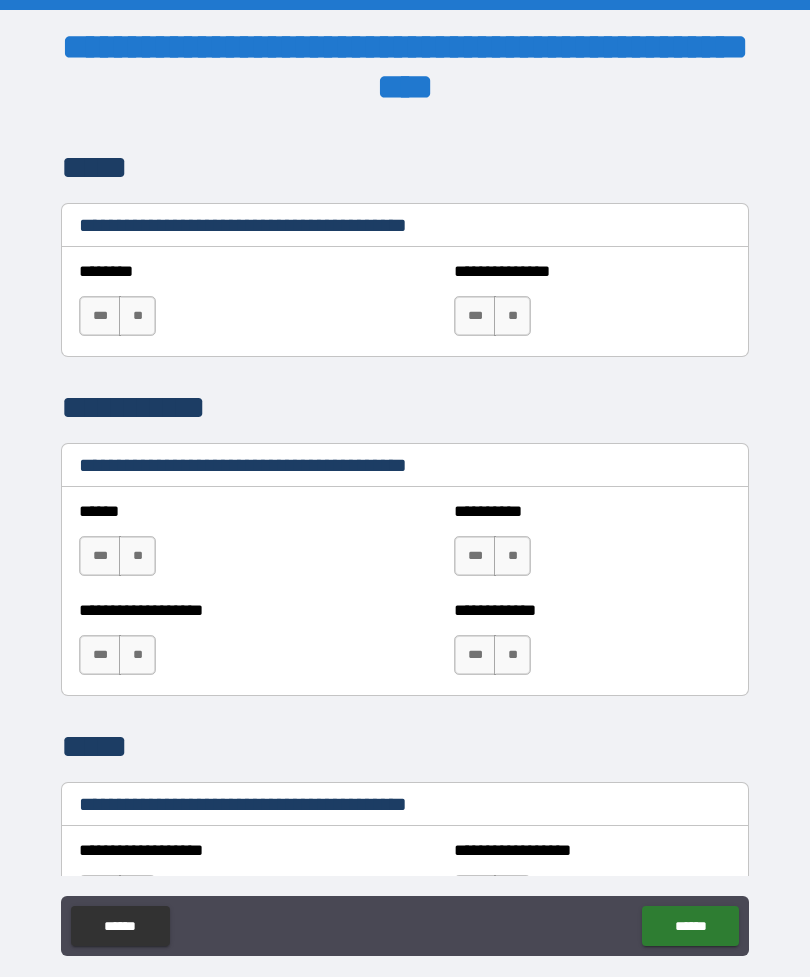 scroll, scrollTop: 9485, scrollLeft: 0, axis: vertical 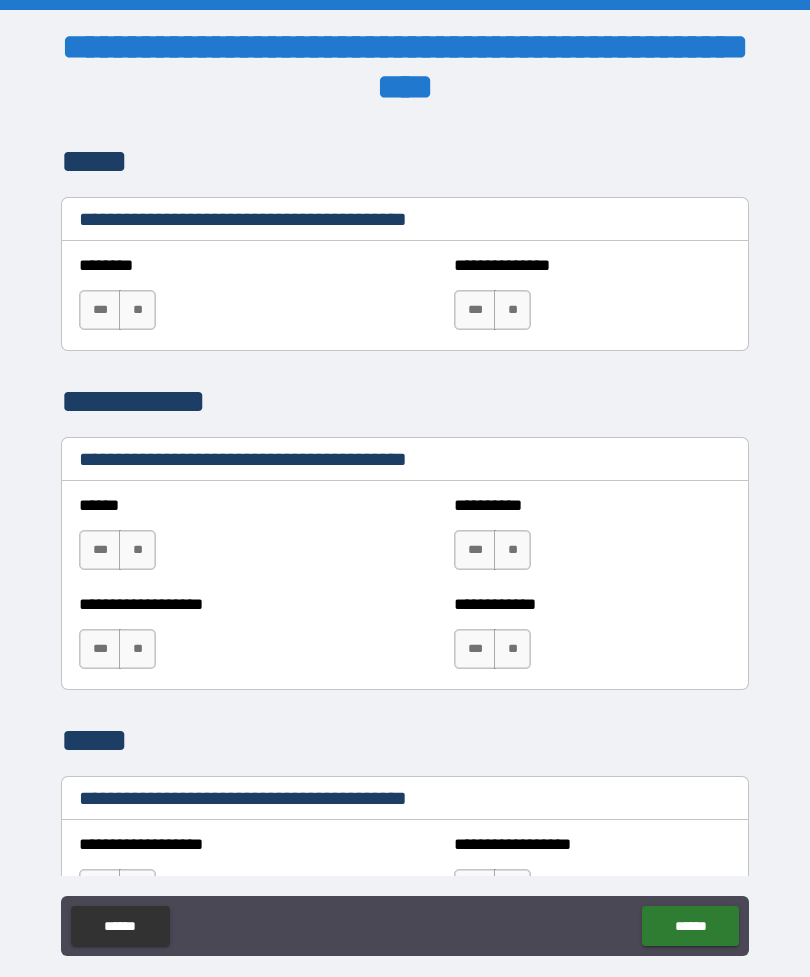 click on "**" at bounding box center (137, 310) 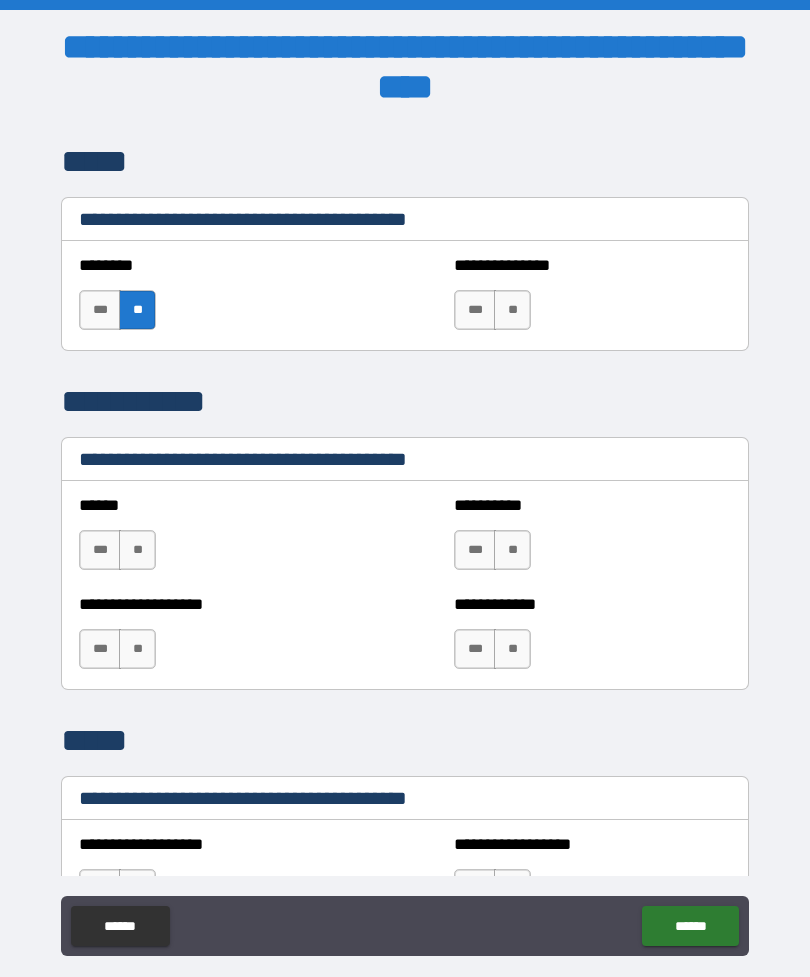 click on "**" at bounding box center [512, 310] 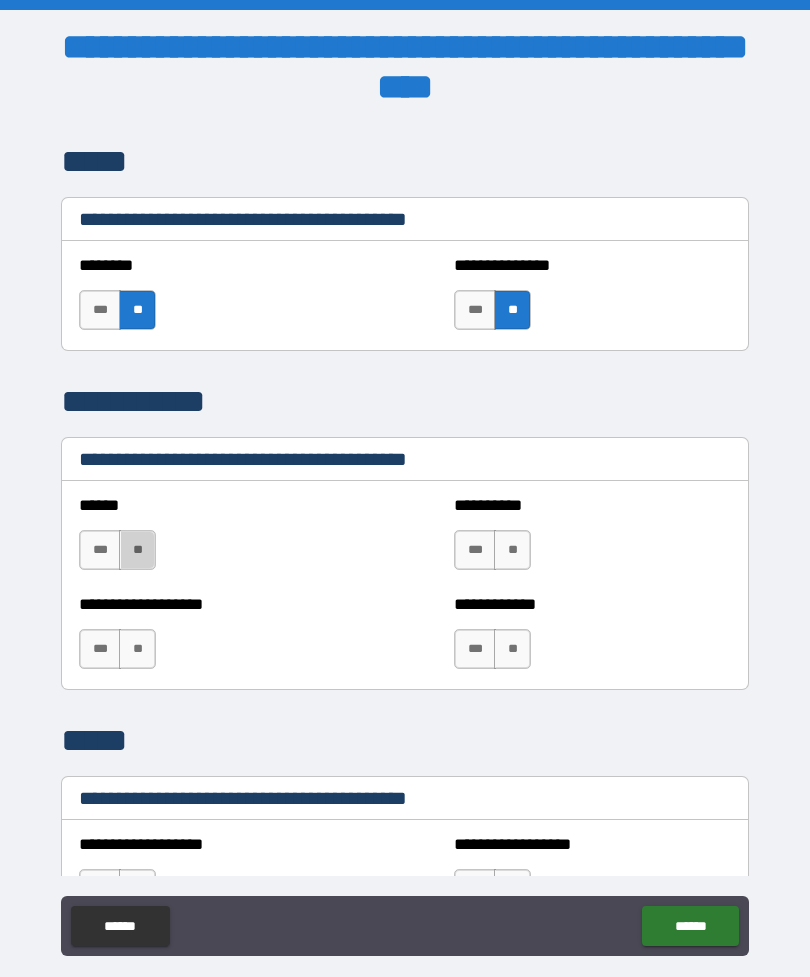 click on "**" at bounding box center (137, 550) 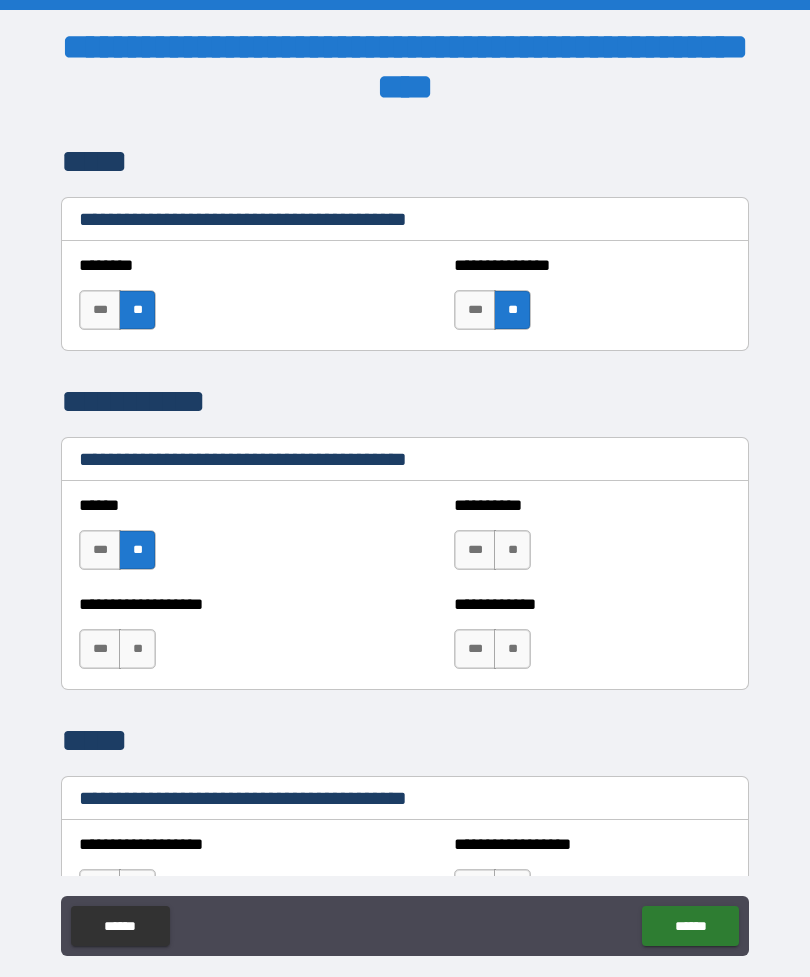 click on "**" at bounding box center (137, 649) 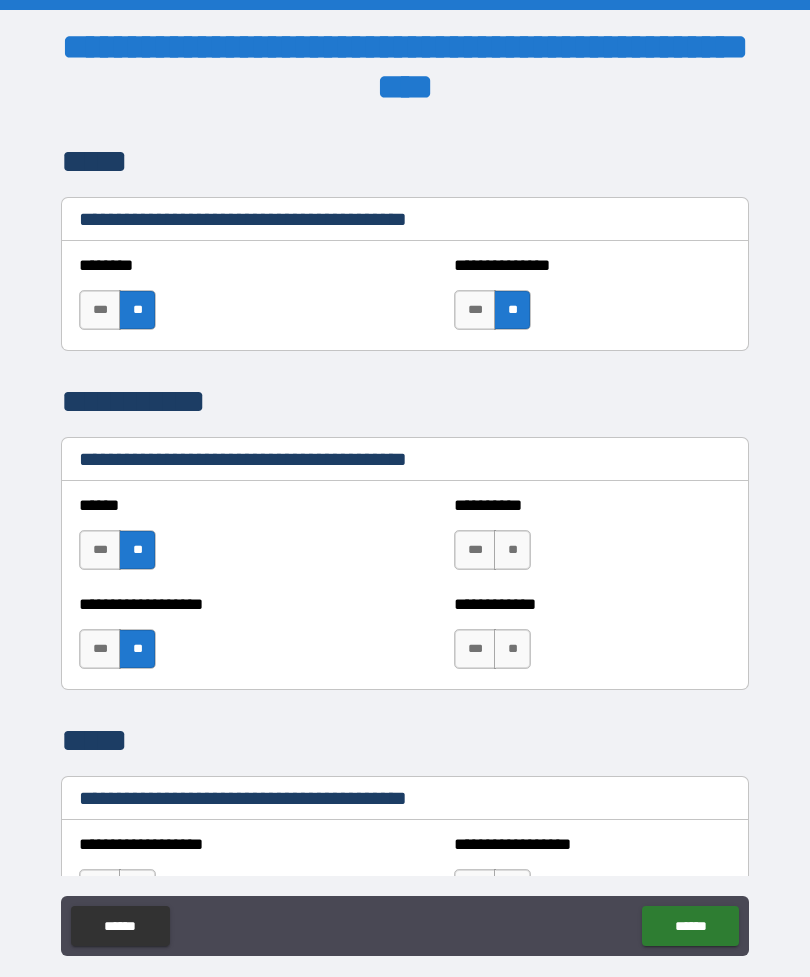 click on "**" at bounding box center (512, 550) 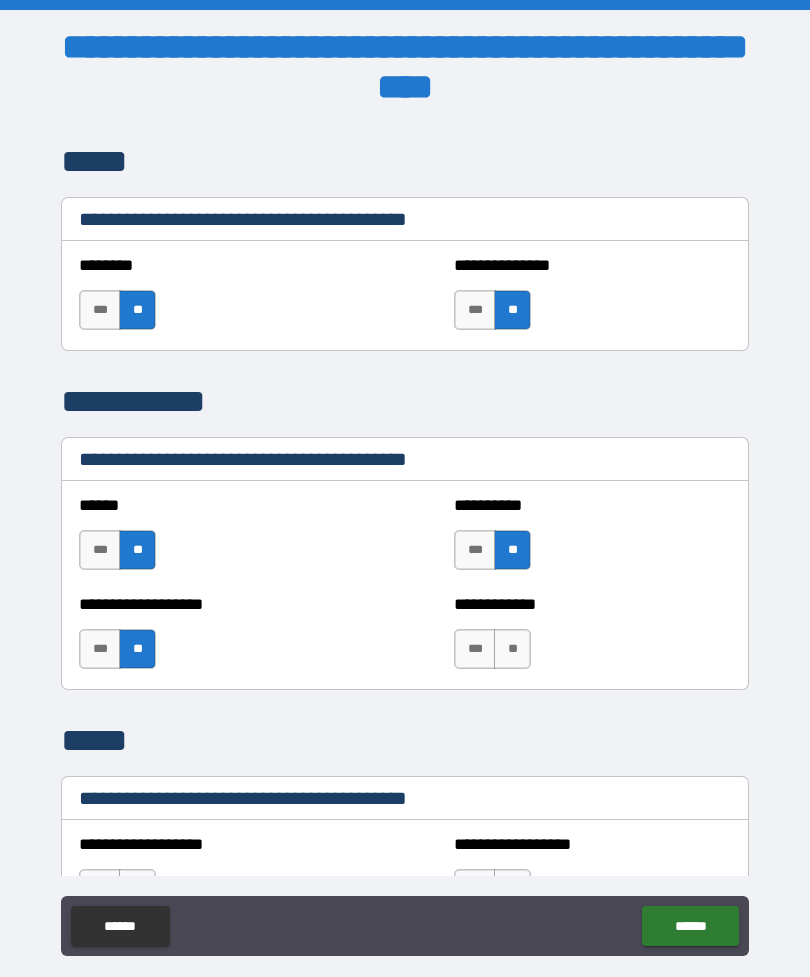 click on "**" at bounding box center [512, 649] 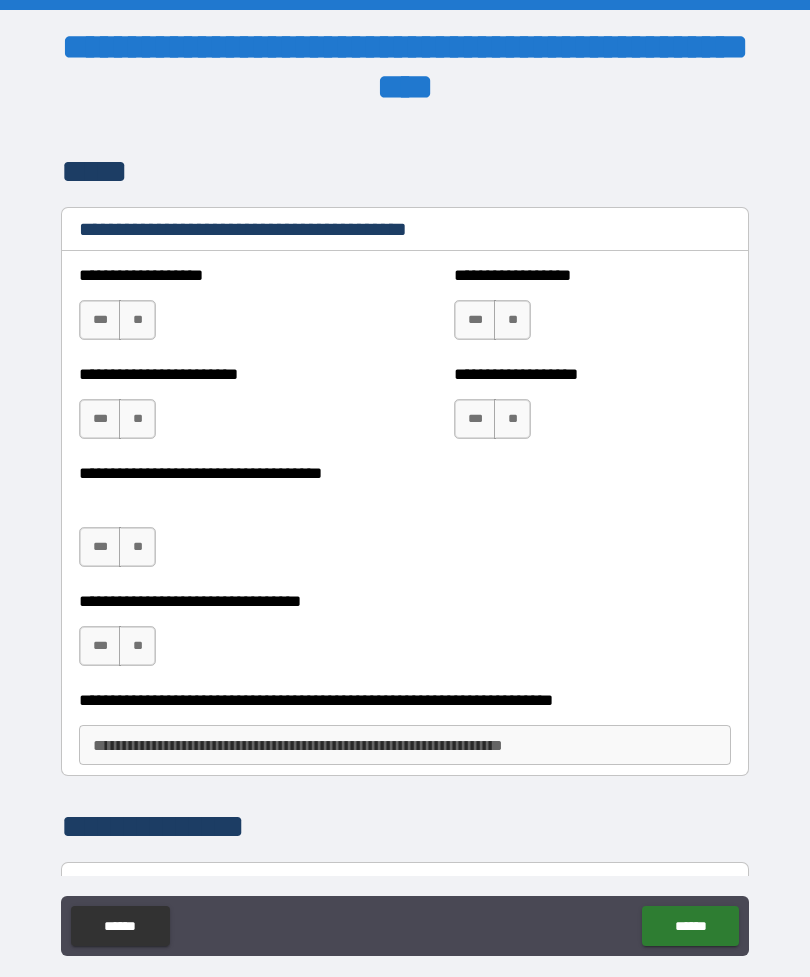 scroll, scrollTop: 10049, scrollLeft: 0, axis: vertical 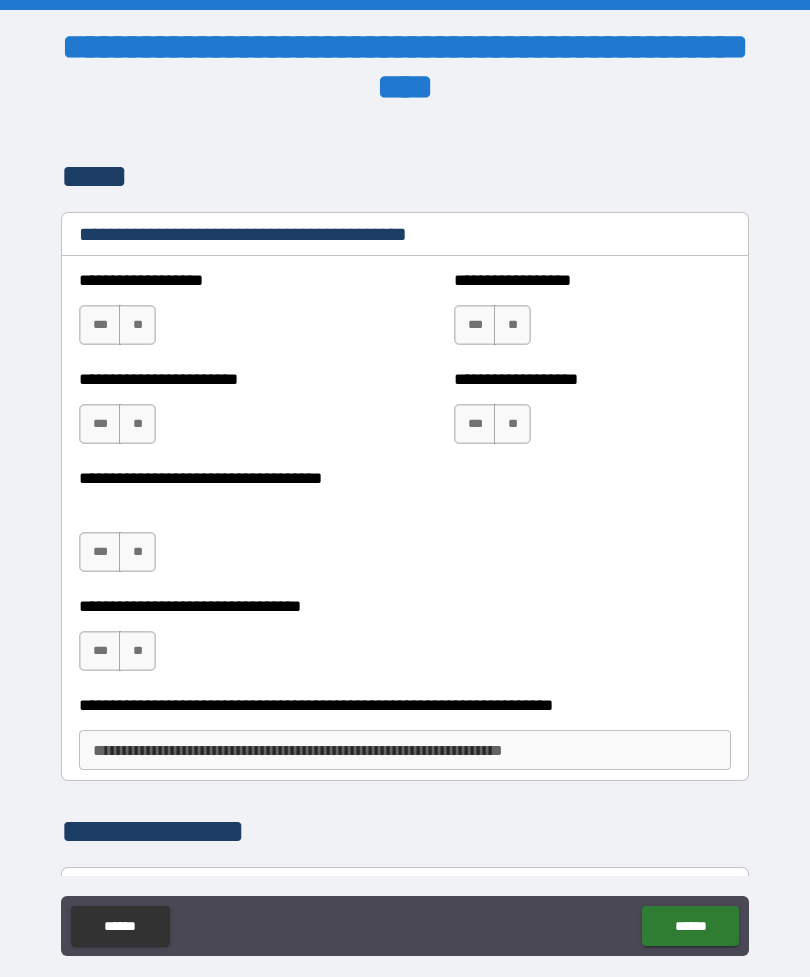 click on "**" at bounding box center (137, 325) 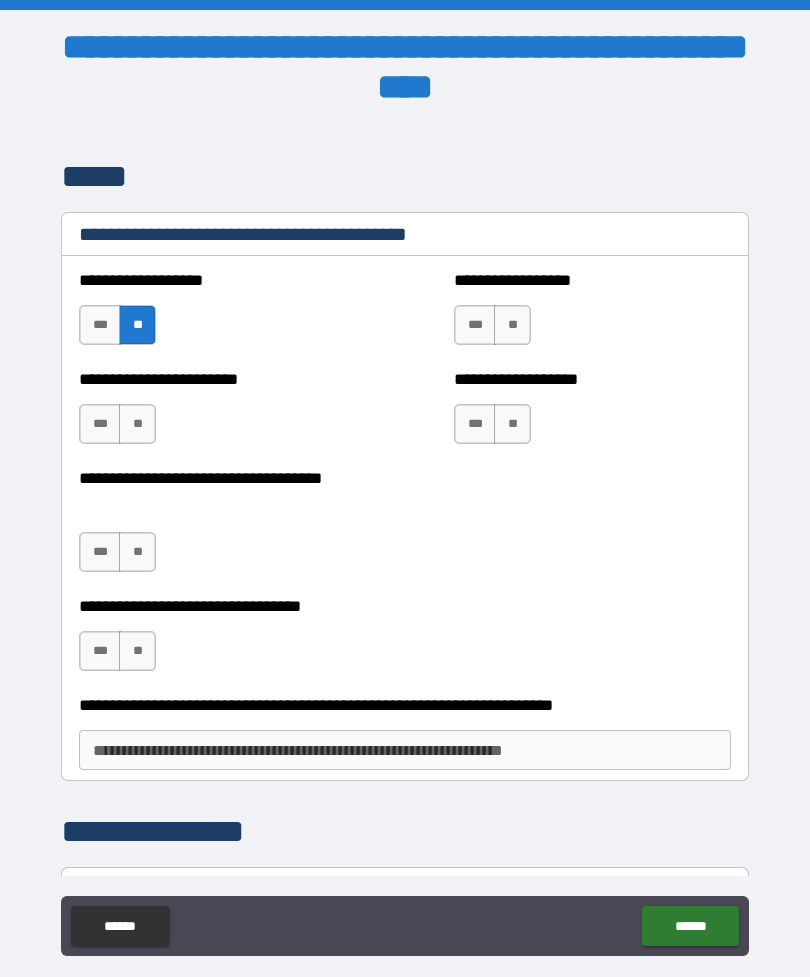 click on "**" at bounding box center (137, 424) 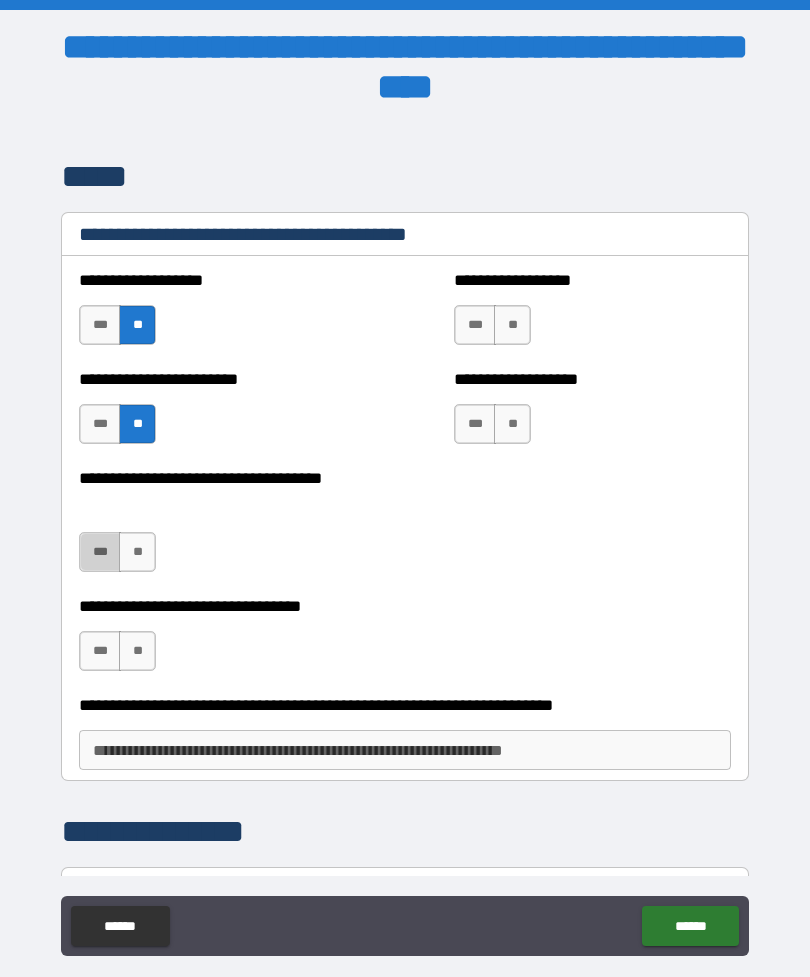 click on "***" at bounding box center [100, 552] 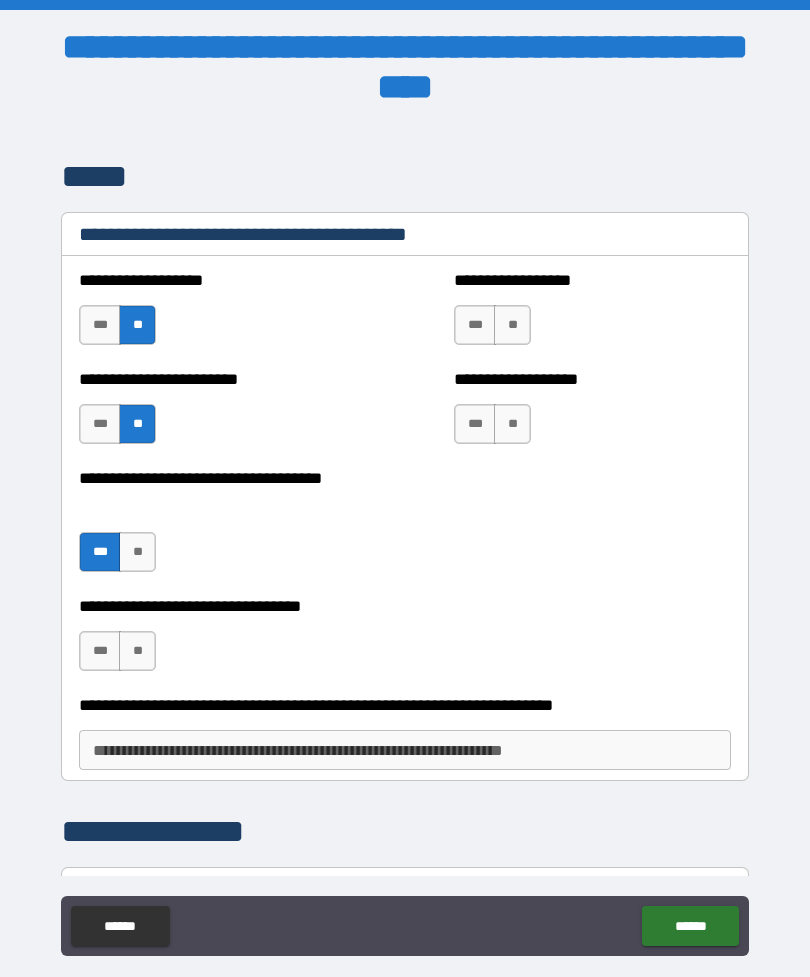 click on "**" at bounding box center [137, 651] 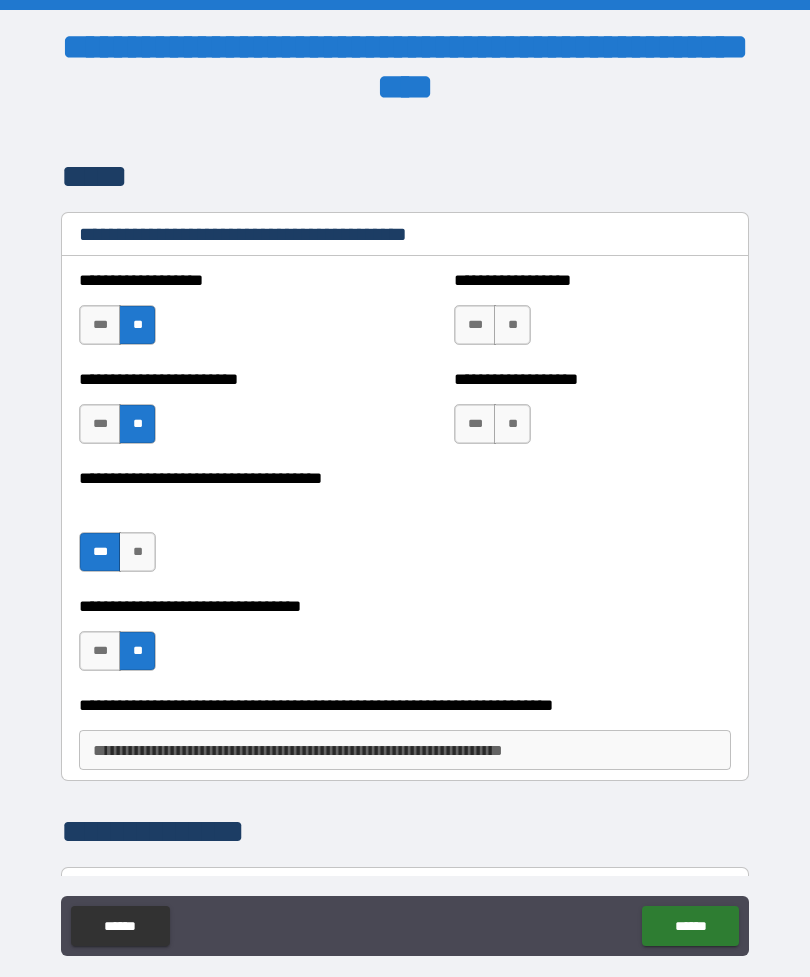 click on "**" at bounding box center (512, 325) 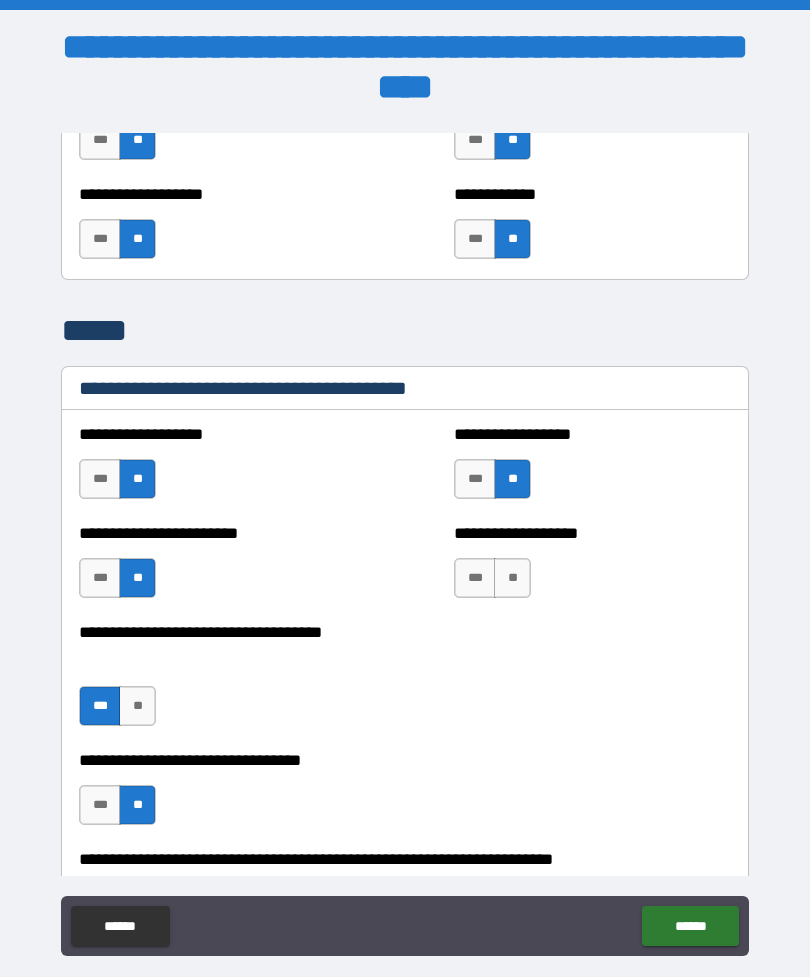 scroll, scrollTop: 9893, scrollLeft: 0, axis: vertical 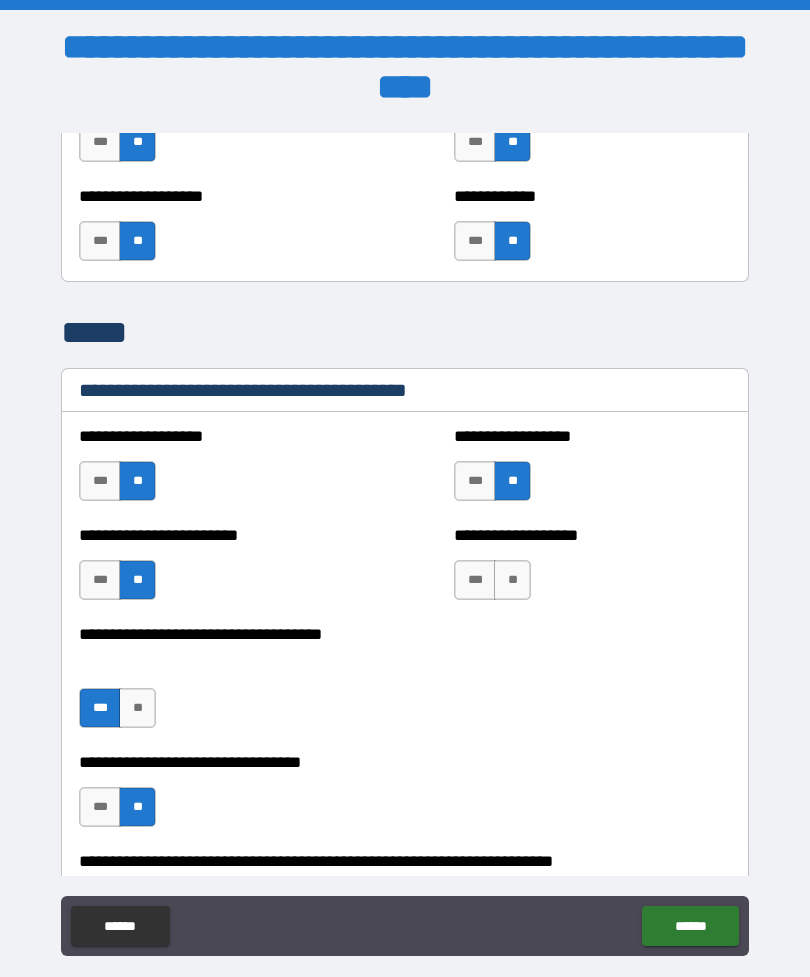 click on "**" at bounding box center [512, 580] 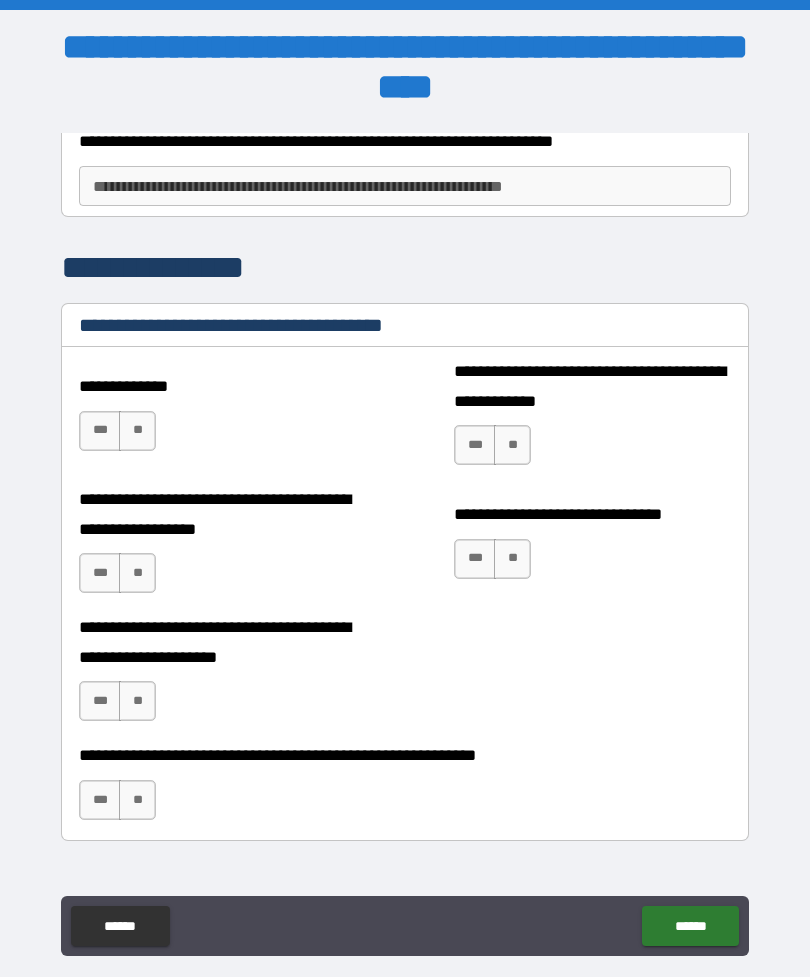 scroll, scrollTop: 10651, scrollLeft: 0, axis: vertical 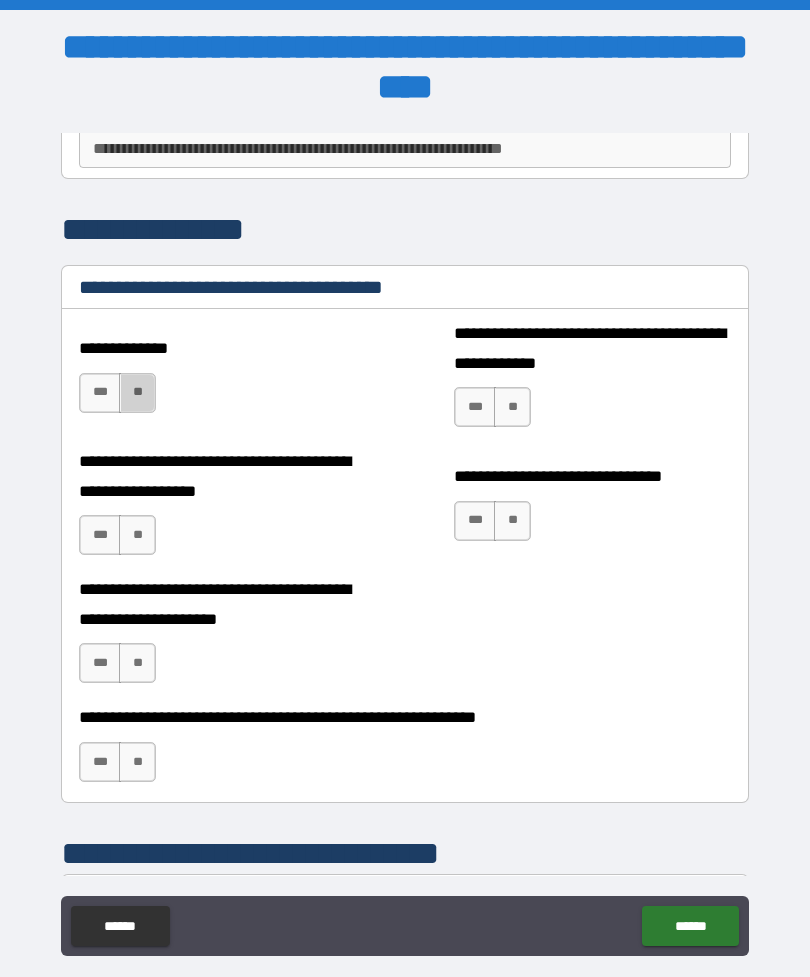 click on "**" at bounding box center [137, 393] 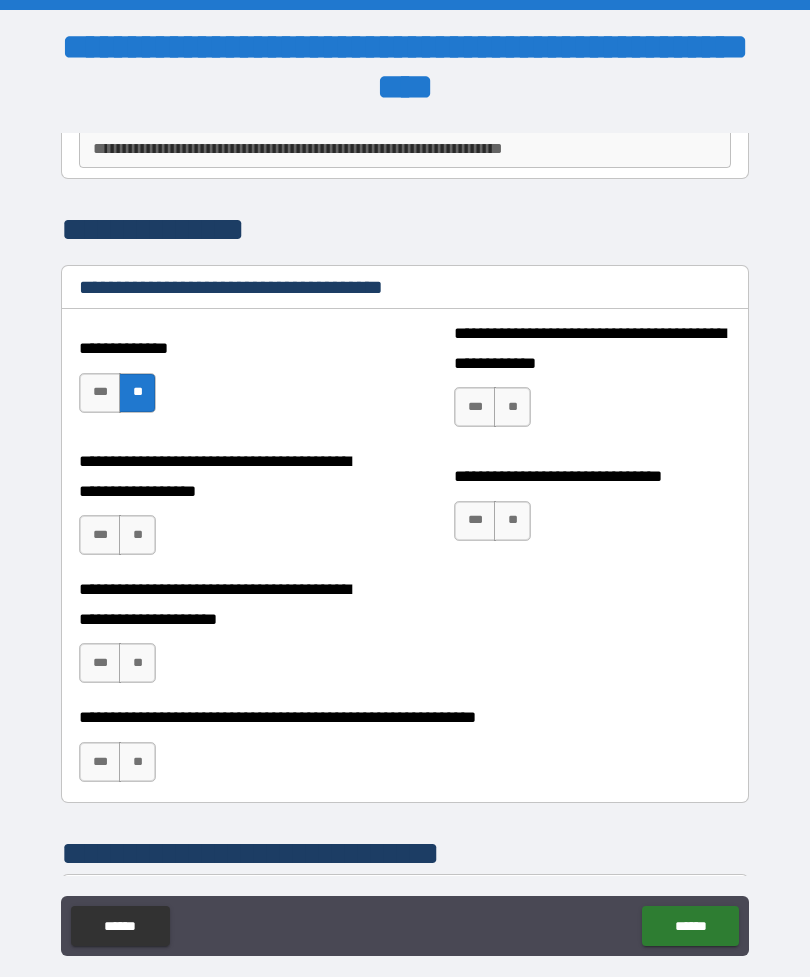 click on "**" at bounding box center [137, 535] 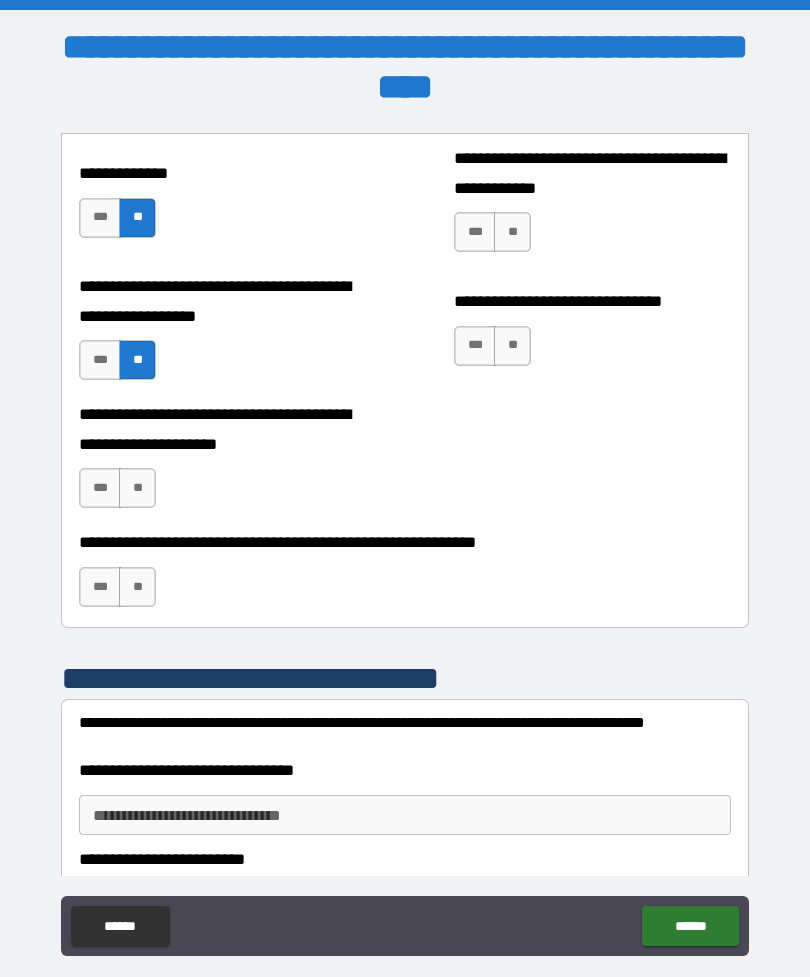 scroll, scrollTop: 10830, scrollLeft: 0, axis: vertical 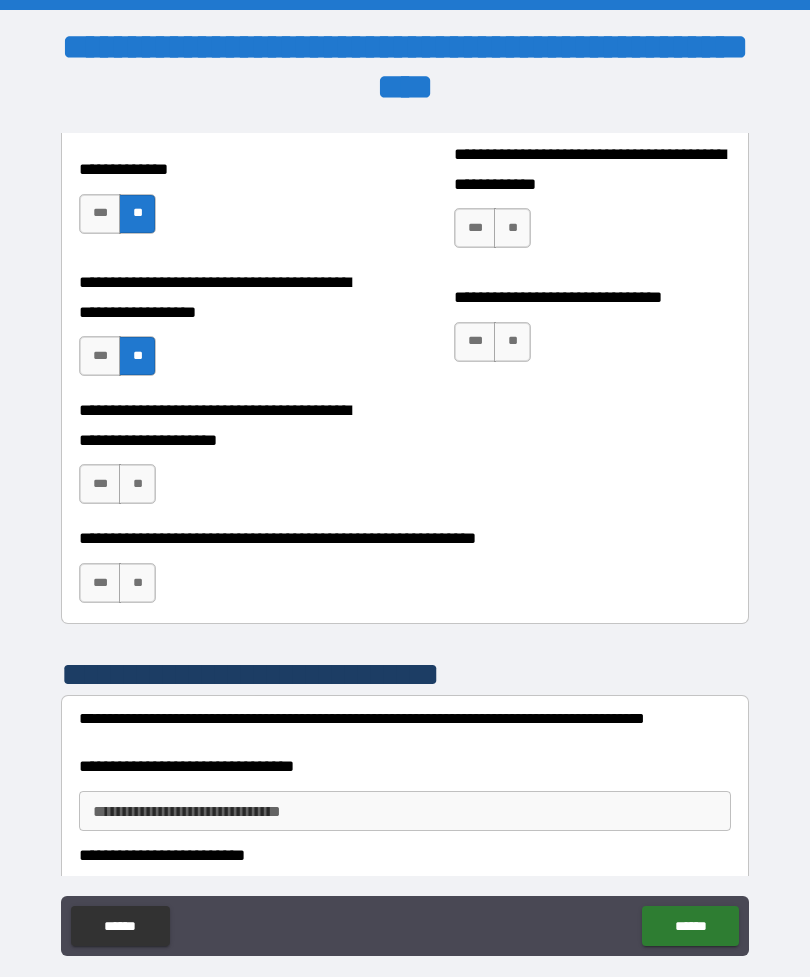 click on "**" at bounding box center (137, 484) 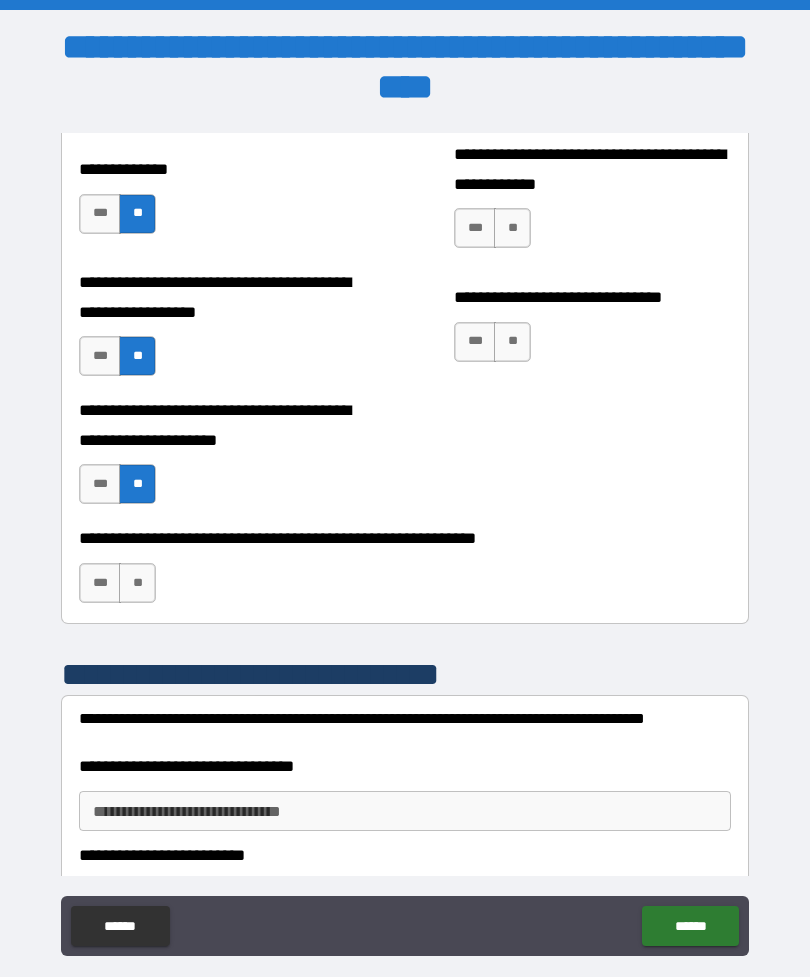 click on "**" at bounding box center [137, 583] 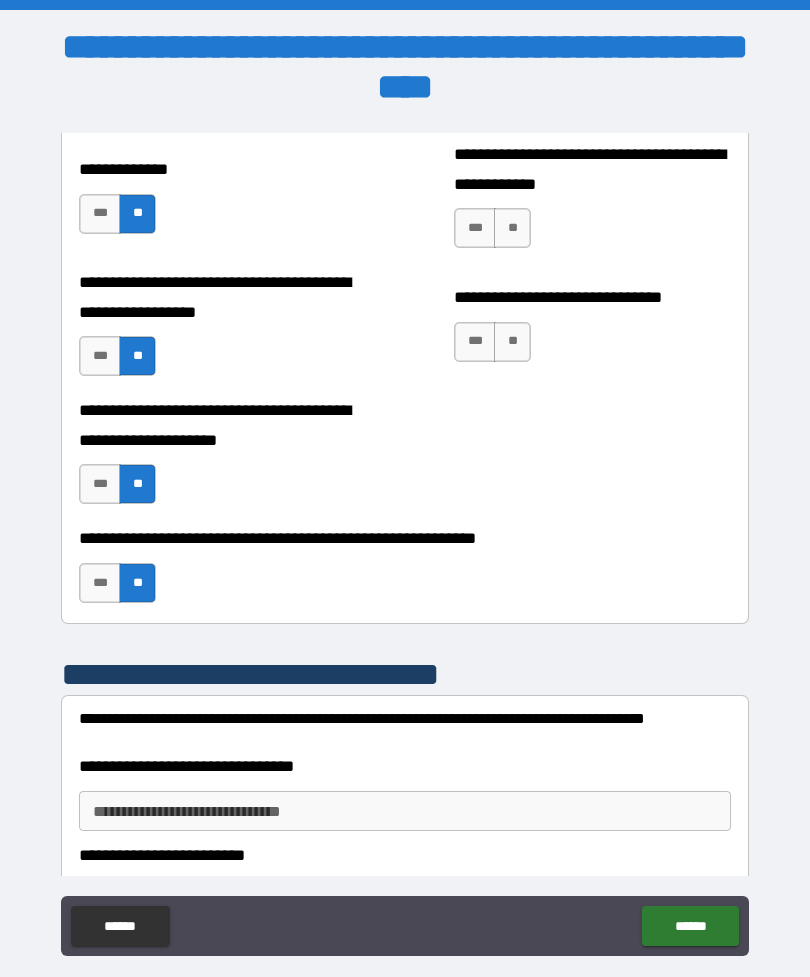click on "**" at bounding box center [512, 228] 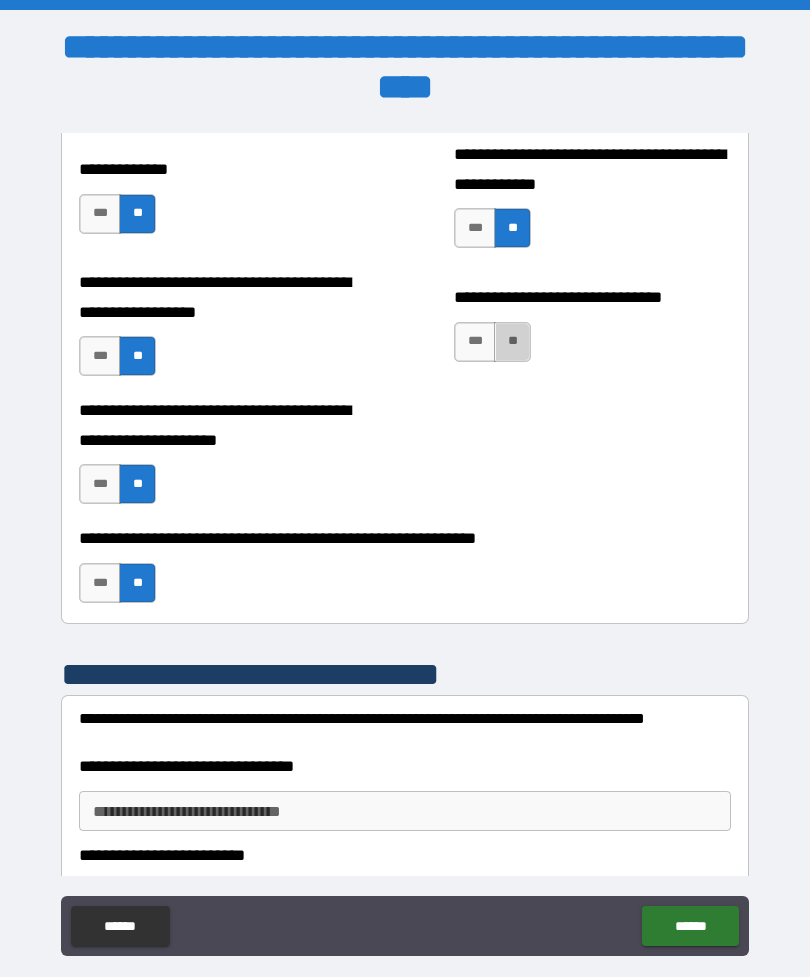 click on "**" at bounding box center [512, 342] 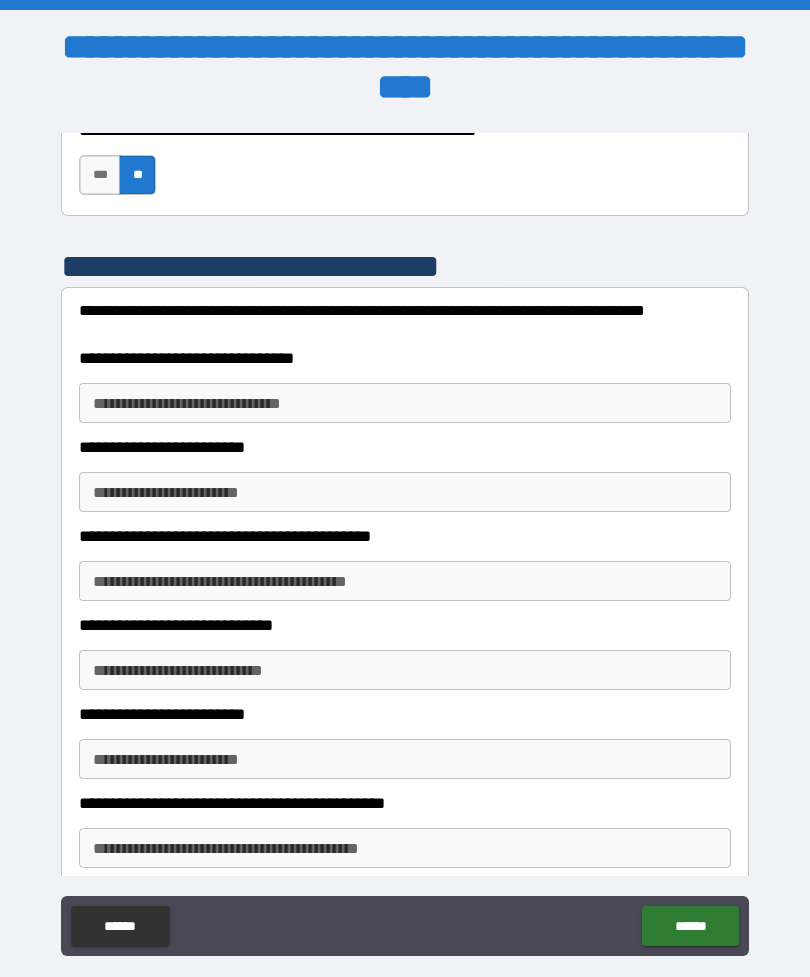 scroll, scrollTop: 11263, scrollLeft: 0, axis: vertical 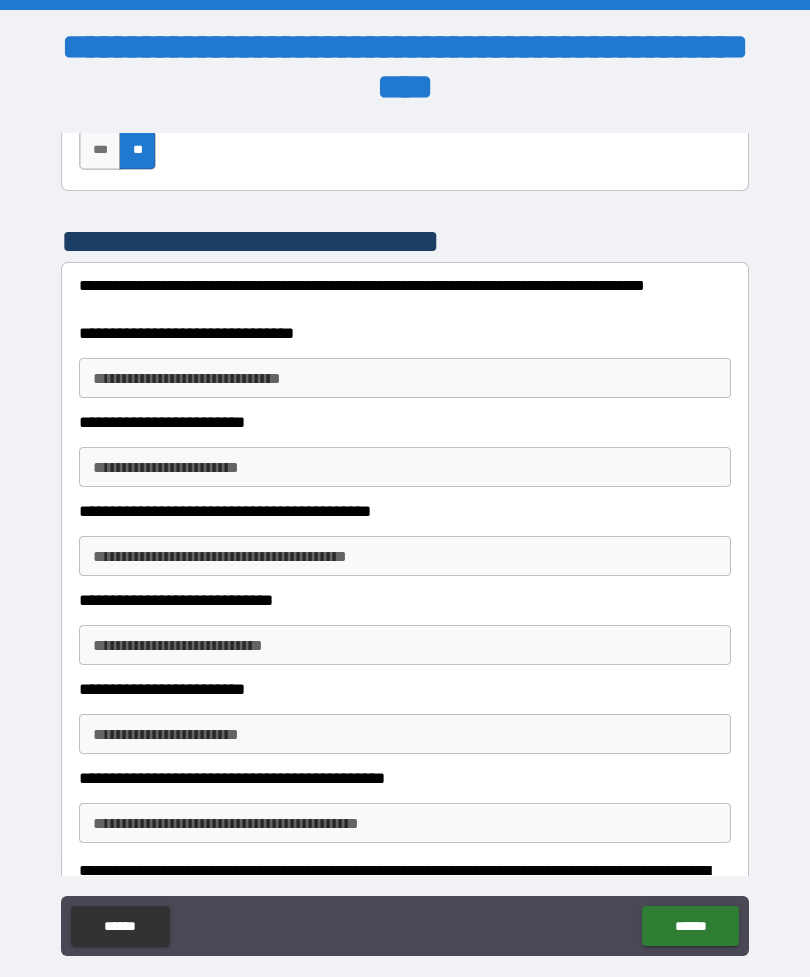 click on "**********" at bounding box center [405, 378] 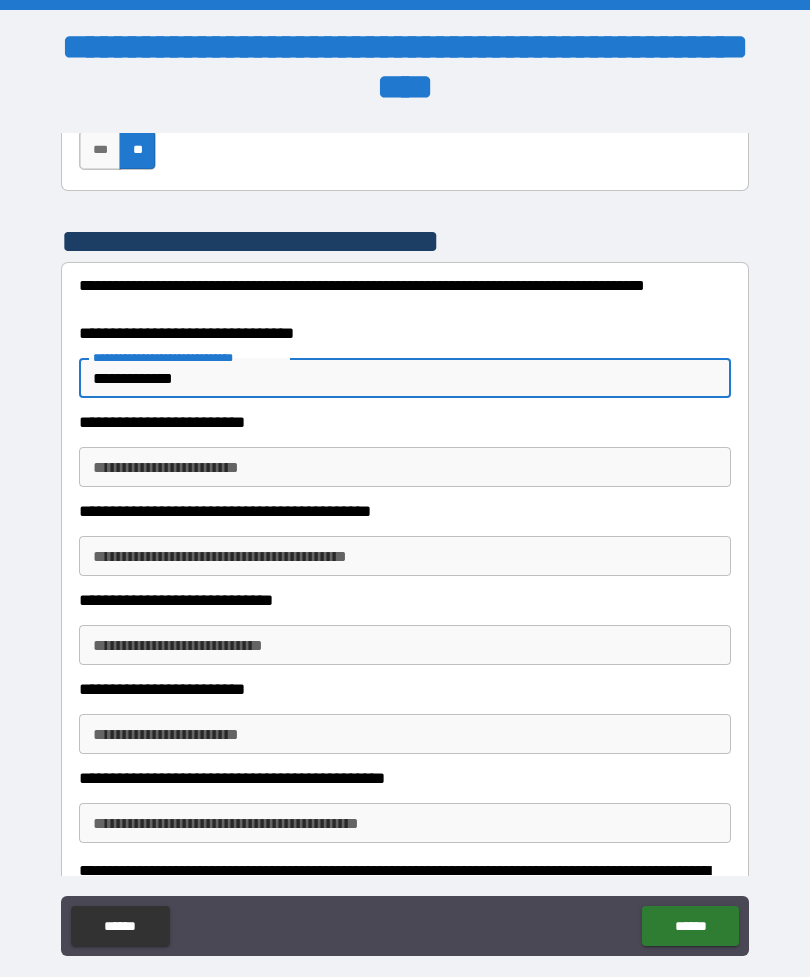 type on "**********" 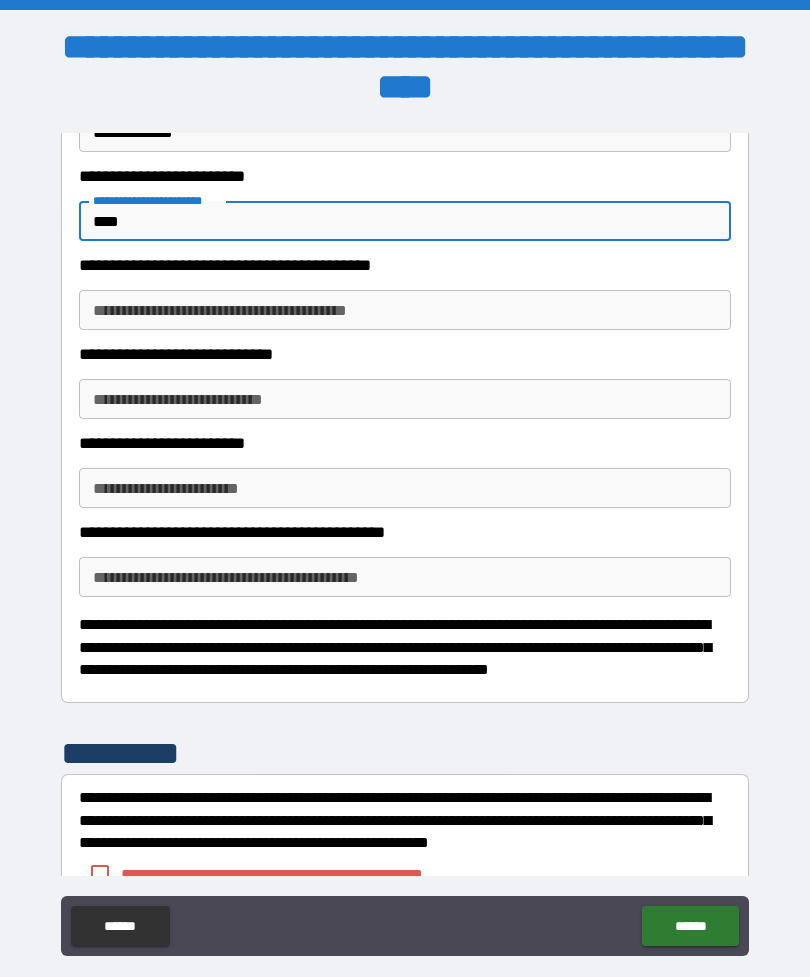 scroll, scrollTop: 11513, scrollLeft: 0, axis: vertical 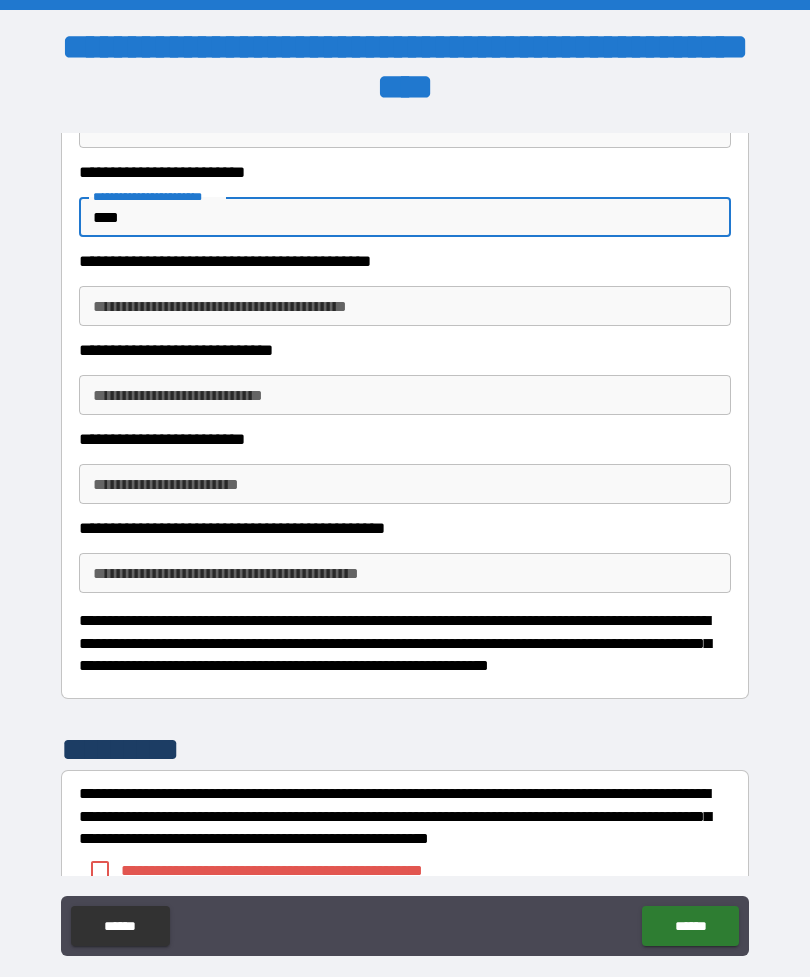 type on "****" 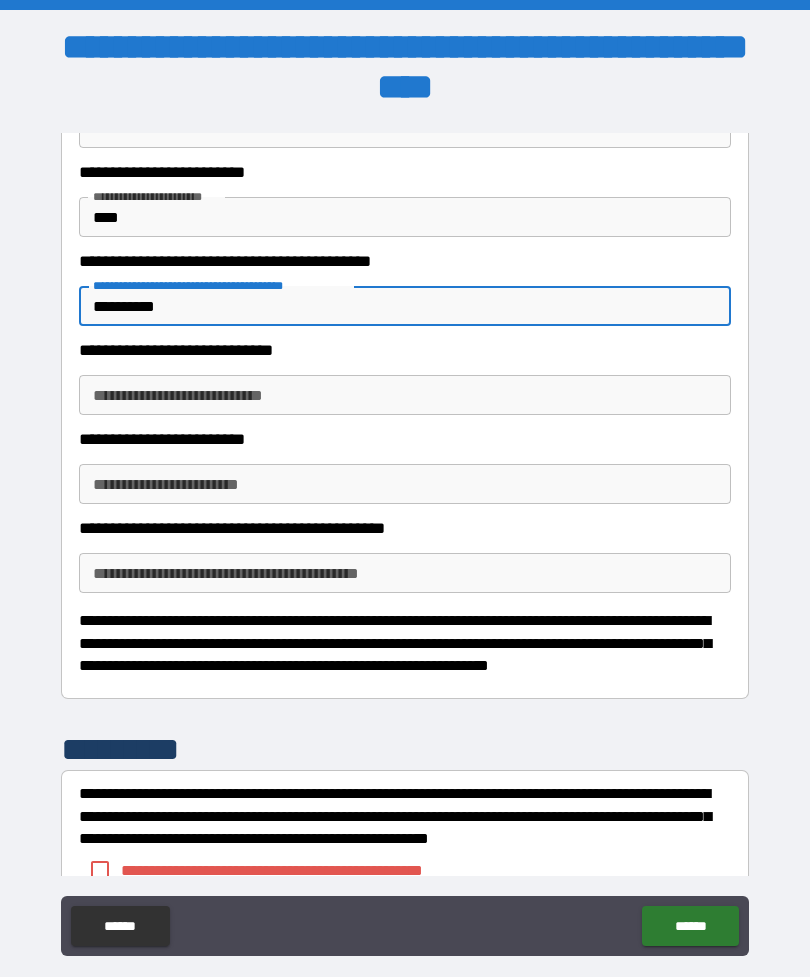 type on "**********" 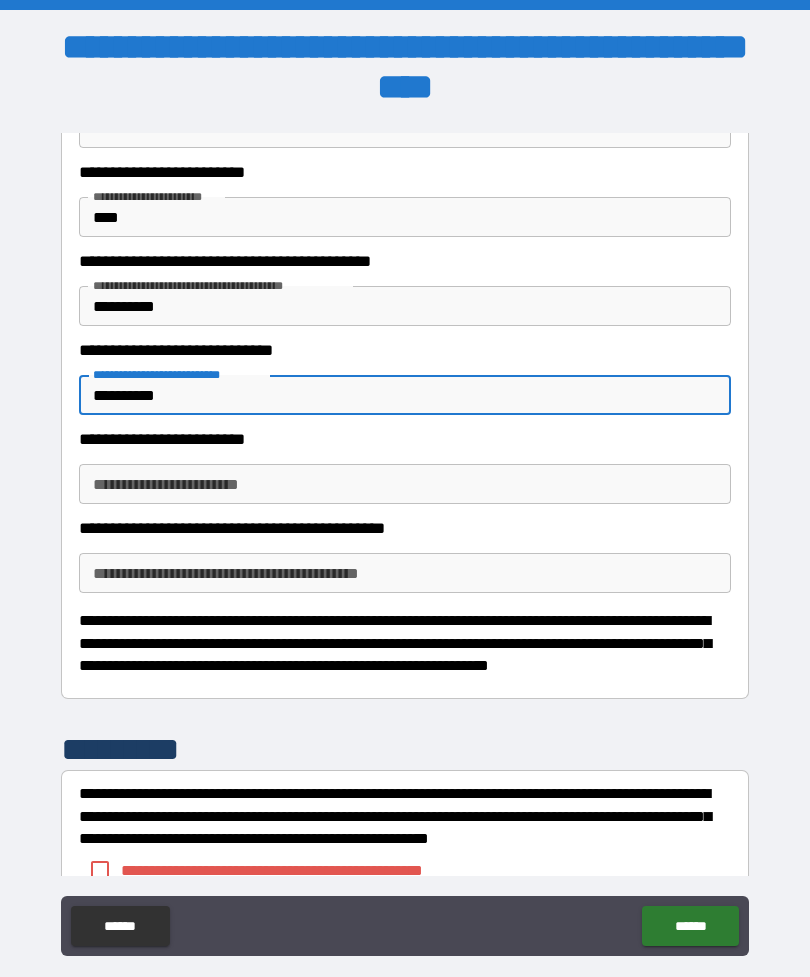 type on "**********" 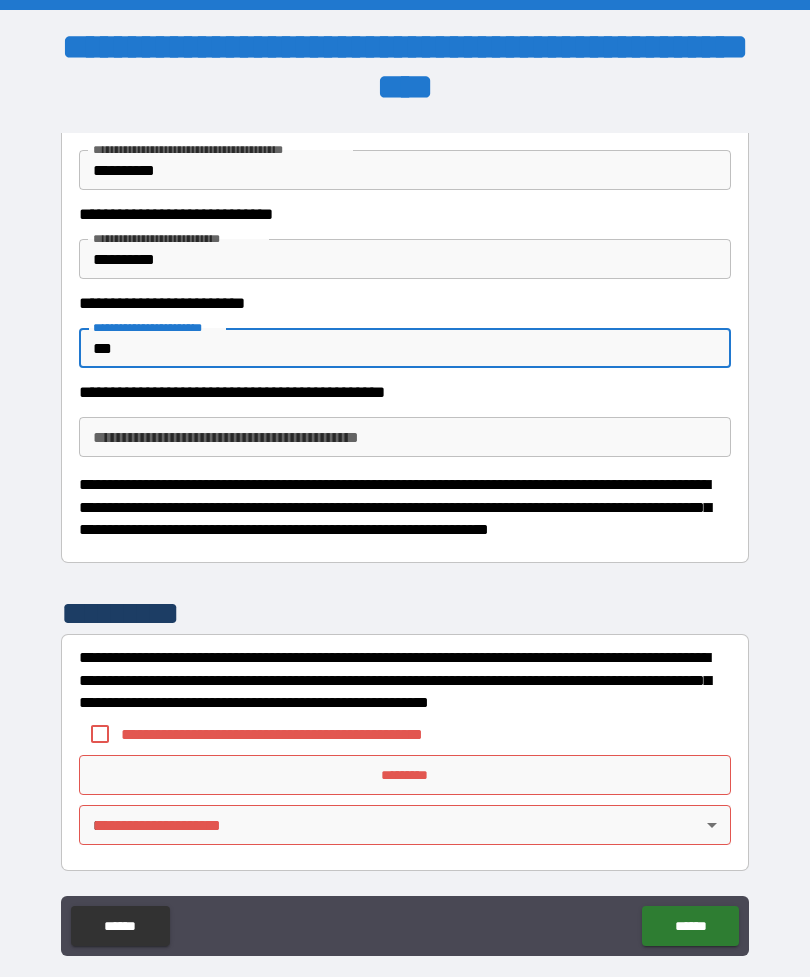 scroll, scrollTop: 11649, scrollLeft: 0, axis: vertical 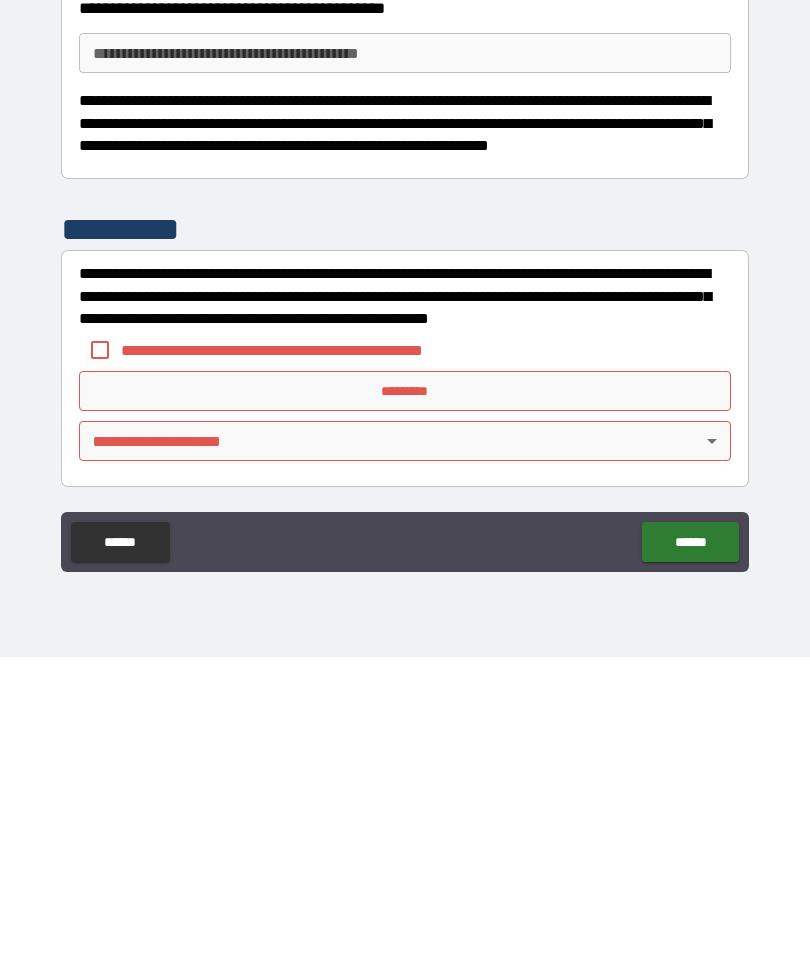 type on "***" 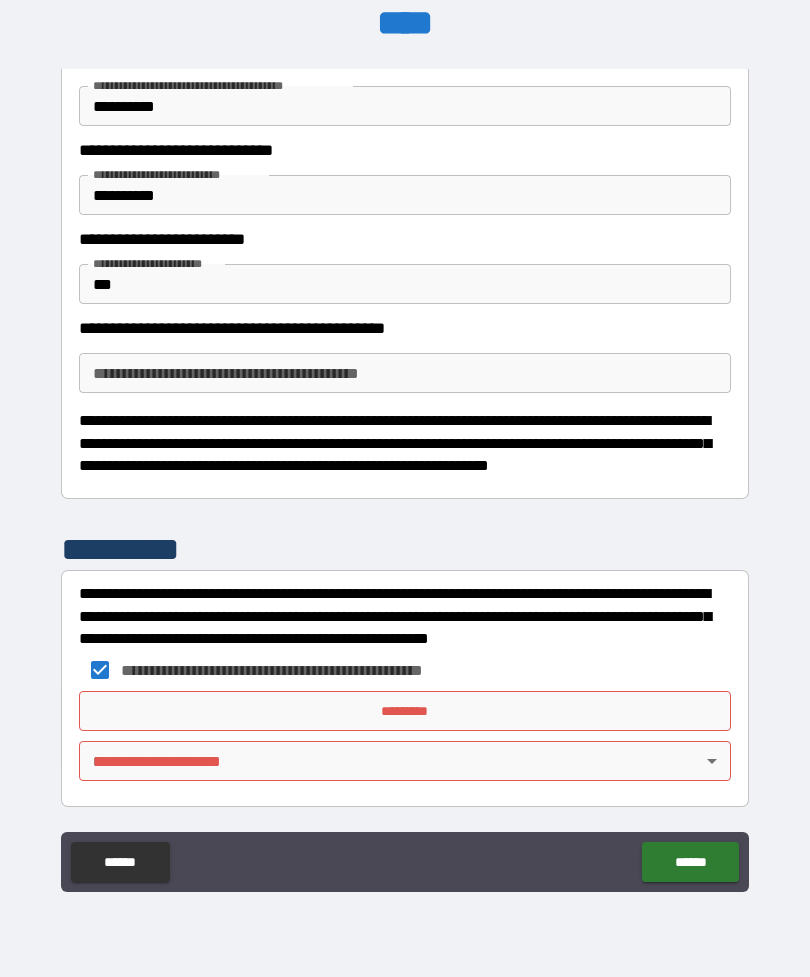 click on "*********" at bounding box center [405, 711] 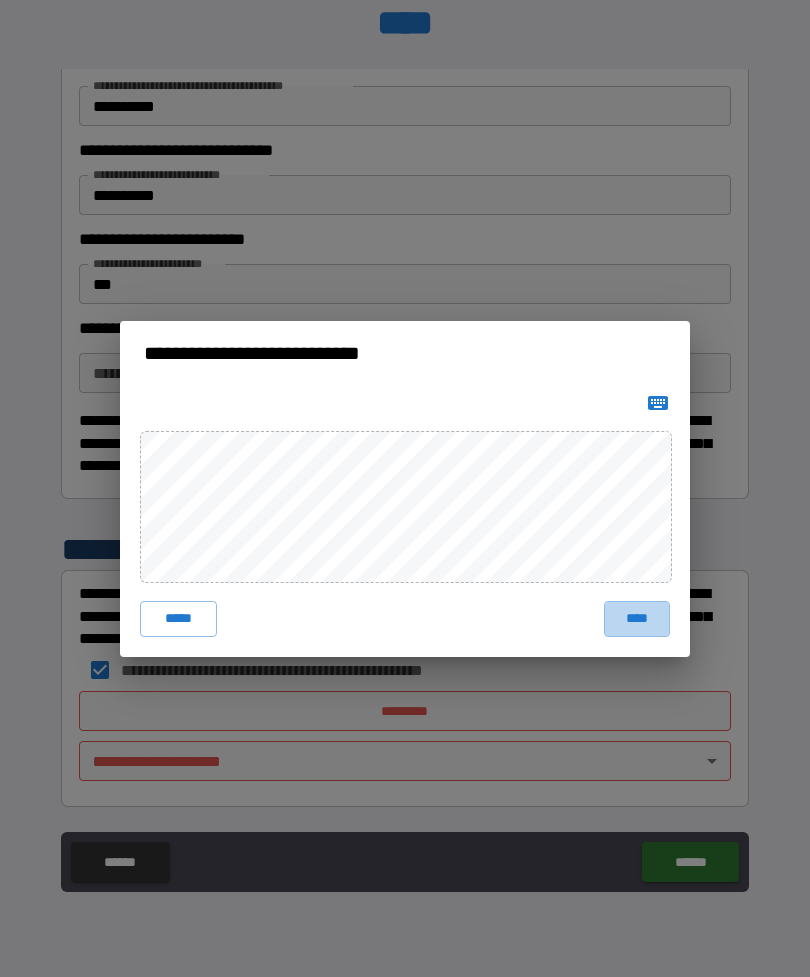 click on "****" at bounding box center [637, 619] 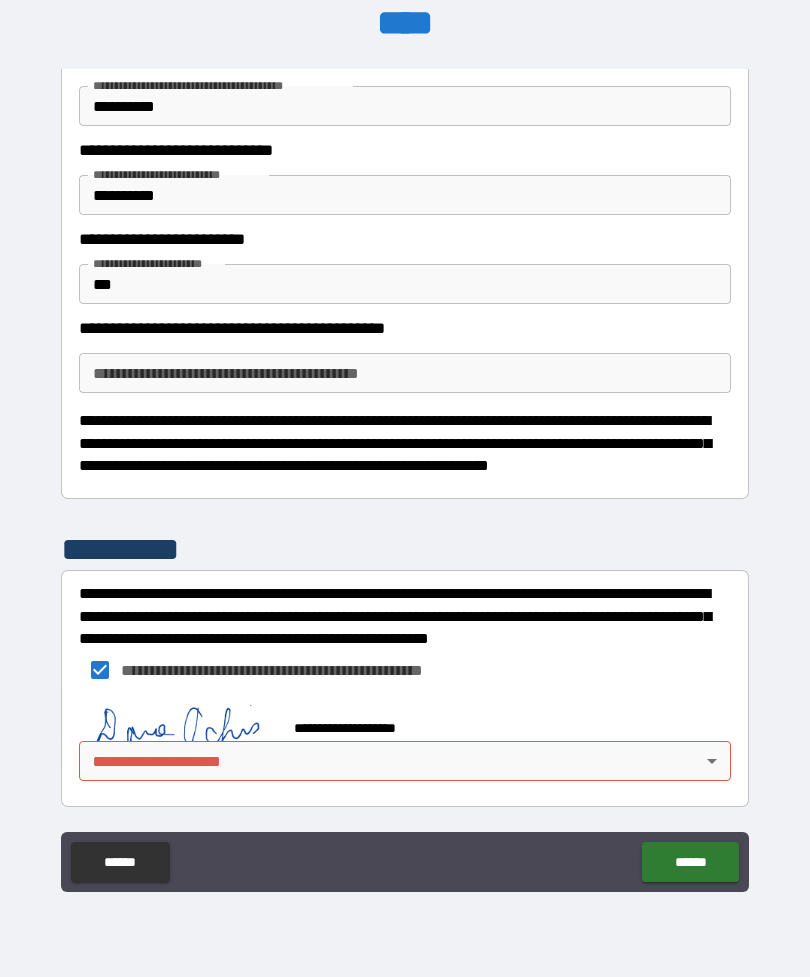 scroll, scrollTop: 11639, scrollLeft: 0, axis: vertical 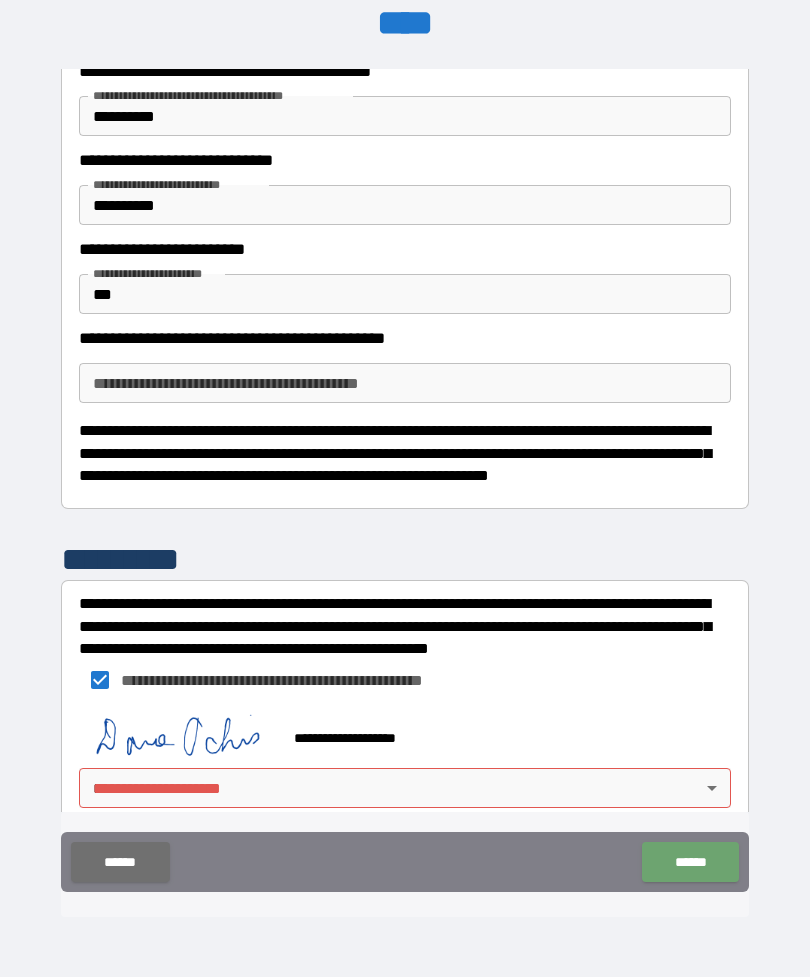click on "******" at bounding box center [690, 862] 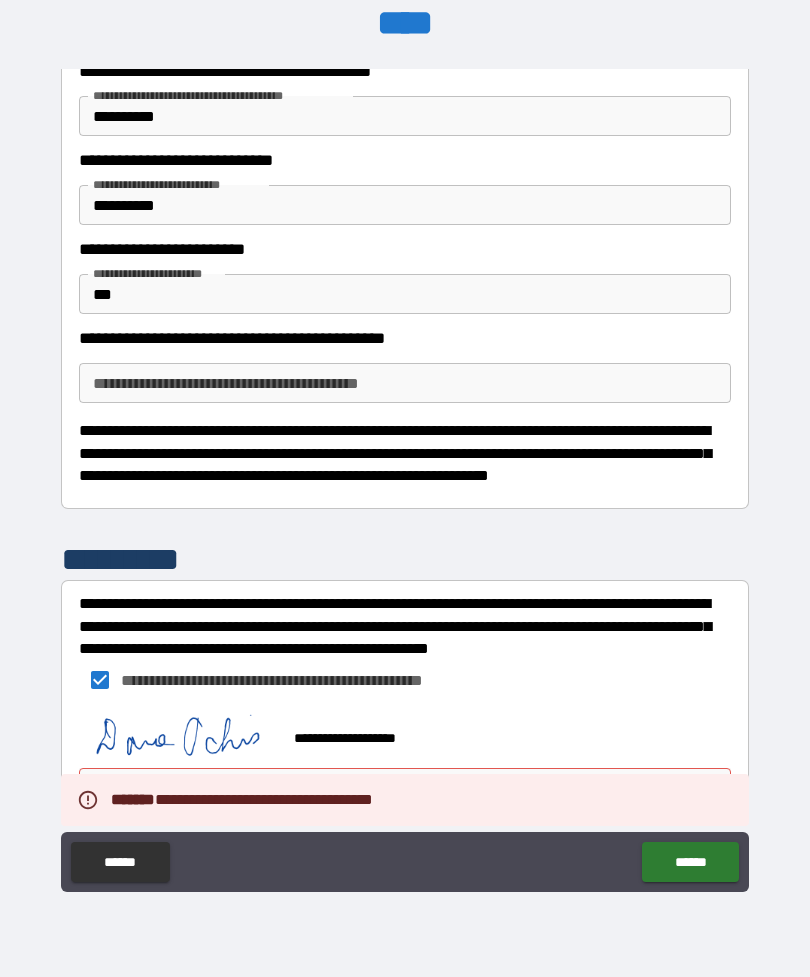 click on "**********" at bounding box center [405, 680] 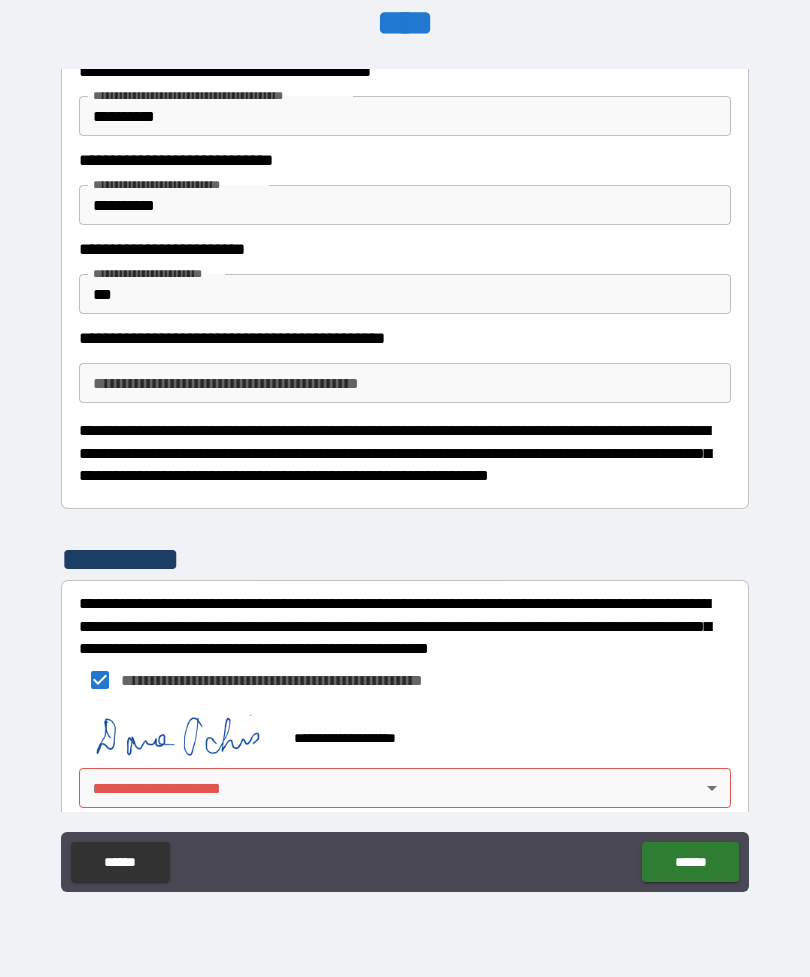 click on "******" at bounding box center [120, 862] 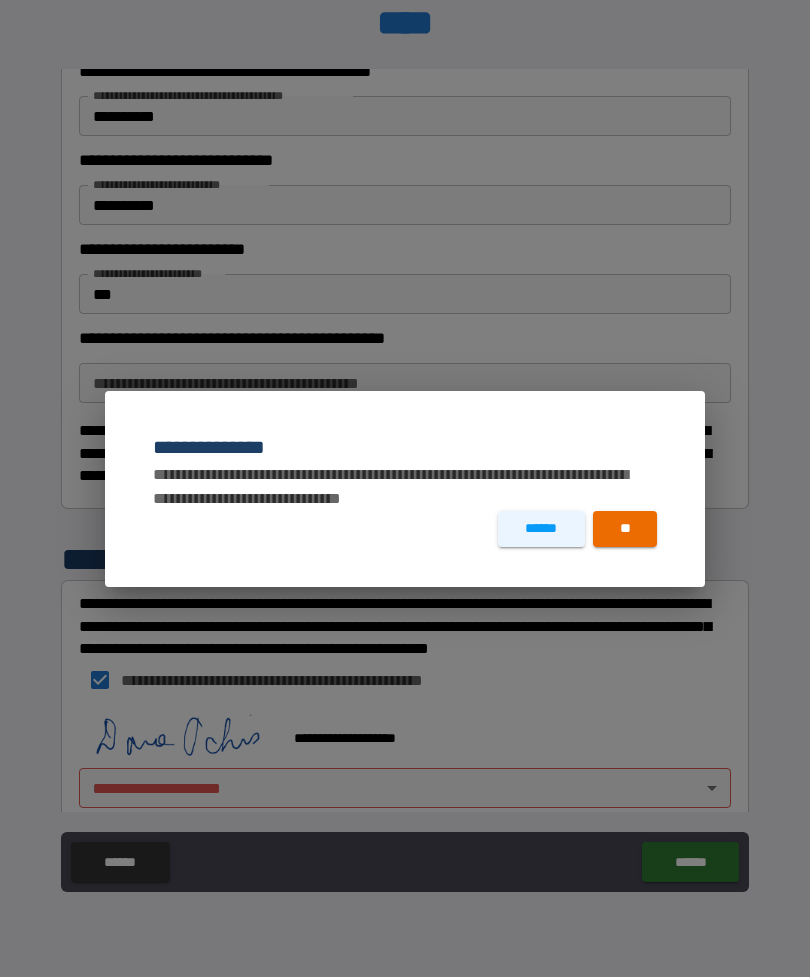 click on "******" at bounding box center [541, 529] 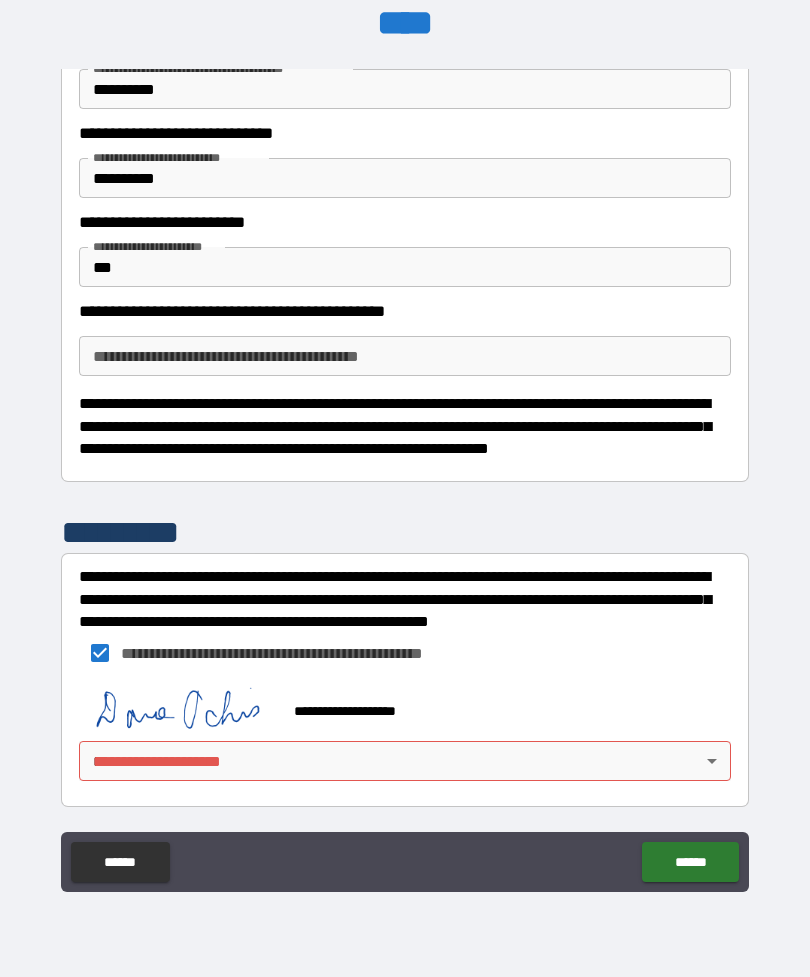 scroll, scrollTop: 11666, scrollLeft: 0, axis: vertical 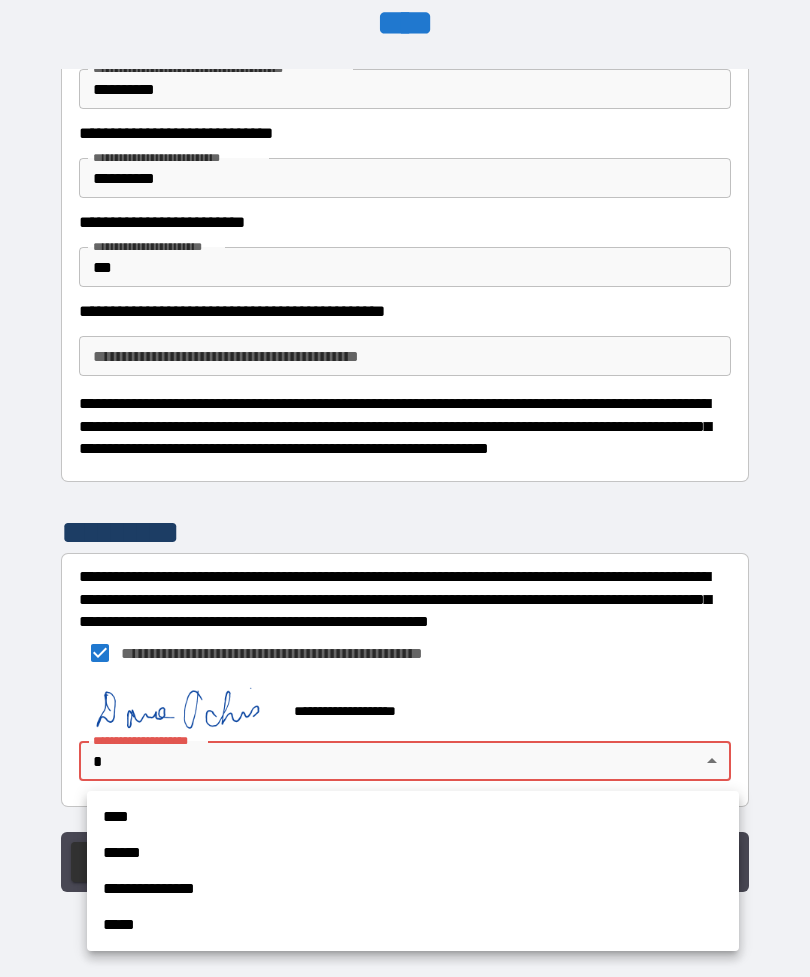 click on "**********" at bounding box center [413, 871] 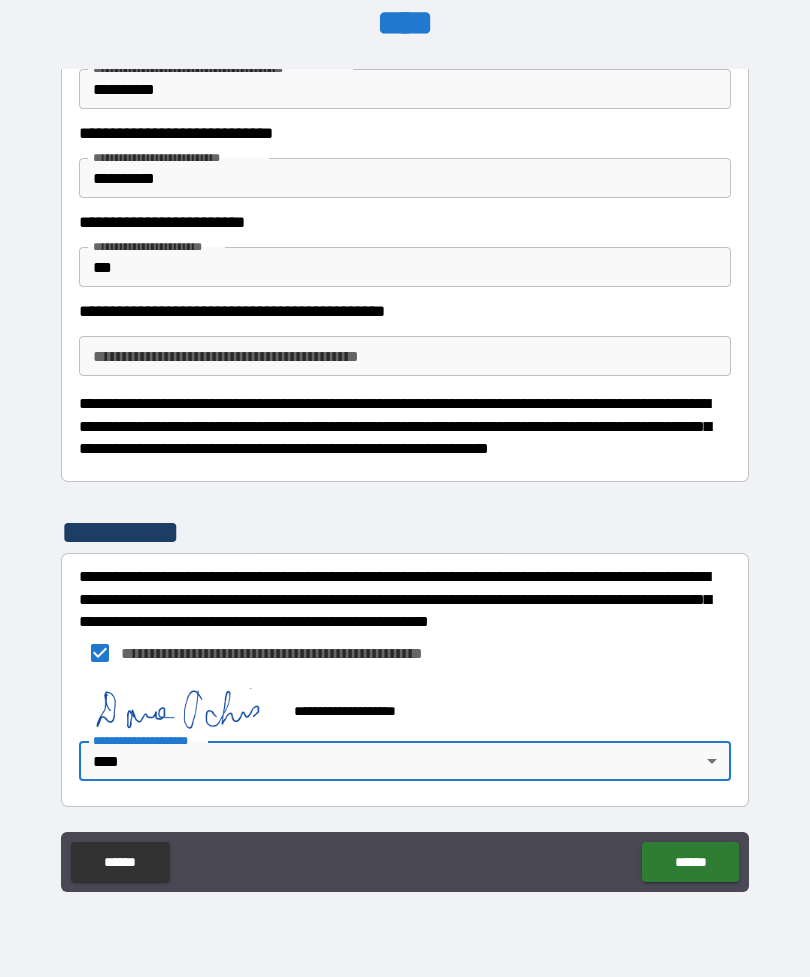 click on "******" at bounding box center (690, 862) 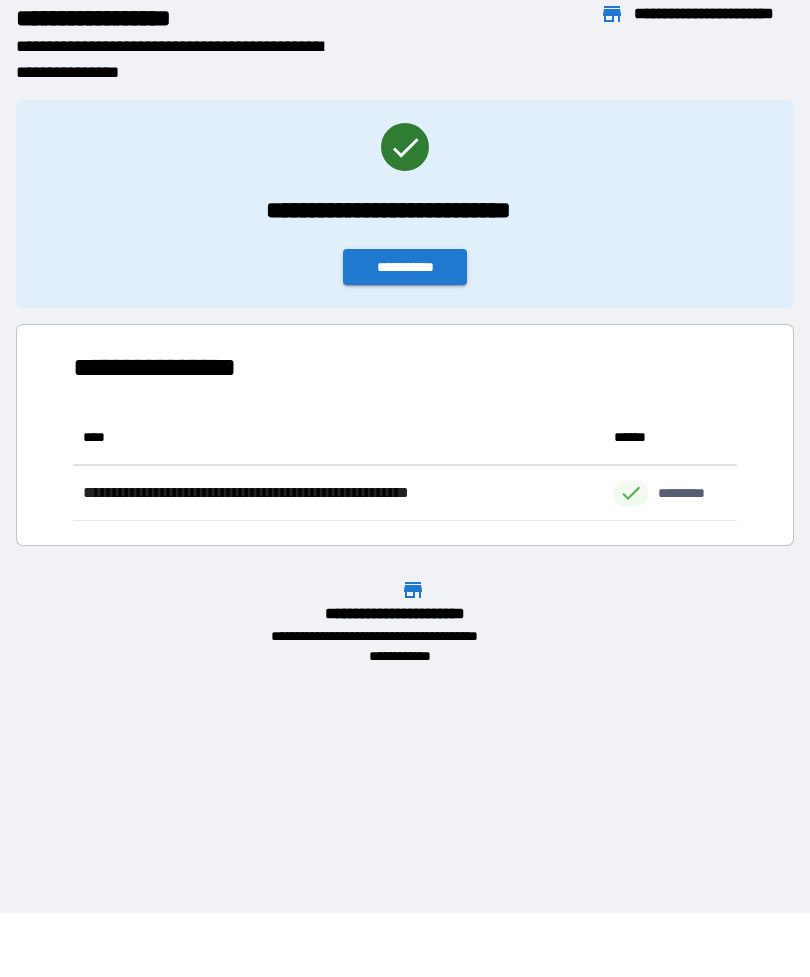 scroll, scrollTop: 1, scrollLeft: 1, axis: both 